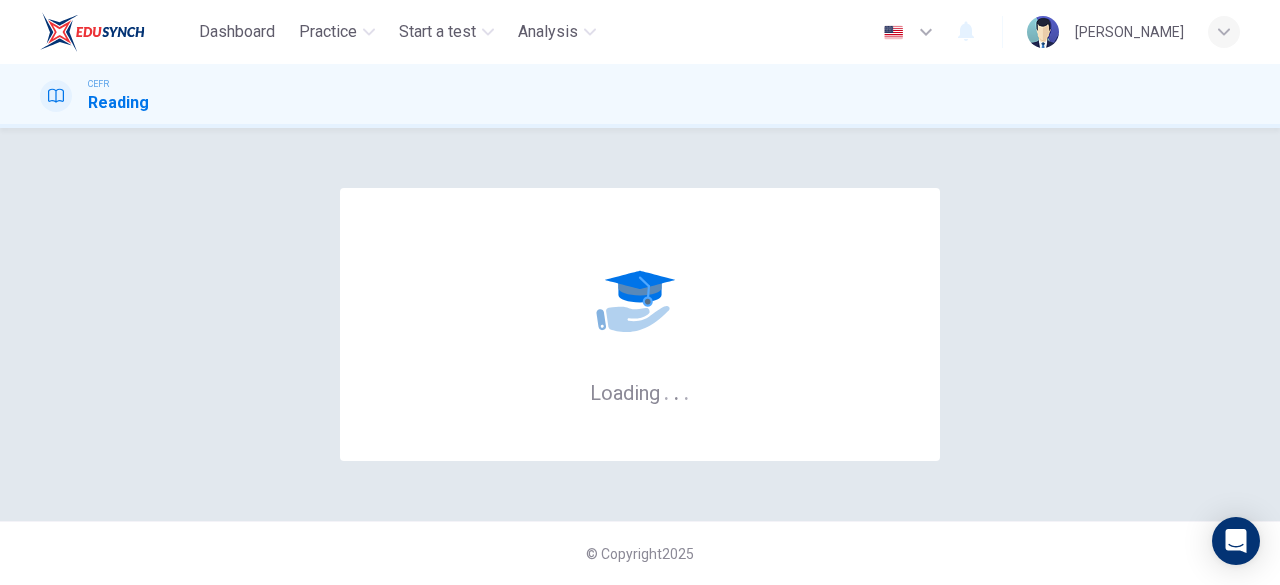 scroll, scrollTop: 0, scrollLeft: 0, axis: both 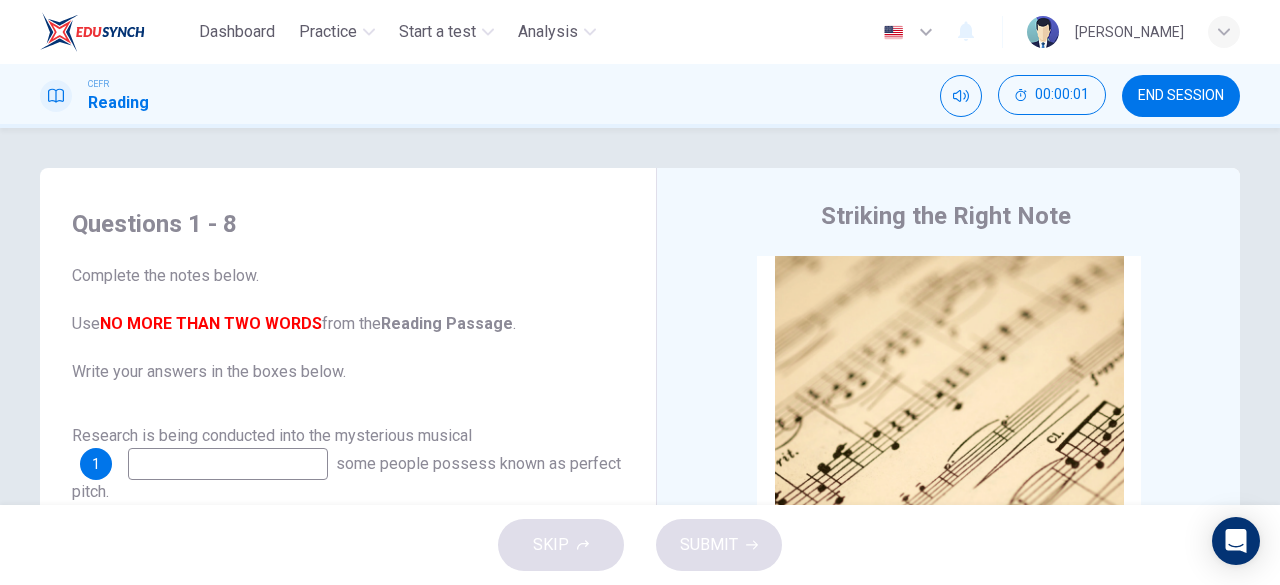click on "Complete the notes below.
Use  NO MORE THAN TWO WORDS  from the  Reading Passage .
Write your answers in the boxes below." at bounding box center [348, 324] 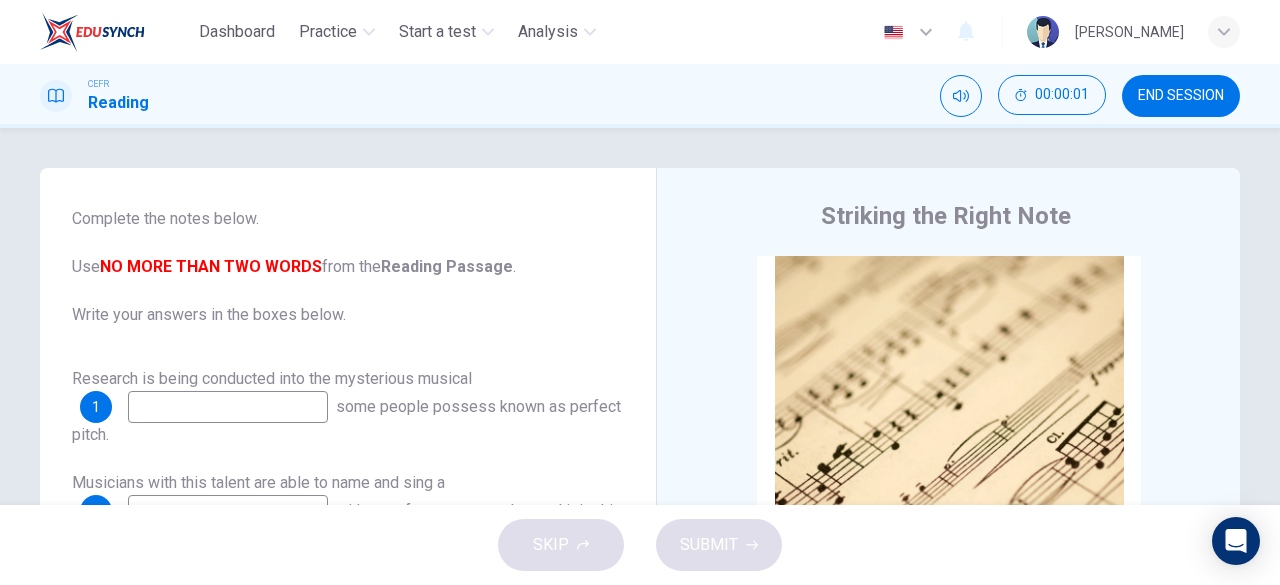 scroll, scrollTop: 11, scrollLeft: 0, axis: vertical 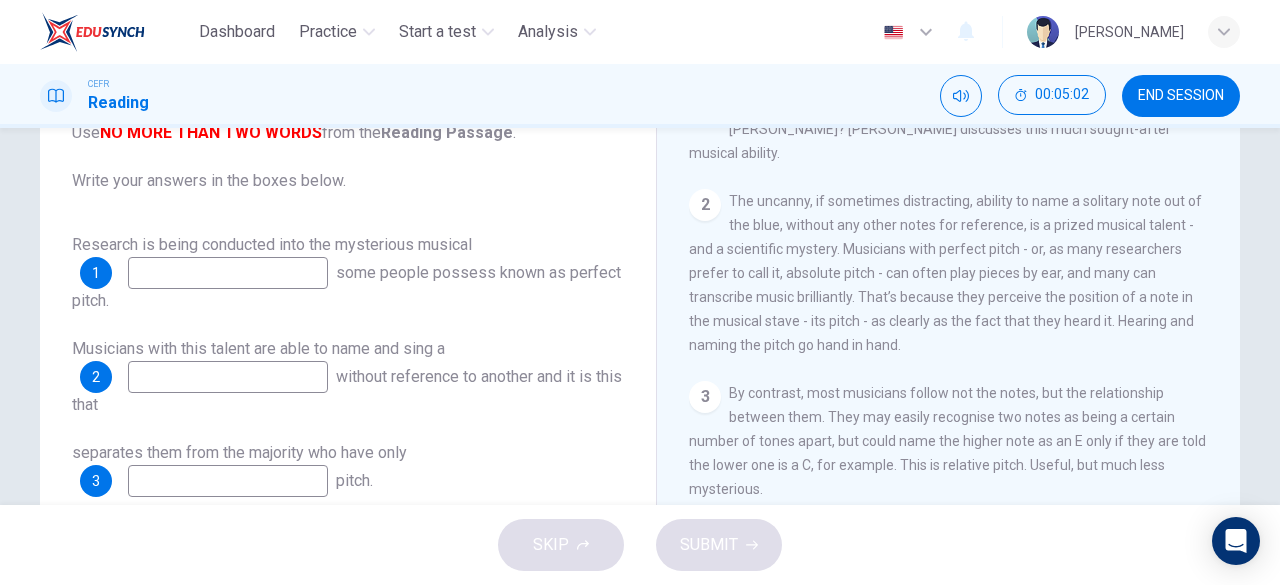 click at bounding box center [228, 273] 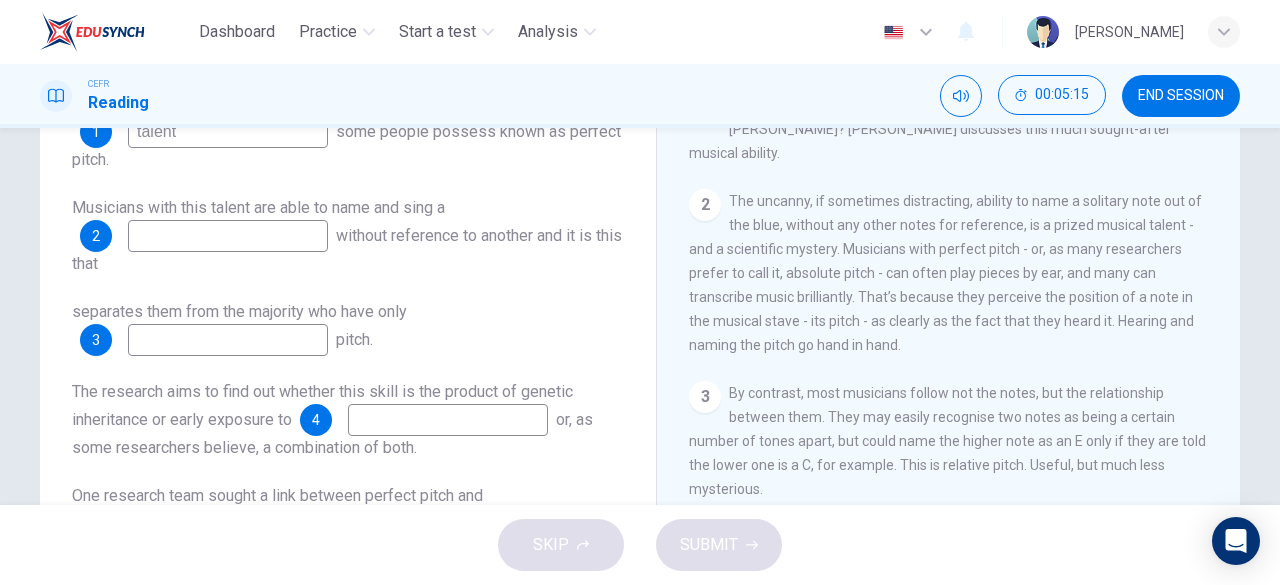 scroll, scrollTop: 144, scrollLeft: 0, axis: vertical 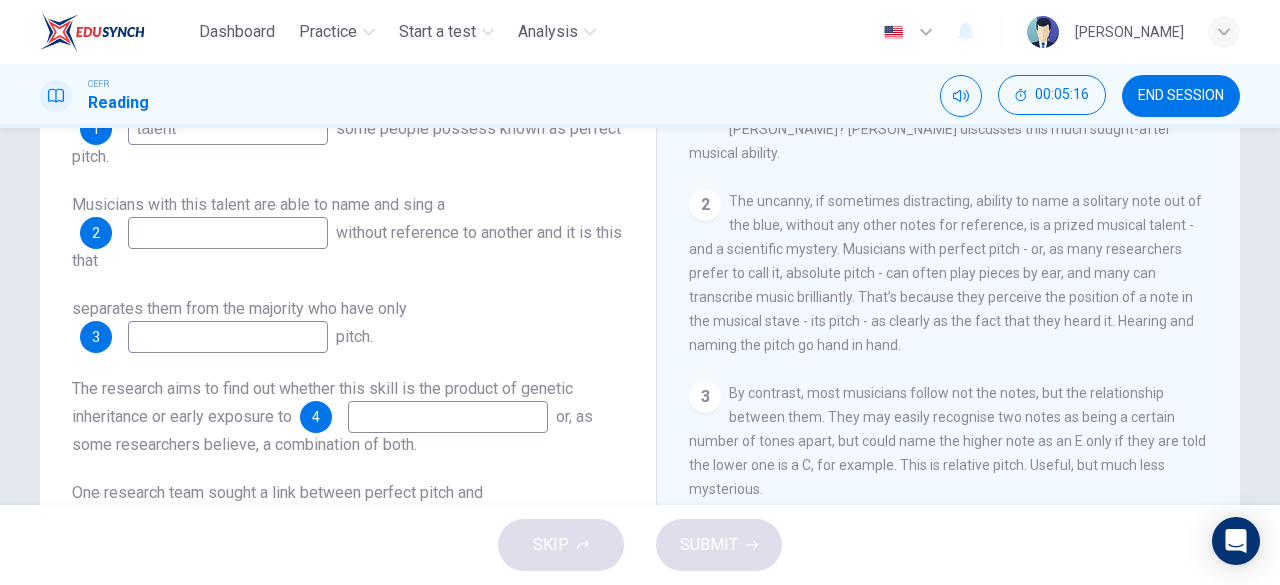 type on "talent" 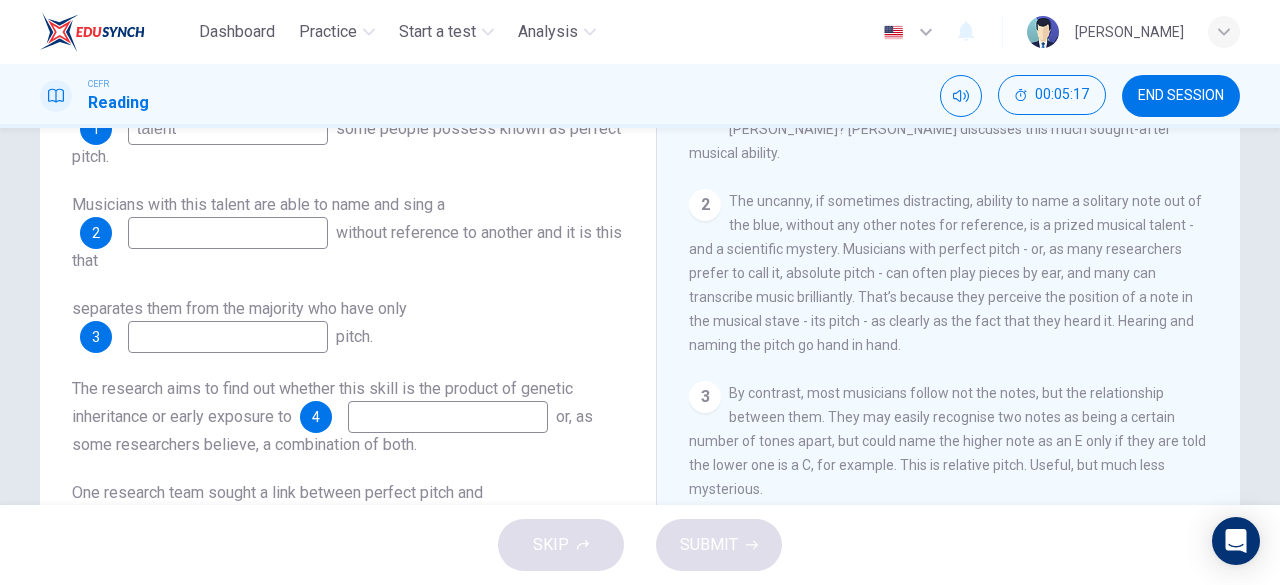 click at bounding box center (228, 233) 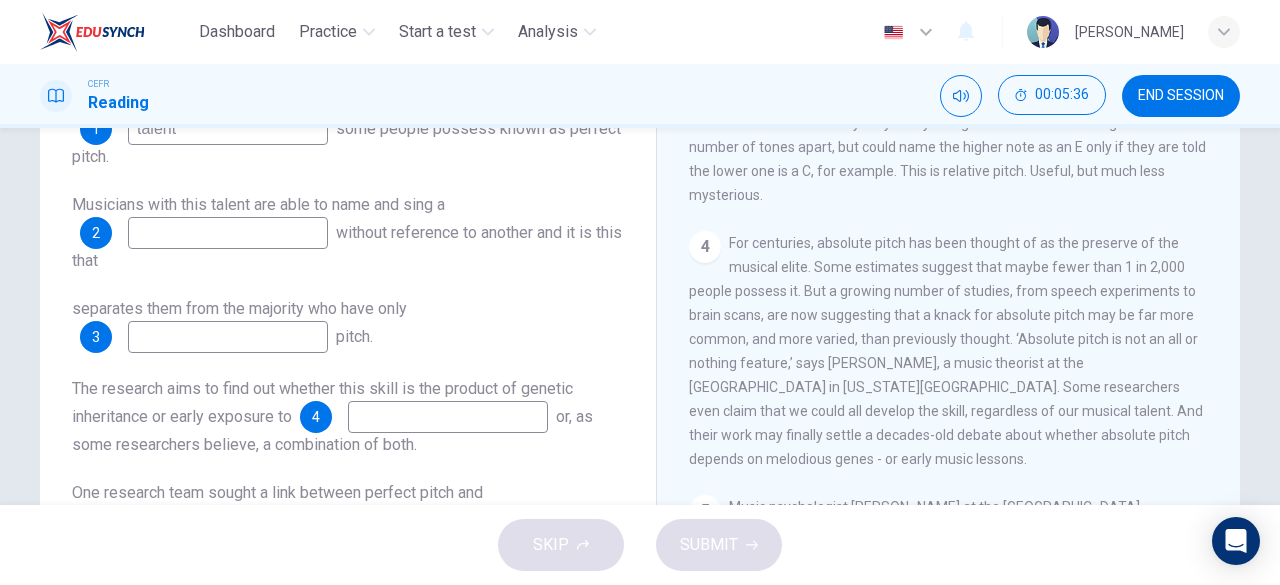 scroll, scrollTop: 689, scrollLeft: 0, axis: vertical 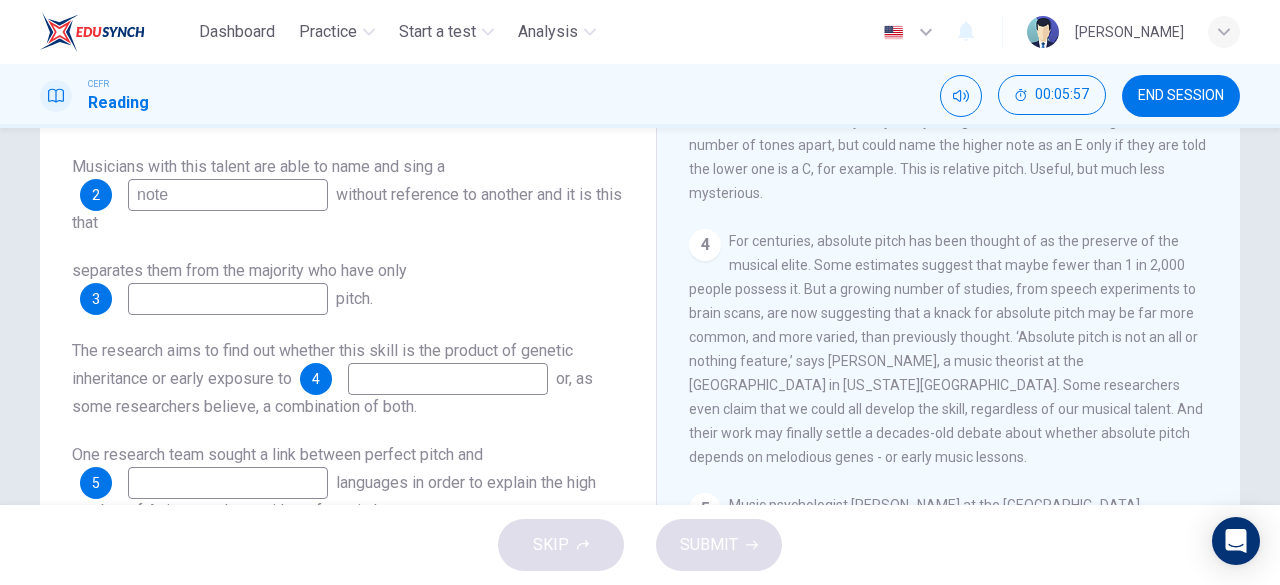 type on "note" 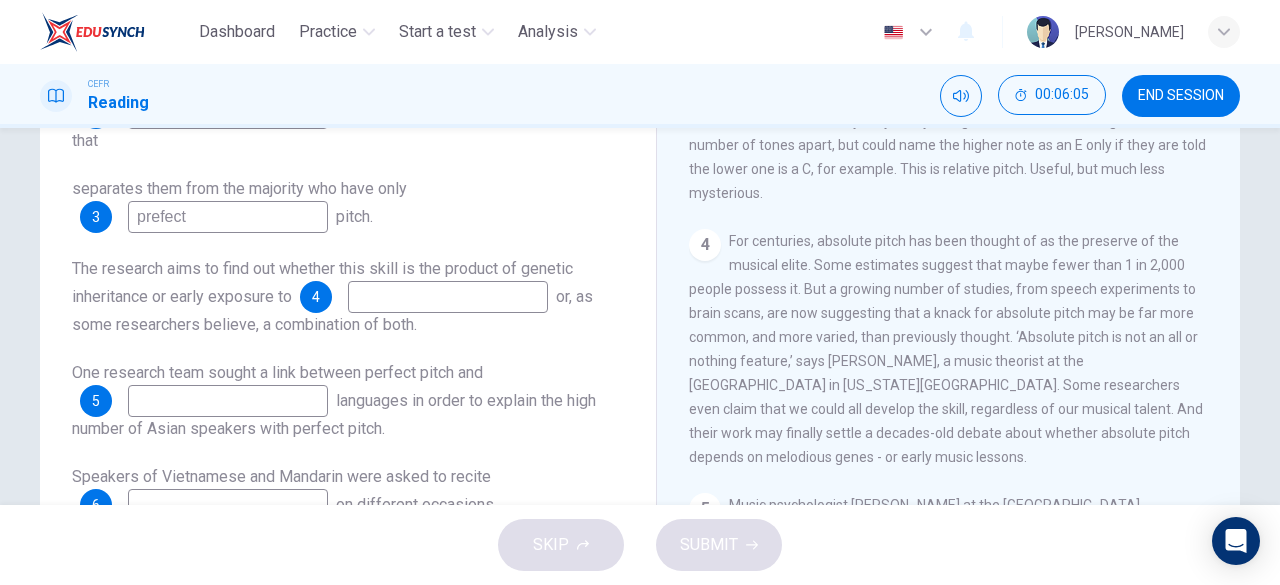 scroll, scrollTop: 266, scrollLeft: 0, axis: vertical 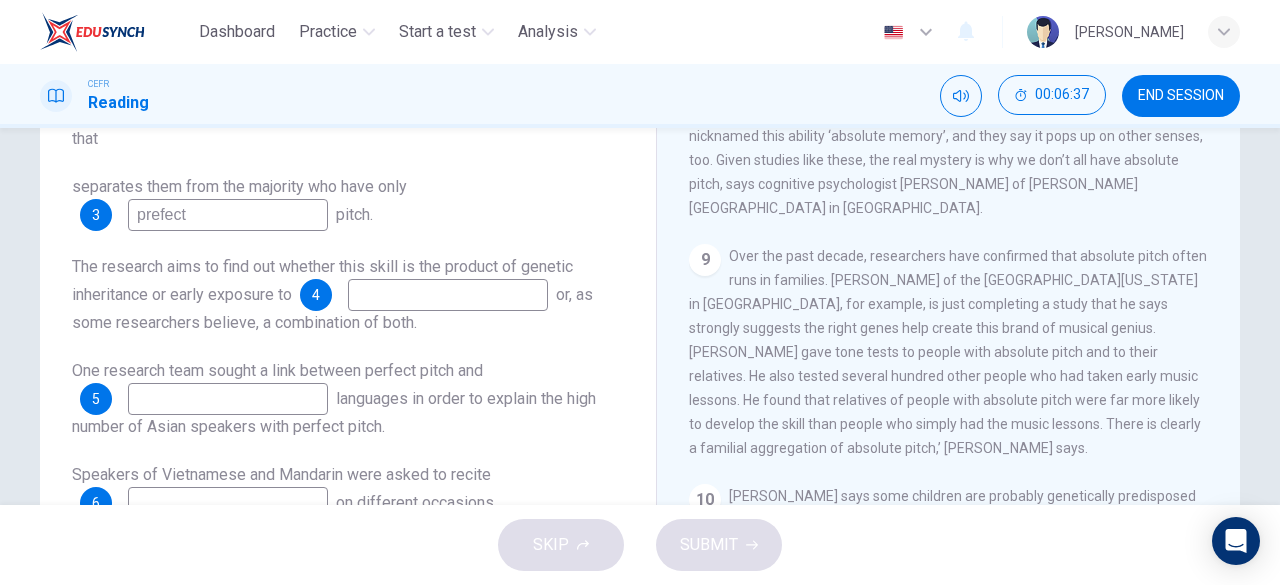 type on "prefect" 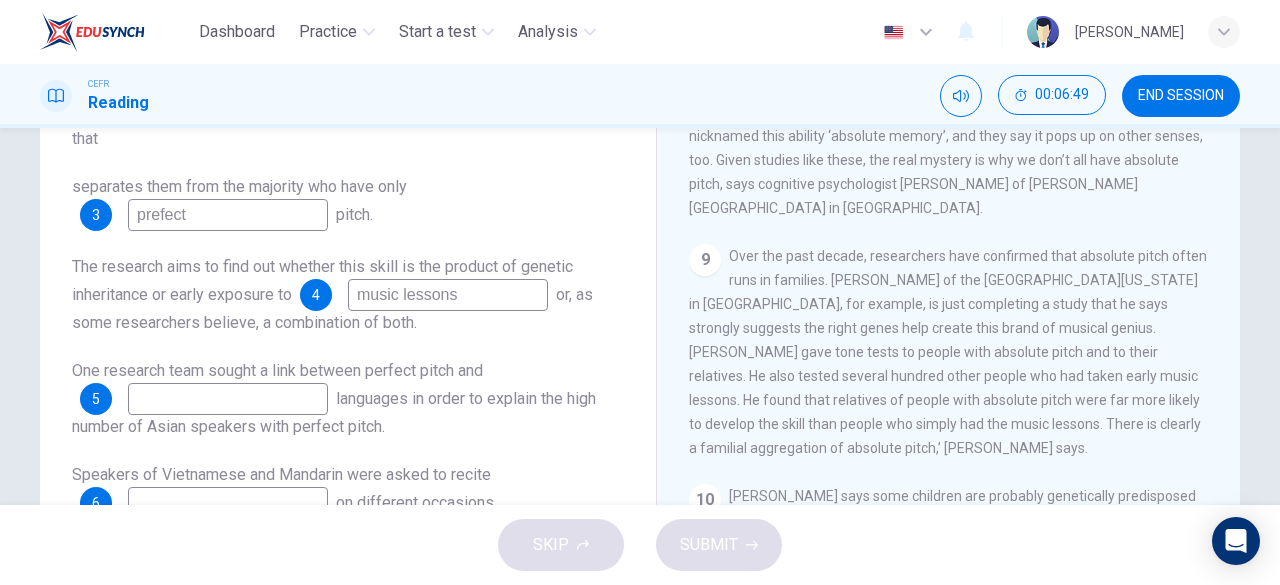 scroll, scrollTop: 336, scrollLeft: 0, axis: vertical 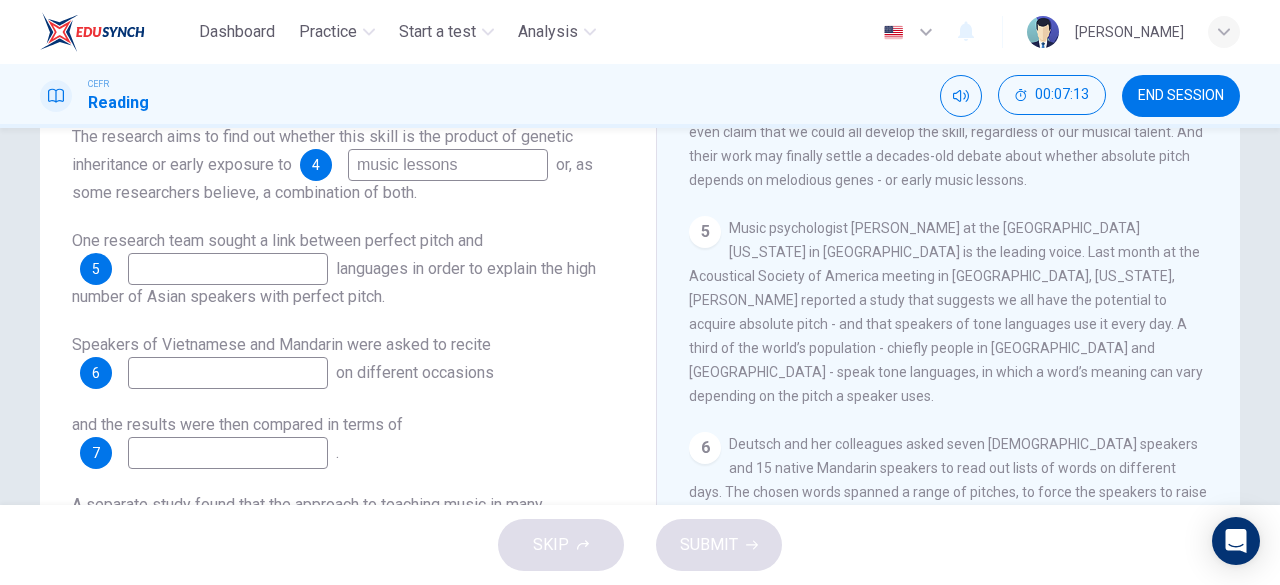 type on "music lessons" 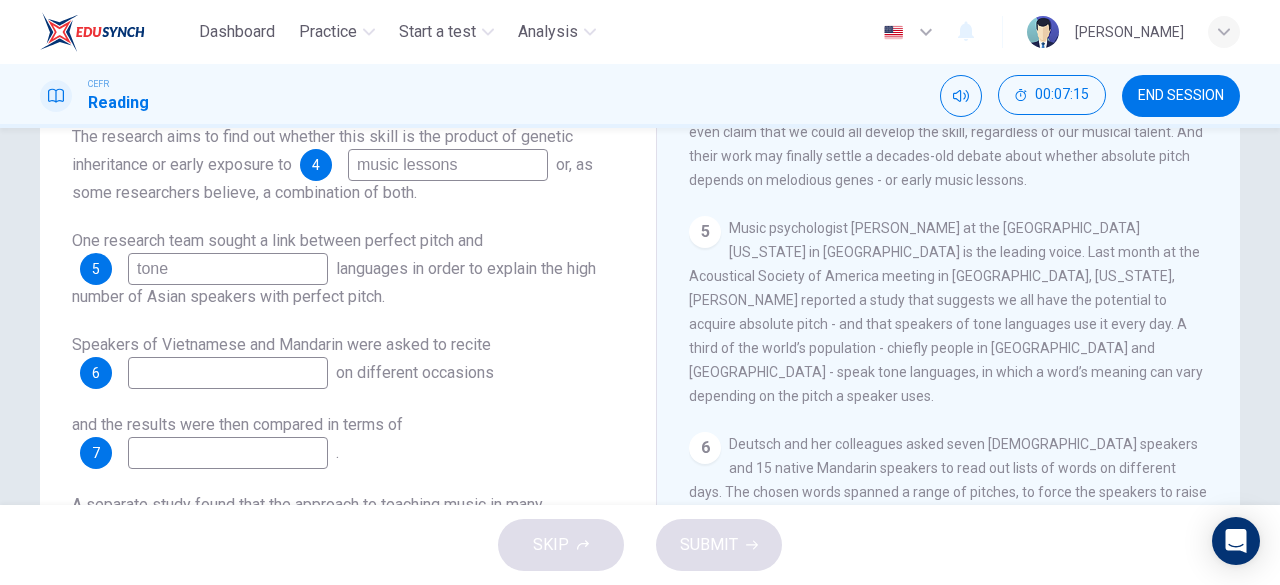 scroll, scrollTop: 398, scrollLeft: 0, axis: vertical 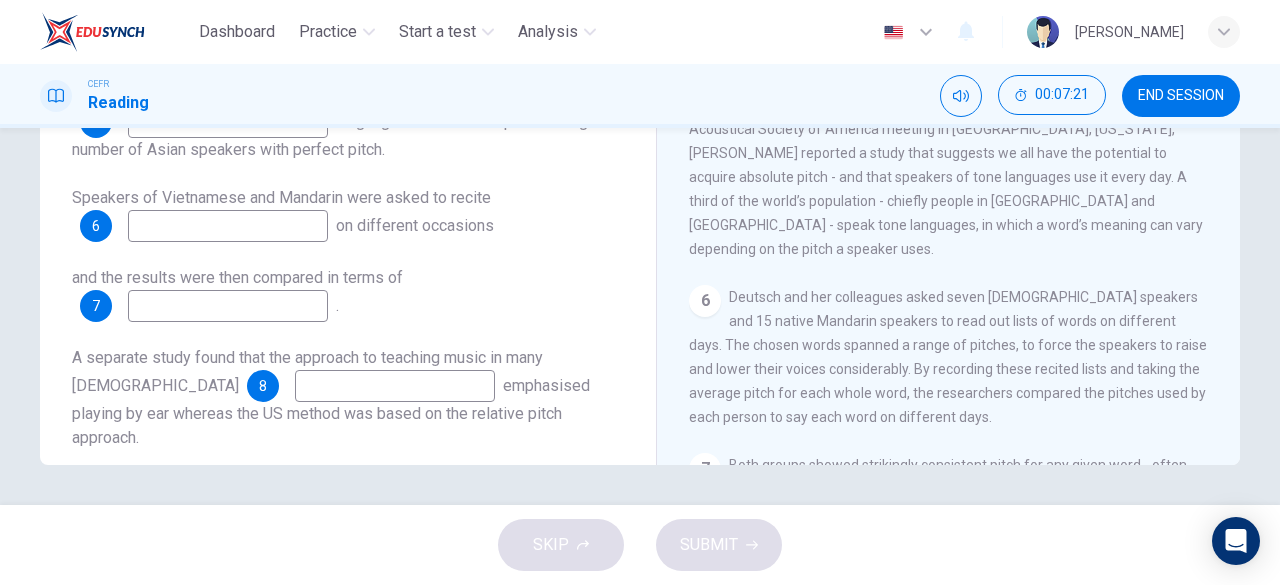 type on "tone" 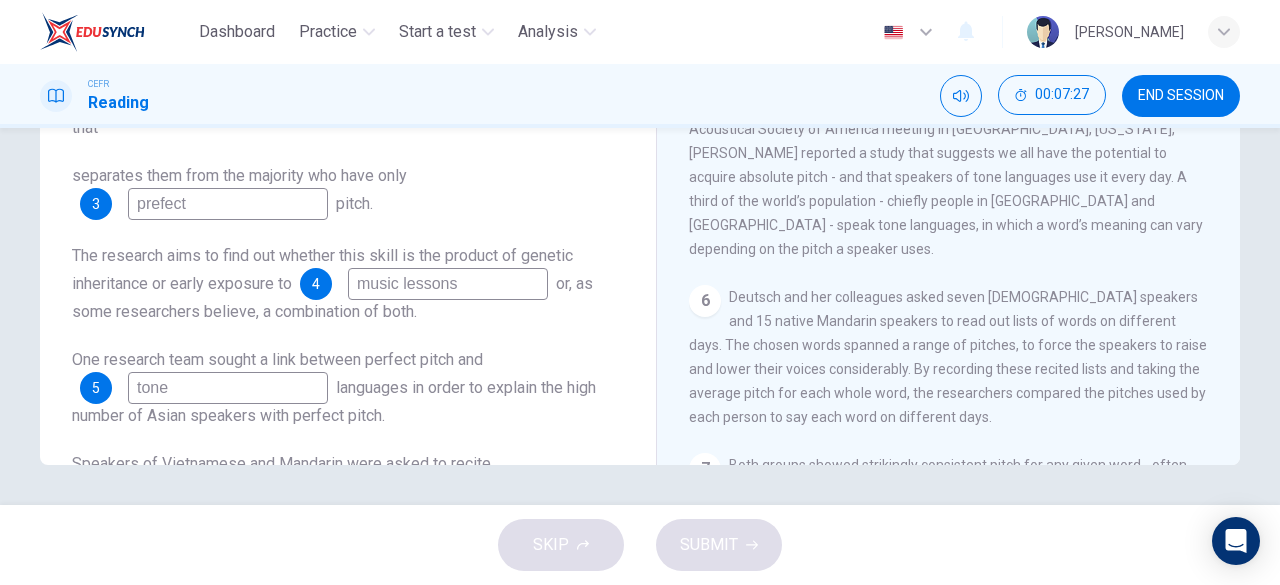 scroll, scrollTop: 0, scrollLeft: 0, axis: both 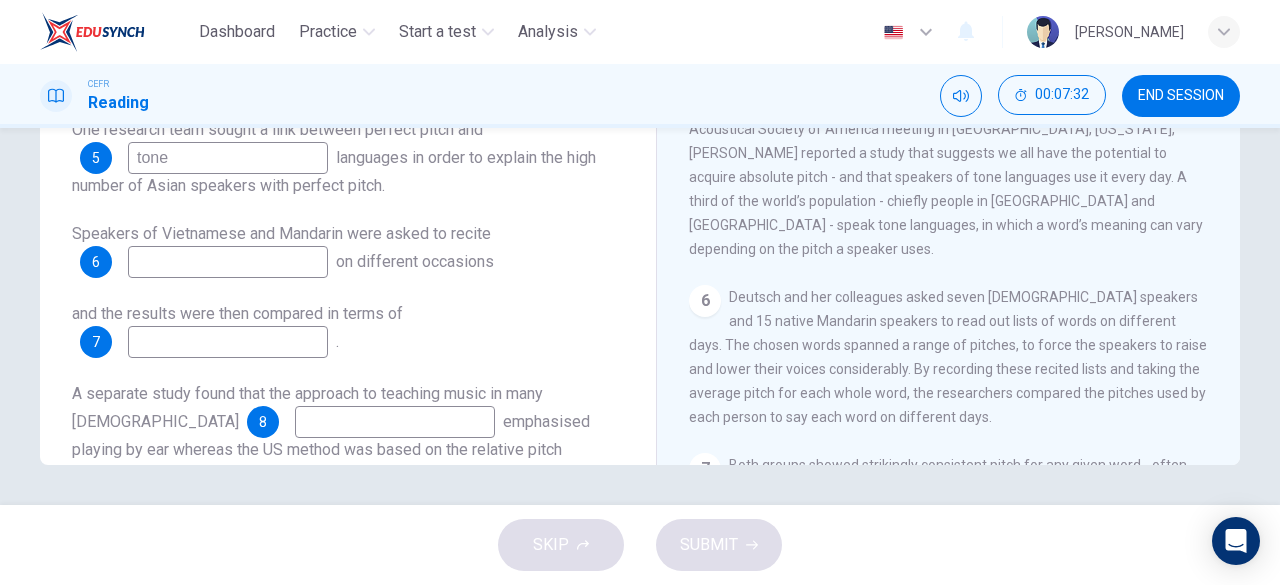 click at bounding box center [228, 262] 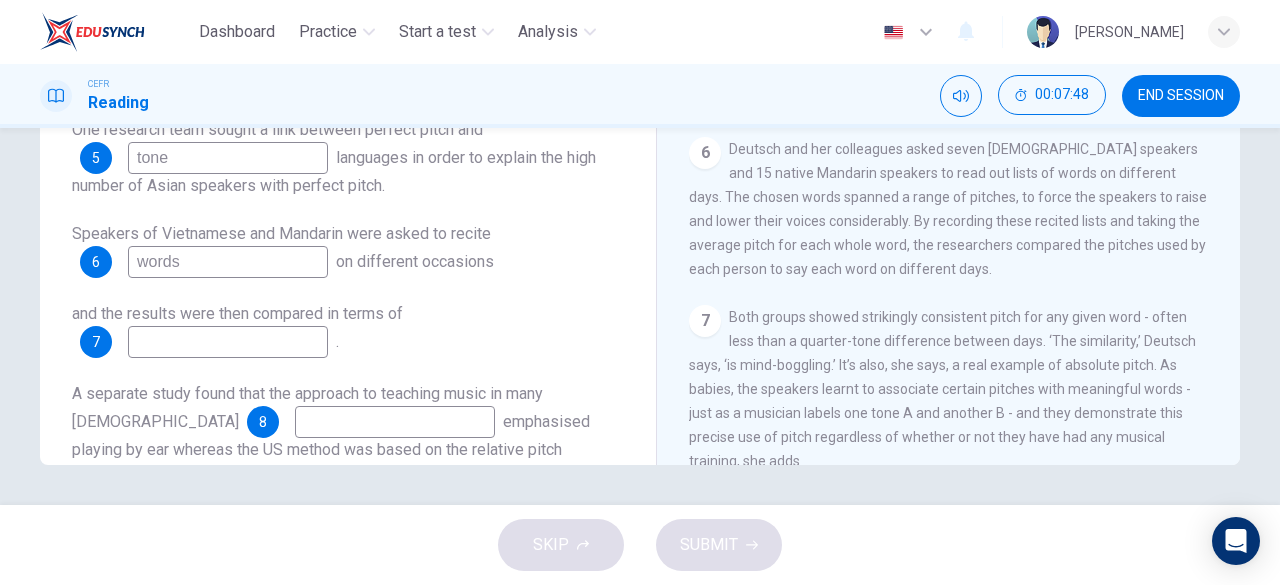 scroll, scrollTop: 1055, scrollLeft: 0, axis: vertical 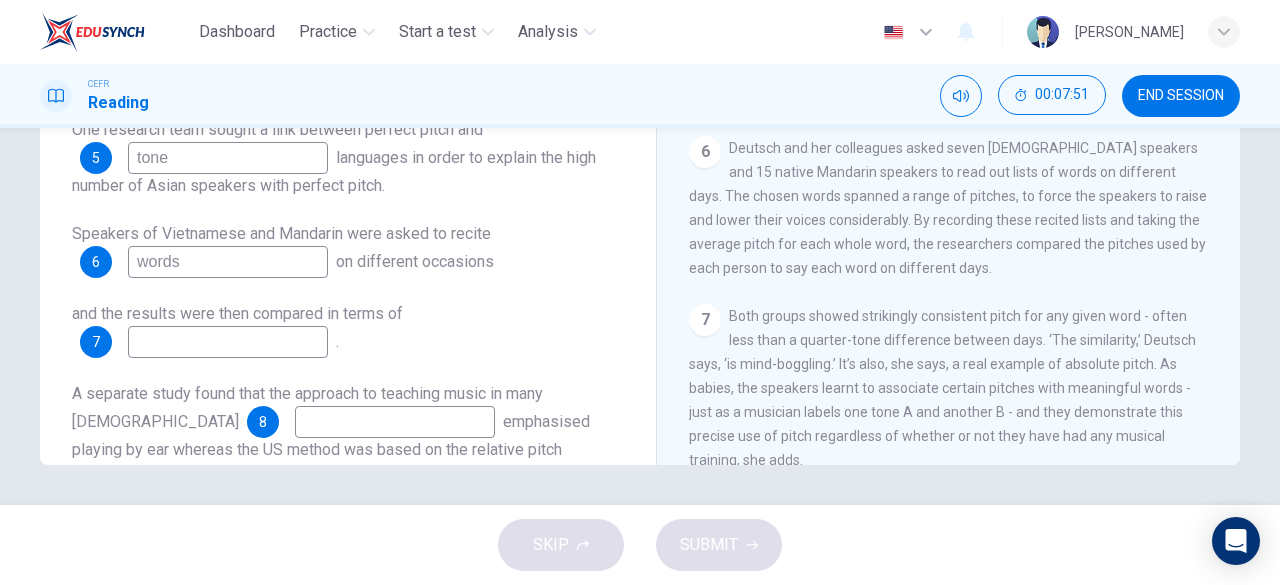 type on "words" 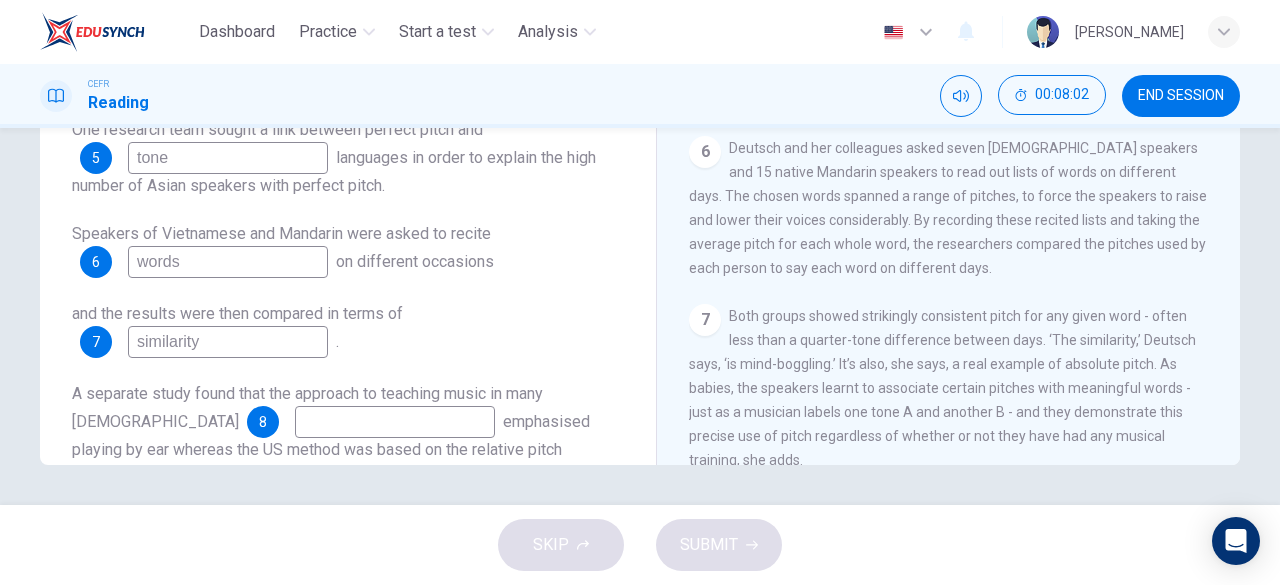 click on "similarity" at bounding box center [228, 342] 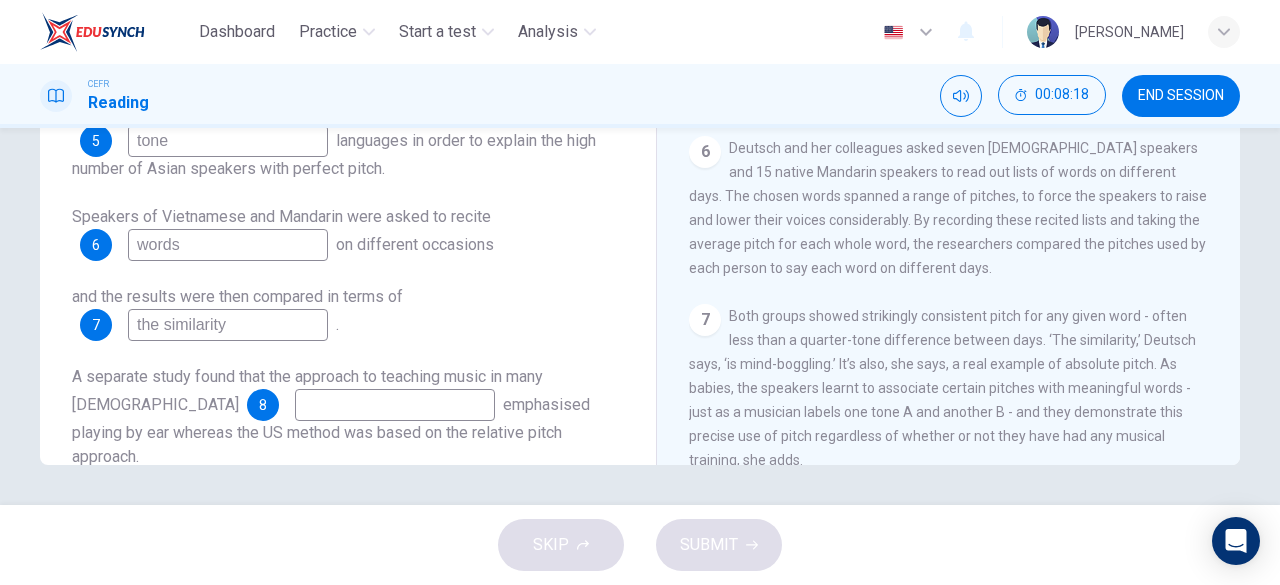 scroll, scrollTop: 336, scrollLeft: 0, axis: vertical 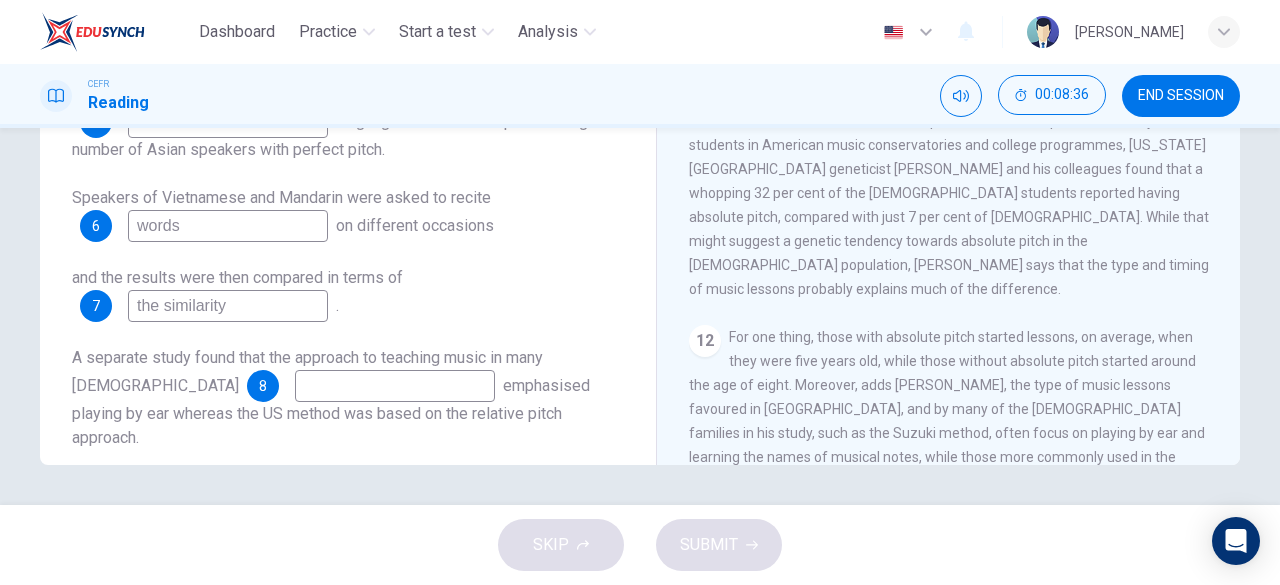type on "the similarity" 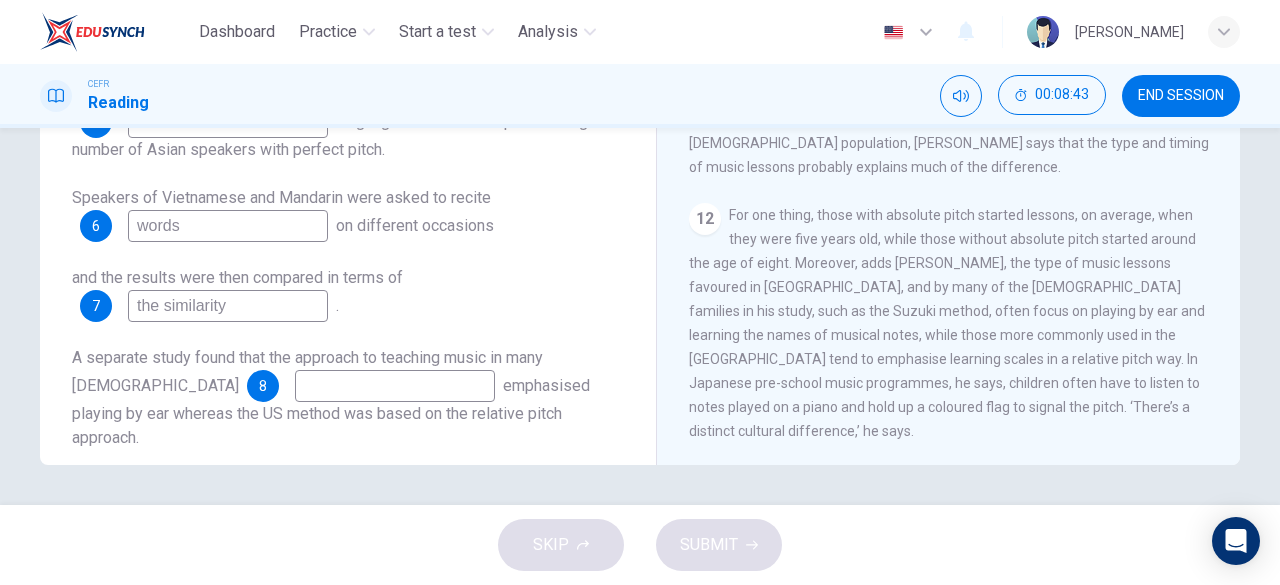 scroll, scrollTop: 2155, scrollLeft: 0, axis: vertical 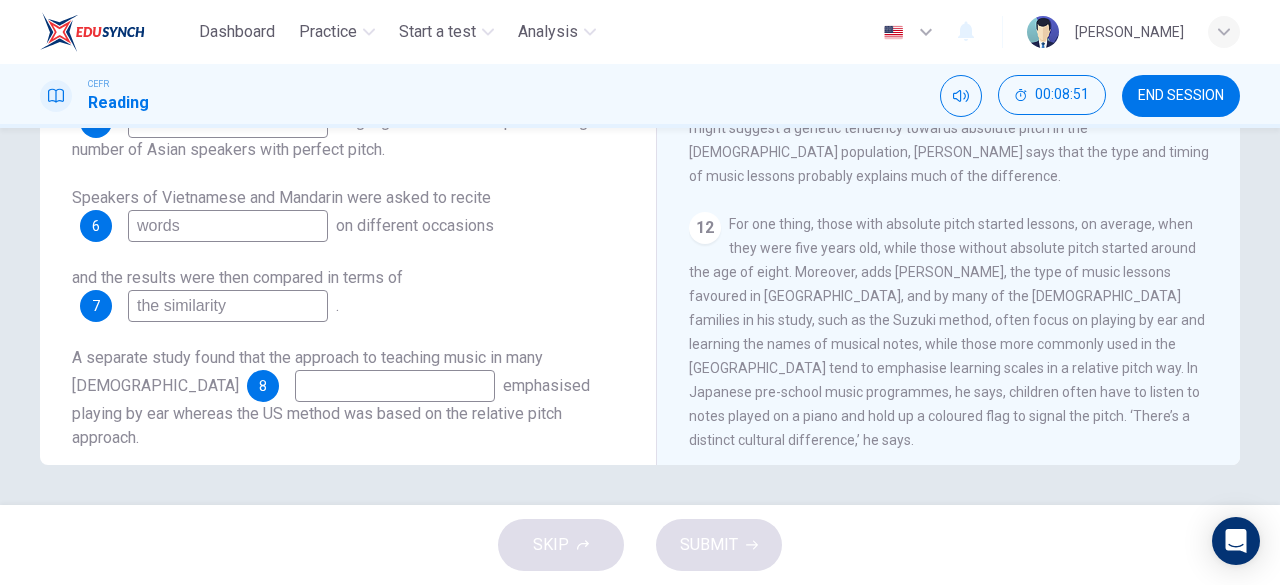 click at bounding box center (395, 386) 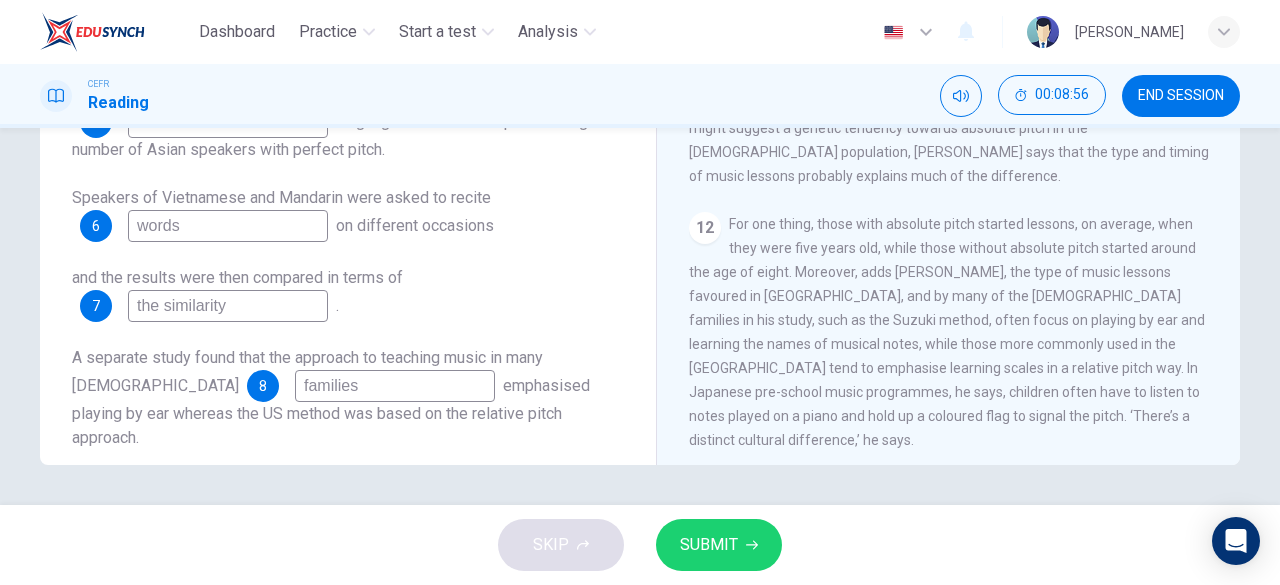 type on "families" 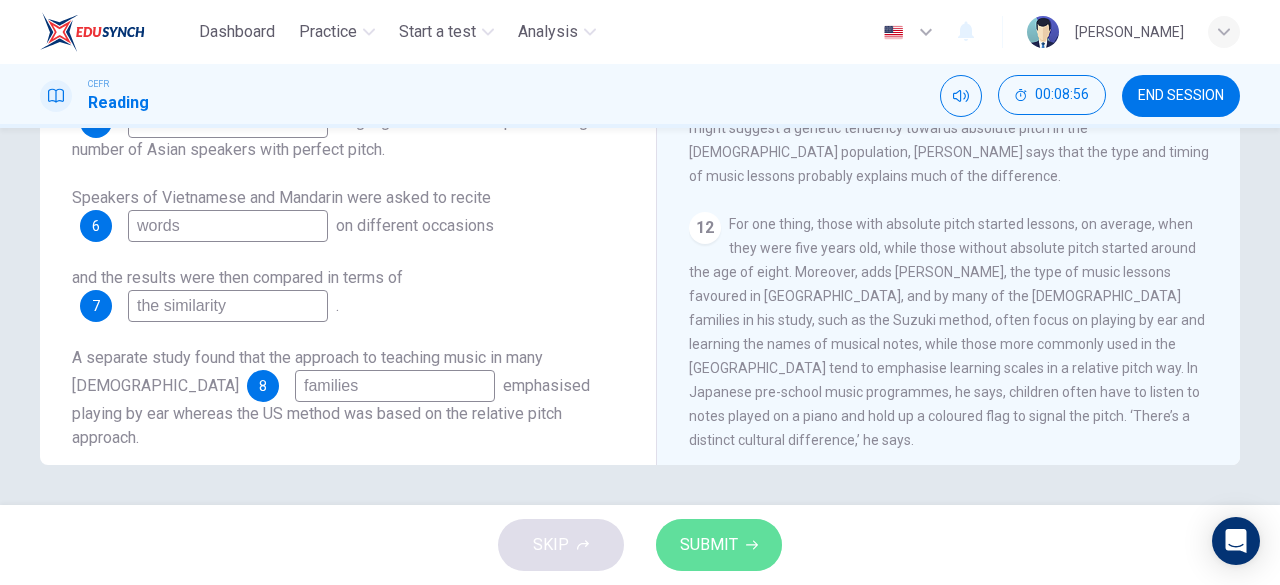 click on "SUBMIT" at bounding box center (709, 545) 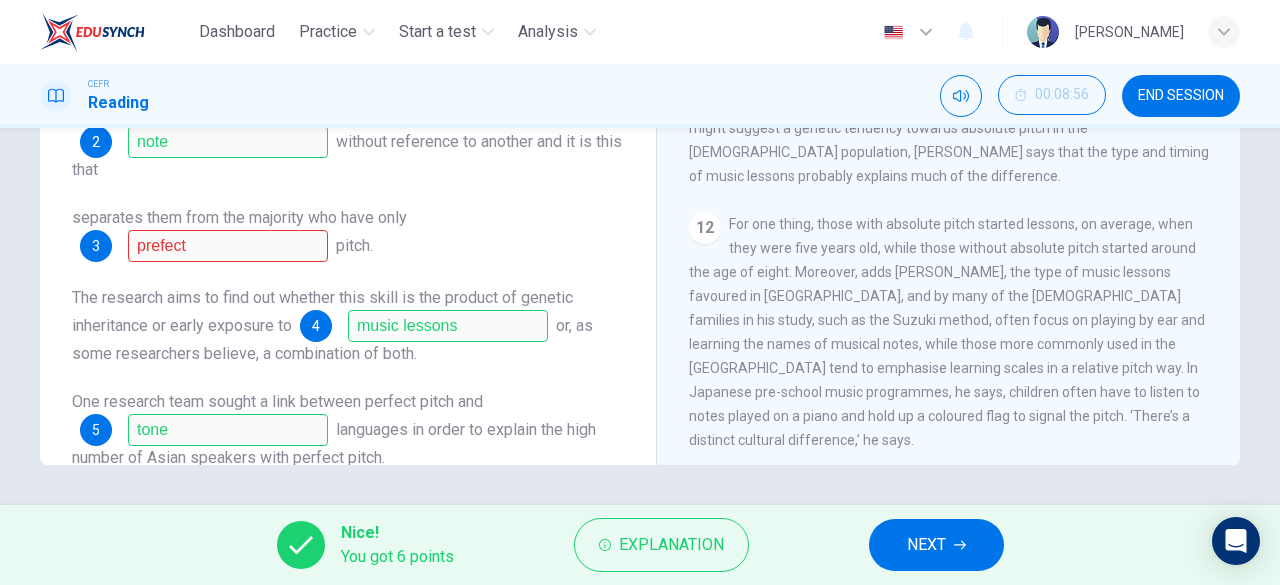 scroll, scrollTop: 0, scrollLeft: 0, axis: both 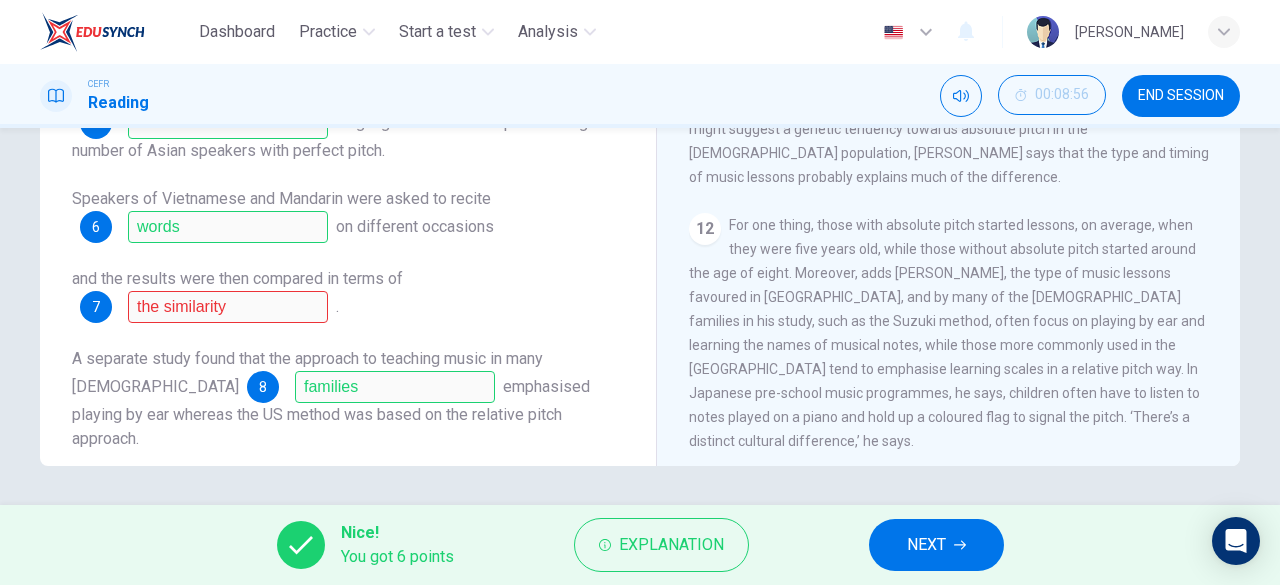 click on "NEXT" at bounding box center (936, 545) 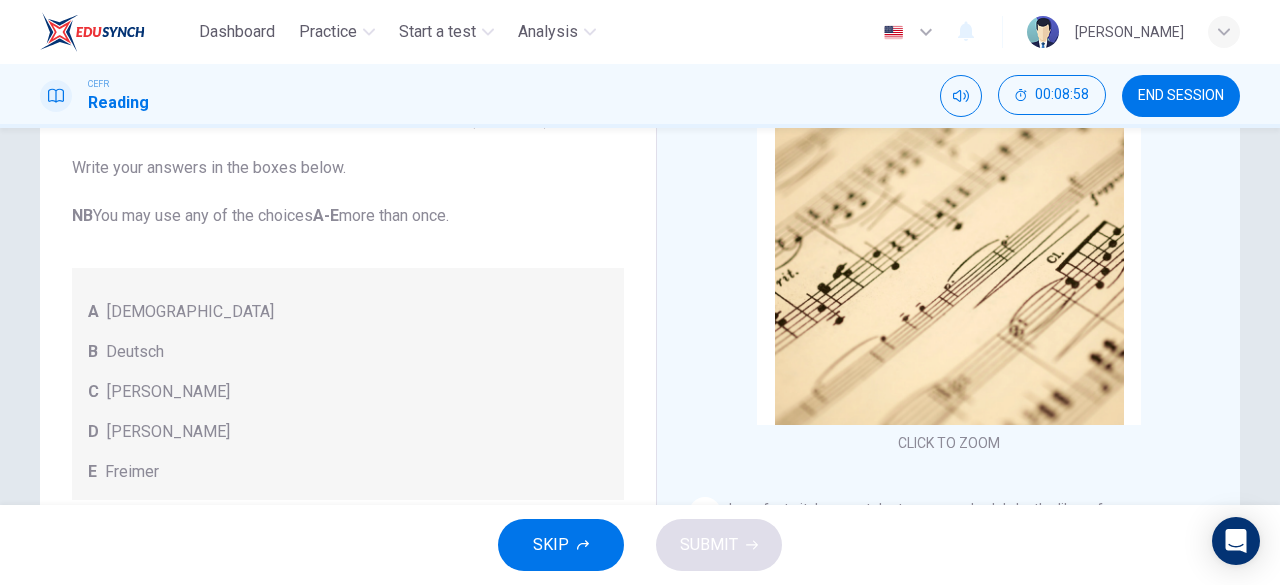 scroll, scrollTop: 179, scrollLeft: 0, axis: vertical 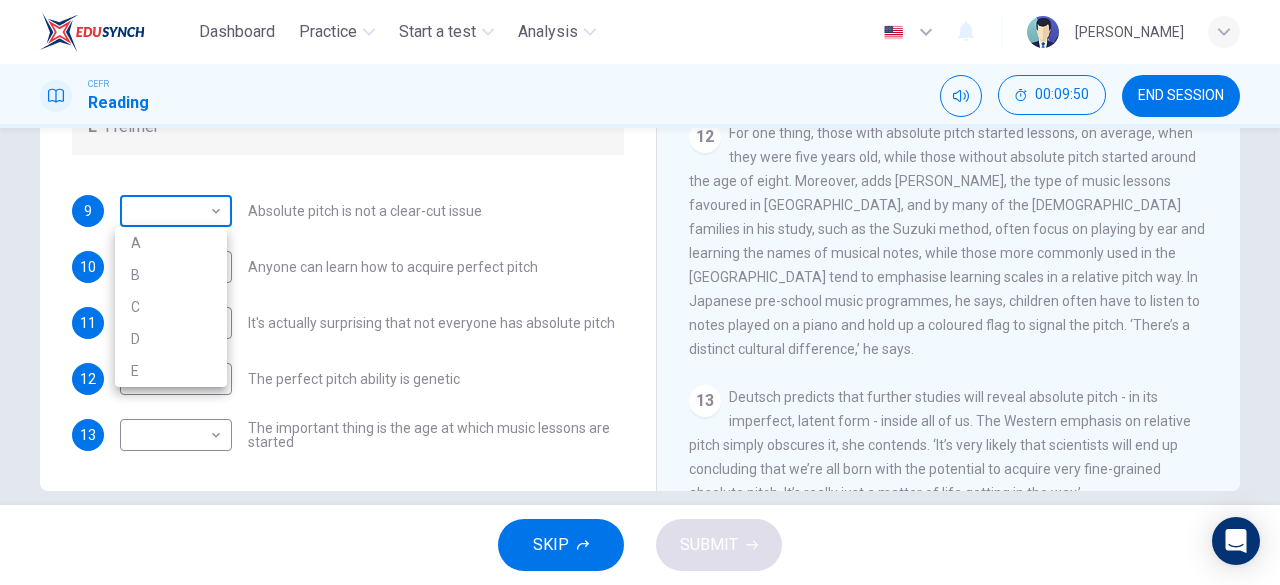 click on "Dashboard Practice Start a test Analysis English en ​ [PERSON_NAME] CEFR Reading 00:09:50 END SESSION Questions 9 - 13 The Reading Passage contains a number of opinions provided by five different scientists. Match each opinion with one of the scientists ( A-E  below).
Write your answers in the boxes below.
NB  You may use any of the choices  A-E  more than once. A Levitin B Deutsch C [PERSON_NAME] D [PERSON_NAME] 9 ​ ​ Absolute pitch is not a clear-cut issue 10 ​ ​ Anyone can learn how to acquire perfect pitch 11 ​ ​ It's actually surprising that not everyone has absolute pitch 12 ​ ​ The perfect pitch ability is genetic 13 ​ ​ The important thing is the age at which music lessons are started Striking the Right Note CLICK TO ZOOM Click to Zoom 1 Is perfect pitch a rare talent possessed solely by the likes of
[PERSON_NAME]? [PERSON_NAME] discusses this much sought-after musical ability. 2 3 4 5 6 7 8 9 10 11 12 13 SKIP SUBMIT EduSynch - Online Language Proficiency Testing" at bounding box center (640, 292) 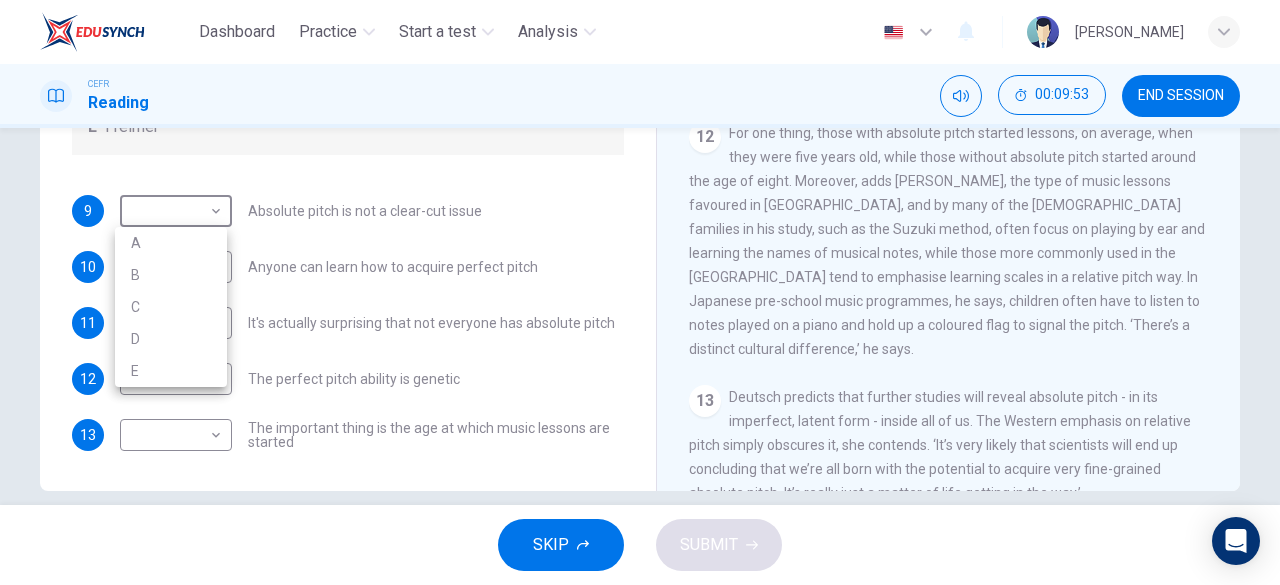 click at bounding box center [640, 292] 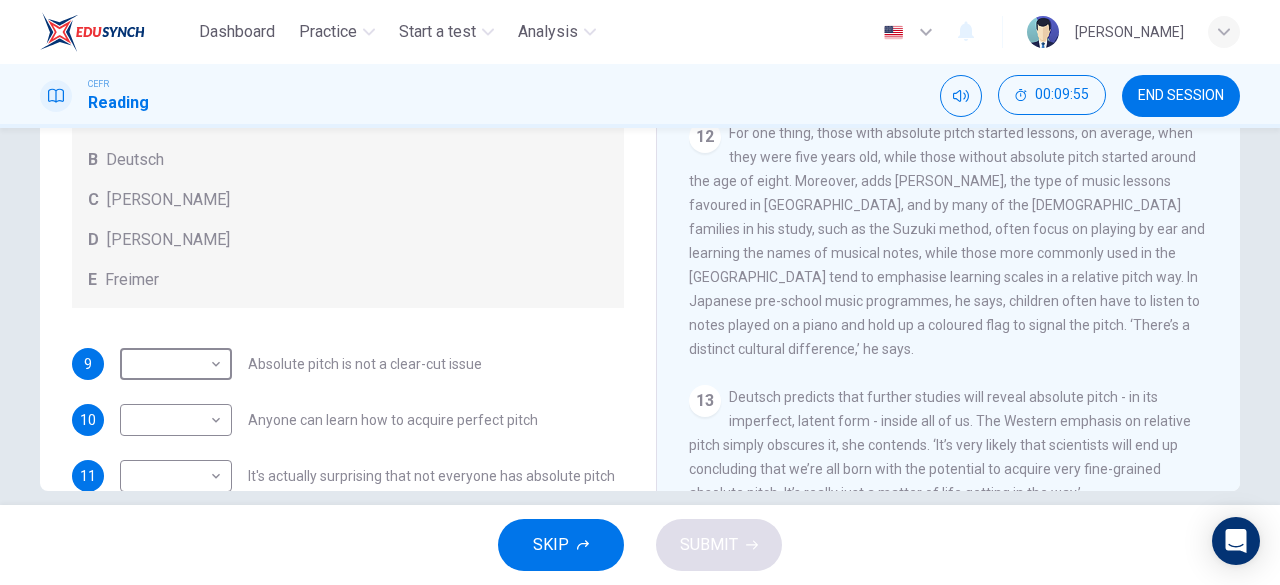 scroll, scrollTop: 176, scrollLeft: 0, axis: vertical 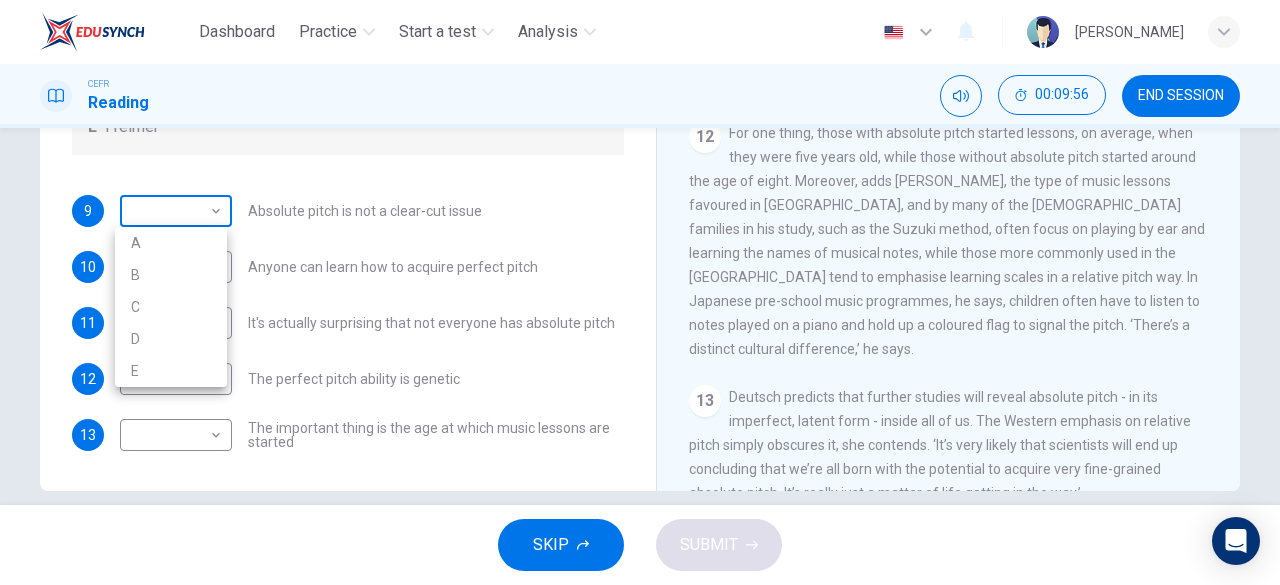 click on "Dashboard Practice Start a test Analysis English en ​ [PERSON_NAME] CEFR Reading 00:09:56 END SESSION Questions 9 - 13 The Reading Passage contains a number of opinions provided by five different scientists. Match each opinion with one of the scientists ( A-E  below).
Write your answers in the boxes below.
NB  You may use any of the choices  A-E  more than once. A Levitin B Deutsch C [PERSON_NAME] D [PERSON_NAME] 9 ​ ​ Absolute pitch is not a clear-cut issue 10 ​ ​ Anyone can learn how to acquire perfect pitch 11 ​ ​ It's actually surprising that not everyone has absolute pitch 12 ​ ​ The perfect pitch ability is genetic 13 ​ ​ The important thing is the age at which music lessons are started Striking the Right Note CLICK TO ZOOM Click to Zoom 1 Is perfect pitch a rare talent possessed solely by the likes of
[PERSON_NAME]? [PERSON_NAME] discusses this much sought-after musical ability. 2 3 4 5 6 7 8 9 10 11 12 13 SKIP SUBMIT EduSynch - Online Language Proficiency Testing" at bounding box center (640, 292) 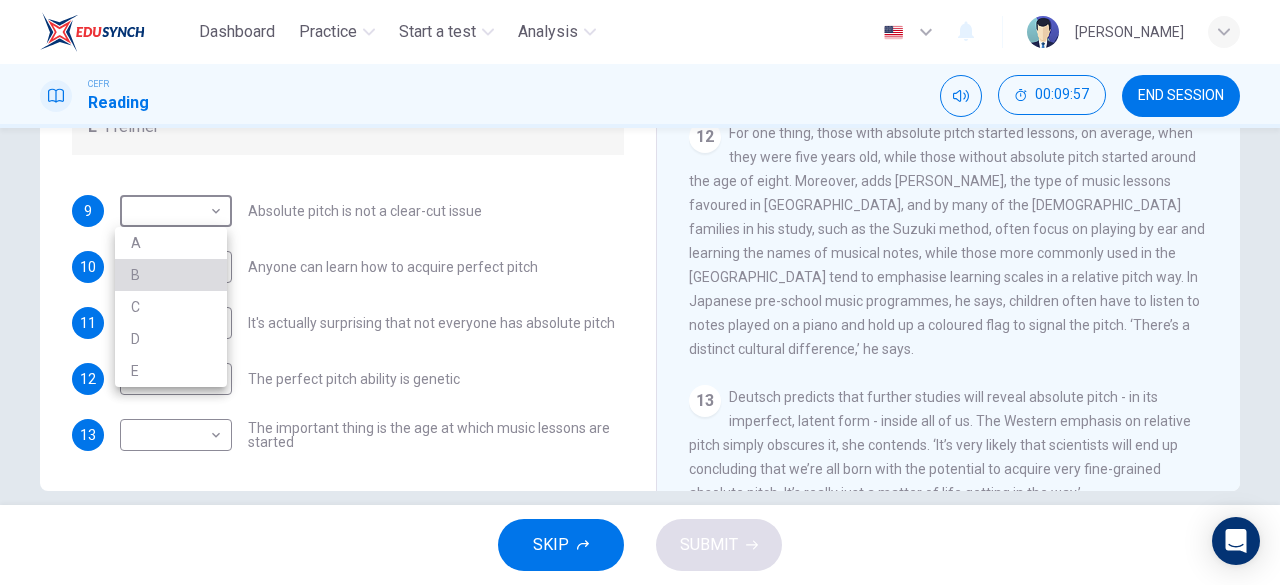 click on "B" at bounding box center [171, 275] 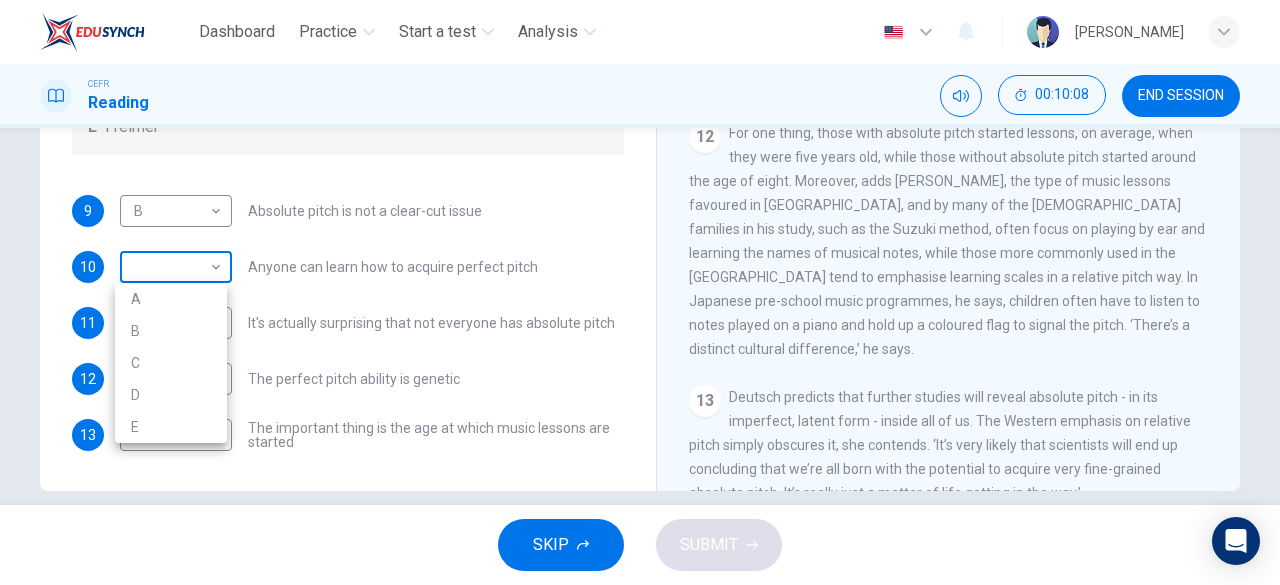 click on "Dashboard Practice Start a test Analysis English en ​ [PERSON_NAME] CEFR Reading 00:10:08 END SESSION Questions 9 - 13 The Reading Passage contains a number of opinions provided by five different scientists. Match each opinion with one of the scientists ( A-E  below).
Write your answers in the boxes below.
NB  You may use any of the choices  A-E  more than once. A Levitin B Deutsch C [PERSON_NAME] D [PERSON_NAME] 9 B B ​ Absolute pitch is not a clear-cut issue 10 ​ ​ Anyone can learn how to acquire perfect pitch 11 ​ ​ It's actually surprising that not everyone has absolute pitch 12 ​ ​ The perfect pitch ability is genetic 13 ​ ​ The important thing is the age at which music lessons are started Striking the Right Note CLICK TO ZOOM Click to Zoom 1 Is perfect pitch a rare talent possessed solely by the likes of
[PERSON_NAME]? [PERSON_NAME] discusses this much sought-after musical ability. 2 3 4 5 6 7 8 9 10 11 12 13 SKIP SUBMIT EduSynch - Online Language Proficiency Testing" at bounding box center (640, 292) 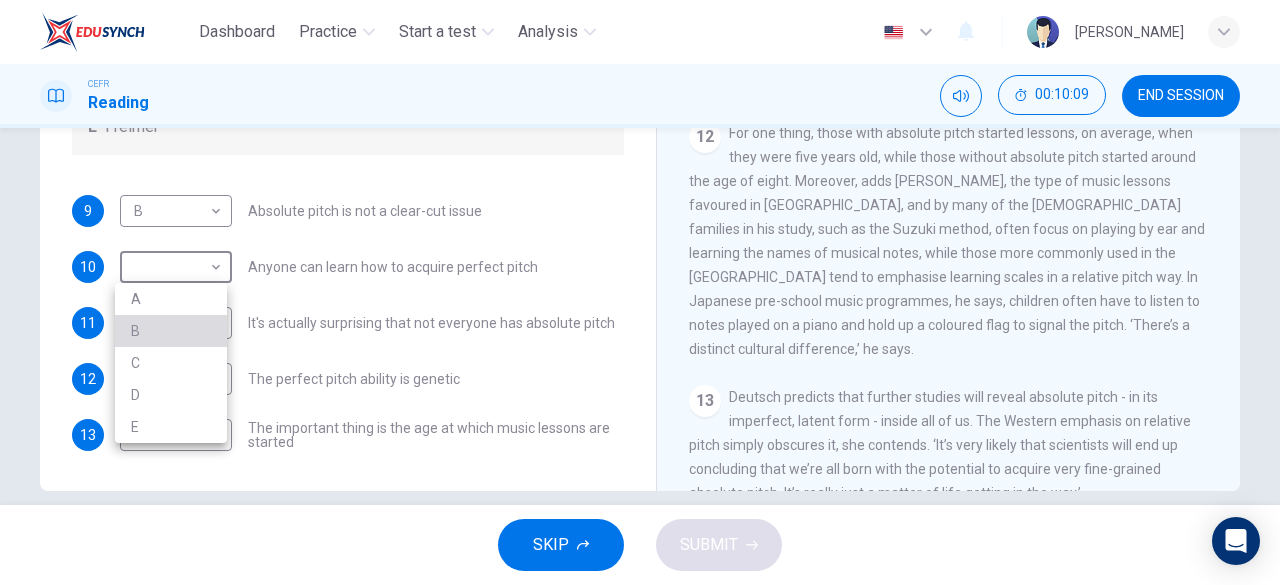 click on "B" at bounding box center (171, 331) 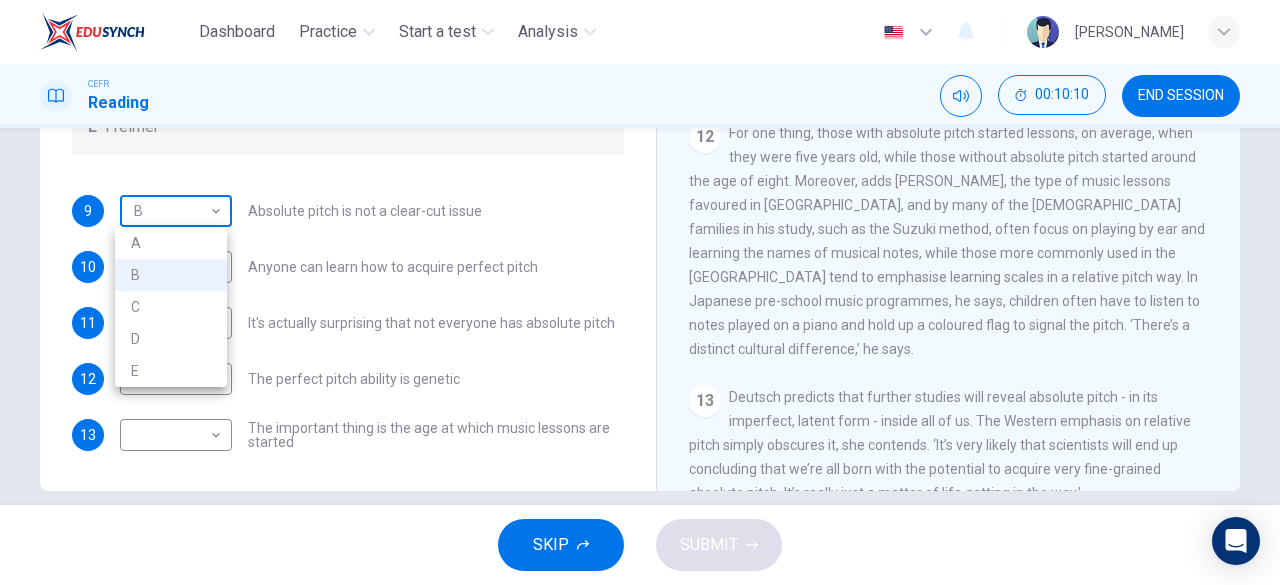 click on "Dashboard Practice Start a test Analysis English en ​ [PERSON_NAME] CEFR Reading 00:10:10 END SESSION Questions 9 - 13 The Reading Passage contains a number of opinions provided by five different scientists. Match each opinion with one of the scientists ( A-E  below).
Write your answers in the boxes below.
NB  You may use any of the choices  A-E  more than once. A Levitin B Deutsch C [PERSON_NAME] D [PERSON_NAME] 9 B B ​ Absolute pitch is not a clear-cut issue 10 B B ​ Anyone can learn how to acquire perfect pitch 11 ​ ​ It's actually surprising that not everyone has absolute pitch 12 ​ ​ The perfect pitch ability is genetic 13 ​ ​ The important thing is the age at which music lessons are started Striking the Right Note CLICK TO ZOOM Click to Zoom 1 Is perfect pitch a rare talent possessed solely by the likes of
[PERSON_NAME]? [PERSON_NAME] discusses this much sought-after musical ability. 2 3 4 5 6 7 8 9 10 11 12 13 SKIP SUBMIT EduSynch - Online Language Proficiency Testing" at bounding box center (640, 292) 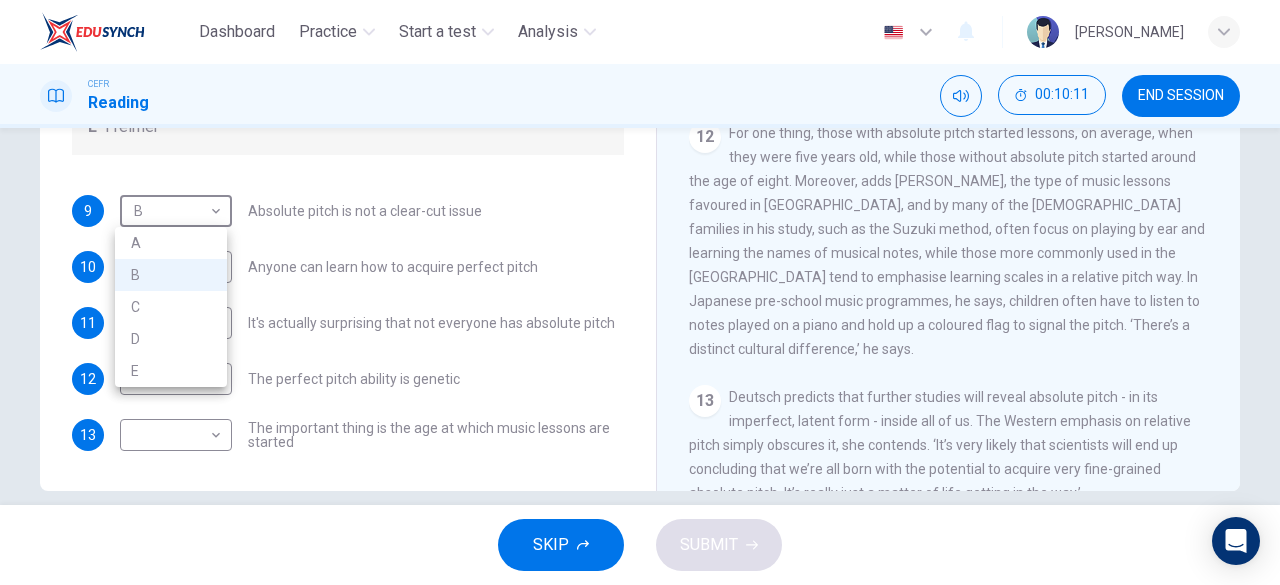 click at bounding box center (640, 292) 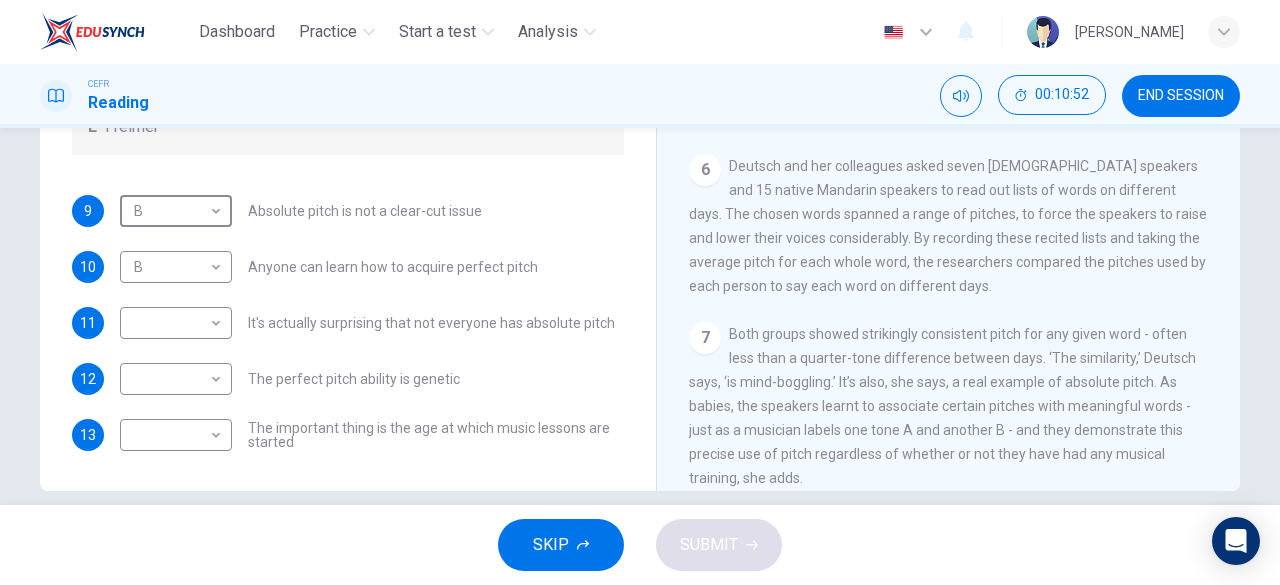 scroll, scrollTop: 1297, scrollLeft: 0, axis: vertical 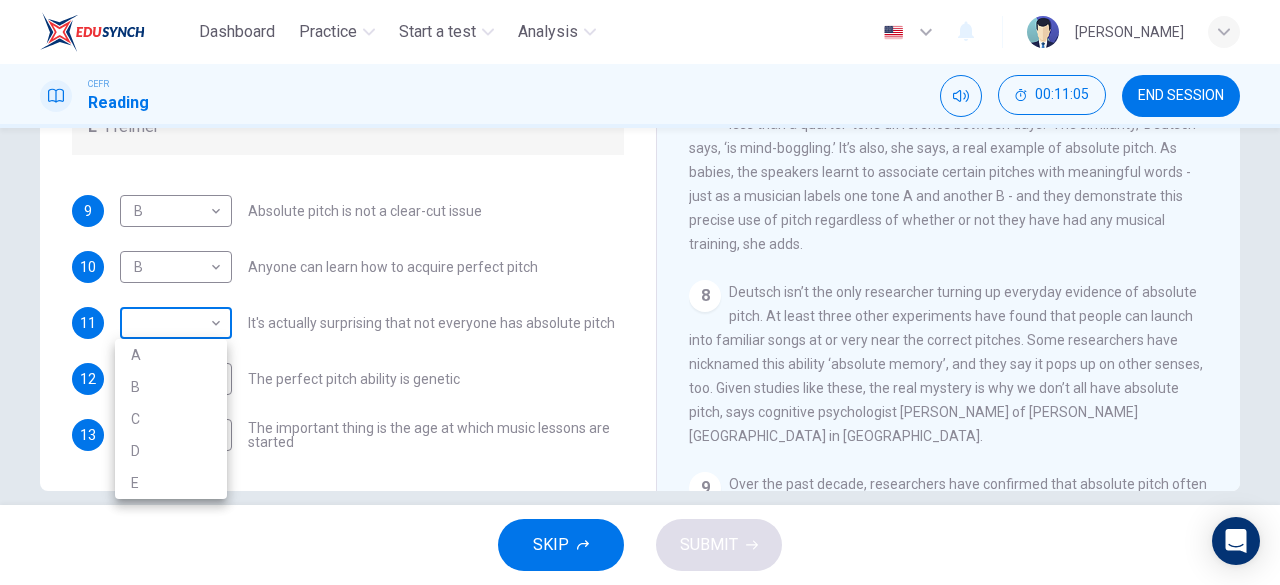 click on "Dashboard Practice Start a test Analysis English en ​ [PERSON_NAME] CEFR Reading 00:11:05 END SESSION Questions 9 - 13 The Reading Passage contains a number of opinions provided by five different scientists. Match each opinion with one of the scientists ( A-E  below).
Write your answers in the boxes below.
NB  You may use any of the choices  A-E  more than once. A Levitin B Deutsch C [PERSON_NAME] D [PERSON_NAME] 9 B B ​ Absolute pitch is not a clear-cut issue 10 B B ​ Anyone can learn how to acquire perfect pitch 11 ​ ​ It's actually surprising that not everyone has absolute pitch 12 ​ ​ The perfect pitch ability is genetic 13 ​ ​ The important thing is the age at which music lessons are started Striking the Right Note CLICK TO ZOOM Click to Zoom 1 Is perfect pitch a rare talent possessed solely by the likes of
[PERSON_NAME]? [PERSON_NAME] discusses this much sought-after musical ability. 2 3 4 5 6 7 8 9 10 11 12 13 SKIP SUBMIT EduSynch - Online Language Proficiency Testing" at bounding box center [640, 292] 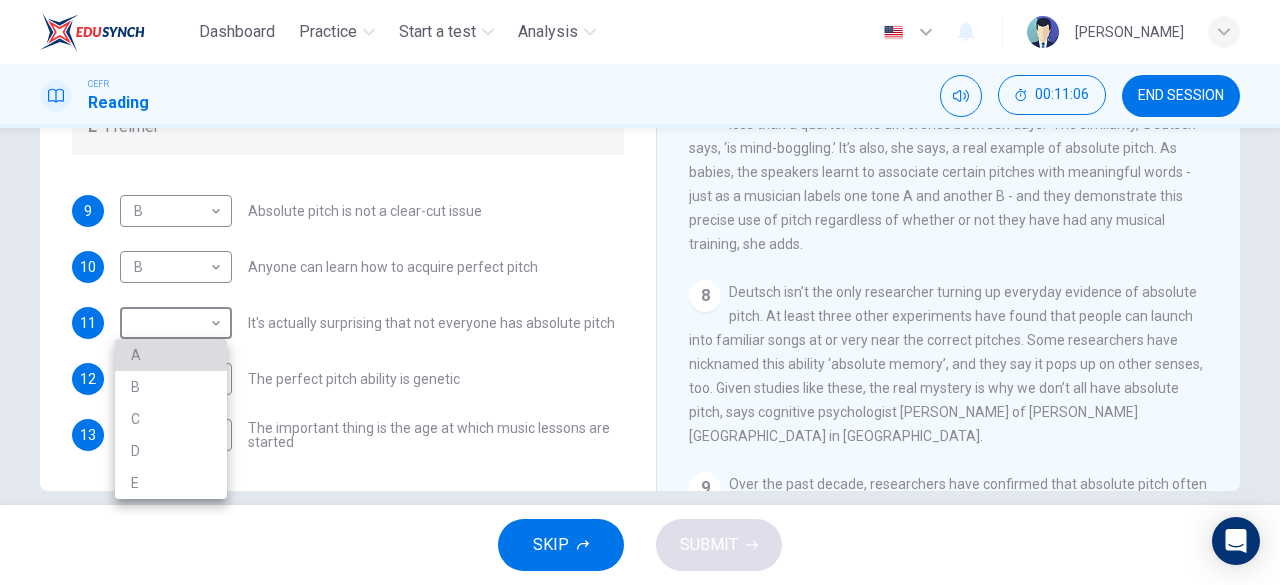 click on "A" at bounding box center [171, 355] 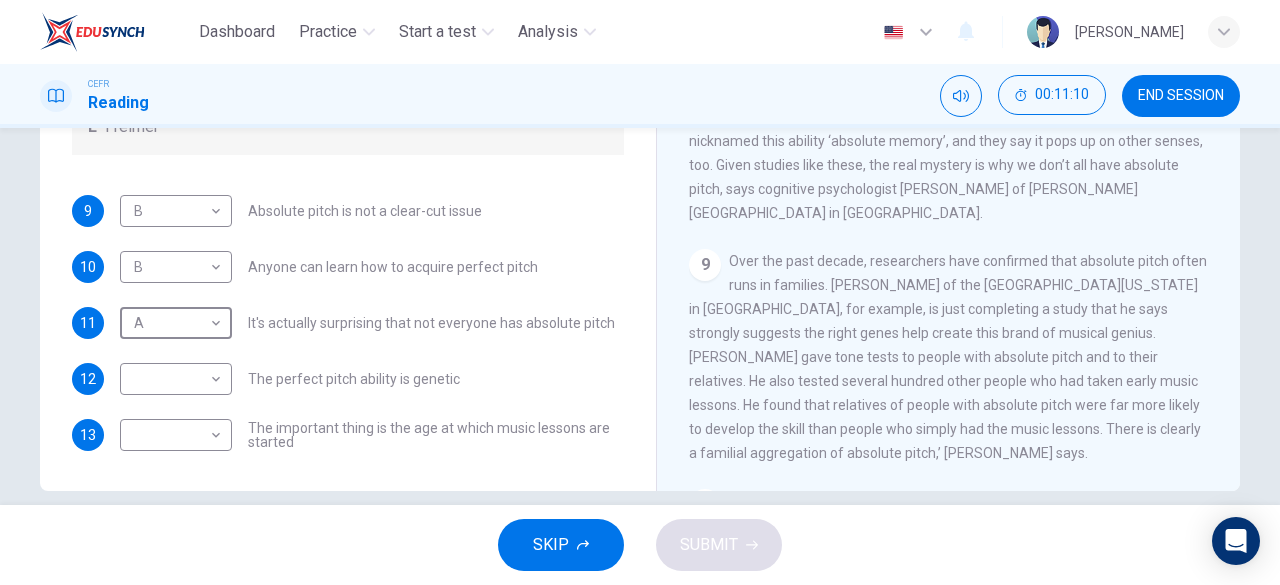scroll, scrollTop: 1525, scrollLeft: 0, axis: vertical 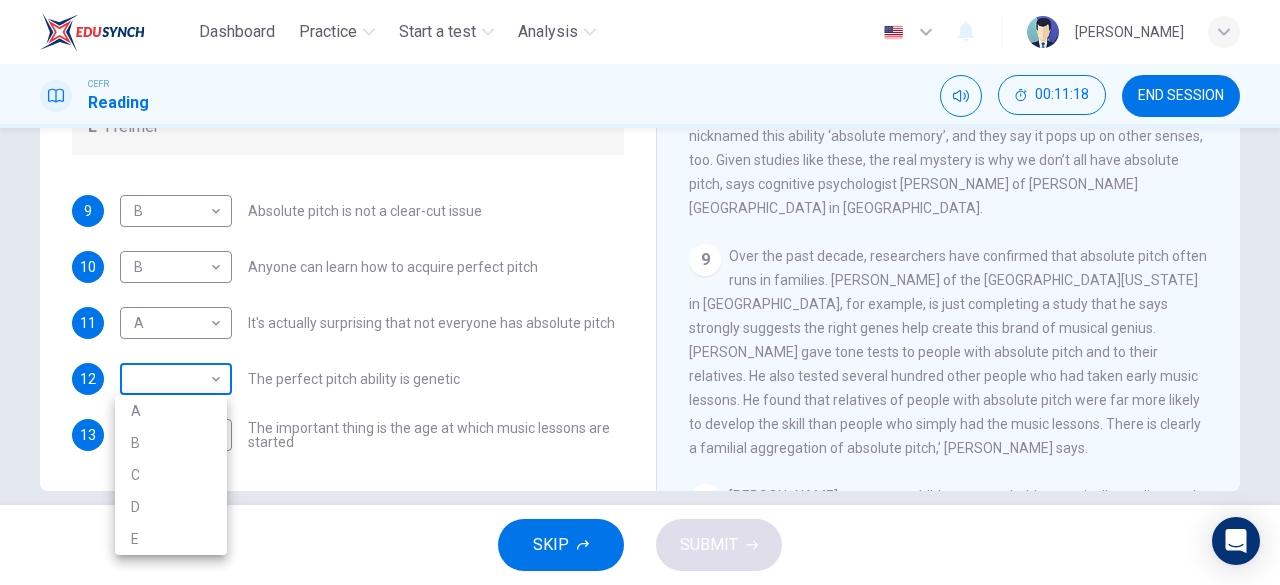 click on "Dashboard Practice Start a test Analysis English en ​ [PERSON_NAME] CEFR Reading 00:11:18 END SESSION Questions 9 - 13 The Reading Passage contains a number of opinions provided by five different scientists. Match each opinion with one of the scientists ( A-E  below).
Write your answers in the boxes below.
NB  You may use any of the choices  A-E  more than once. A Levitin B Deutsch C [PERSON_NAME] D [PERSON_NAME] 9 B B ​ Absolute pitch is not a clear-cut issue 10 B B ​ Anyone can learn how to acquire perfect pitch 11 A A ​ It's actually surprising that not everyone has absolute pitch 12 ​ ​ The perfect pitch ability is genetic 13 ​ ​ The important thing is the age at which music lessons are started Striking the Right Note CLICK TO ZOOM Click to Zoom 1 Is perfect pitch a rare talent possessed solely by the likes of
[PERSON_NAME]? [PERSON_NAME] discusses this much sought-after musical ability. 2 3 4 5 6 7 8 9 10 11 12 13 SKIP SUBMIT EduSynch - Online Language Proficiency Testing" at bounding box center (640, 292) 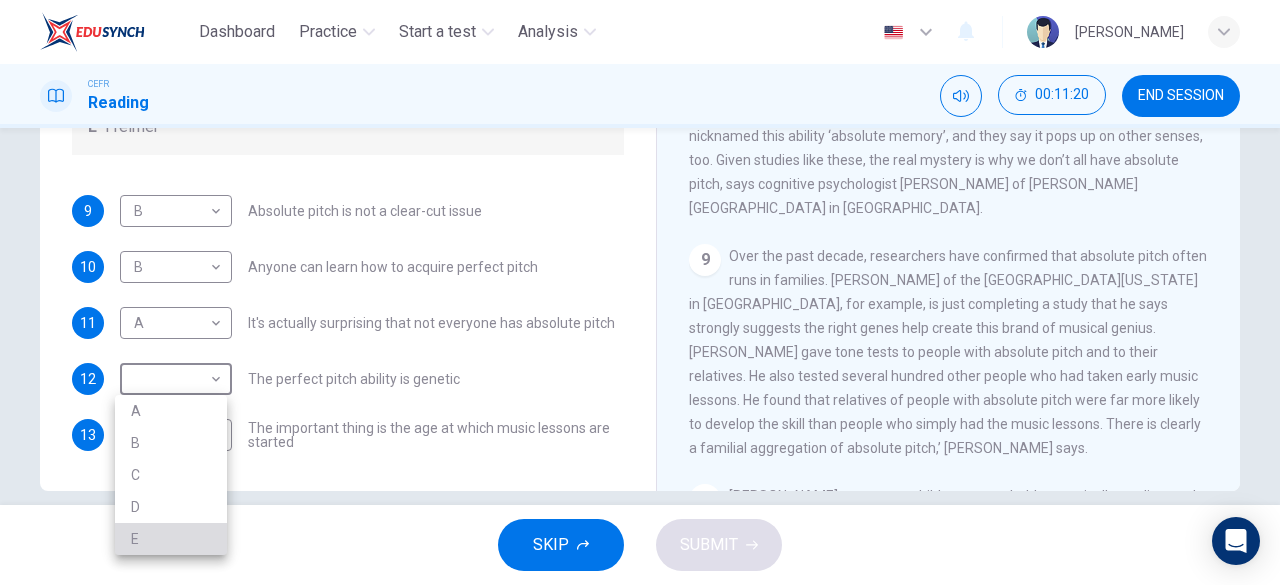 click on "E" at bounding box center [171, 539] 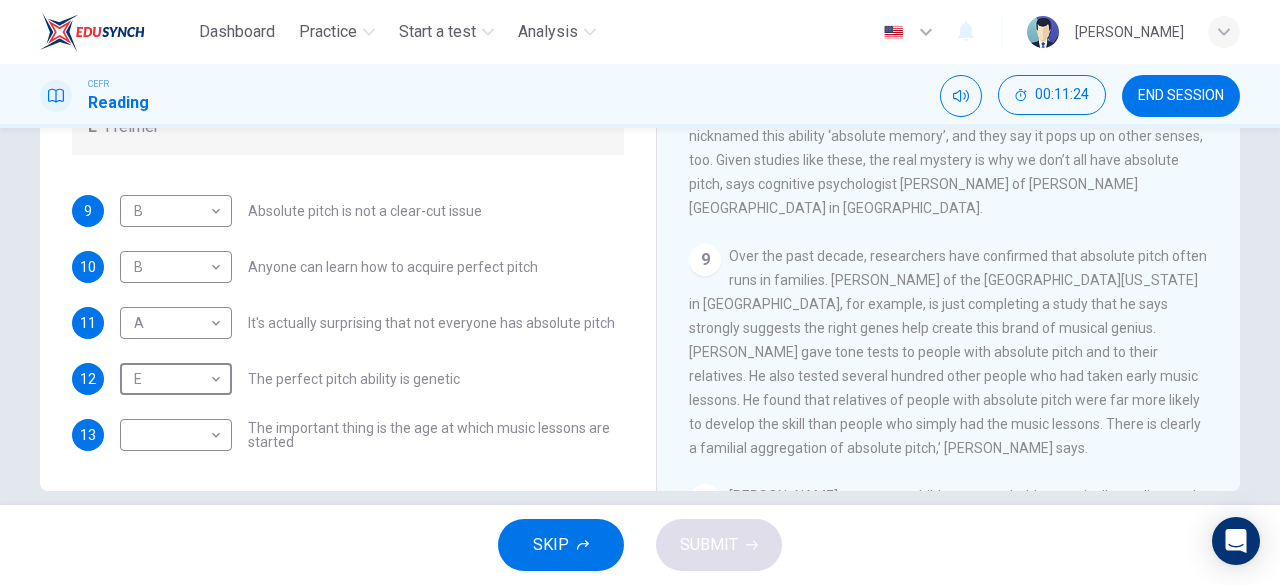 scroll, scrollTop: 176, scrollLeft: 0, axis: vertical 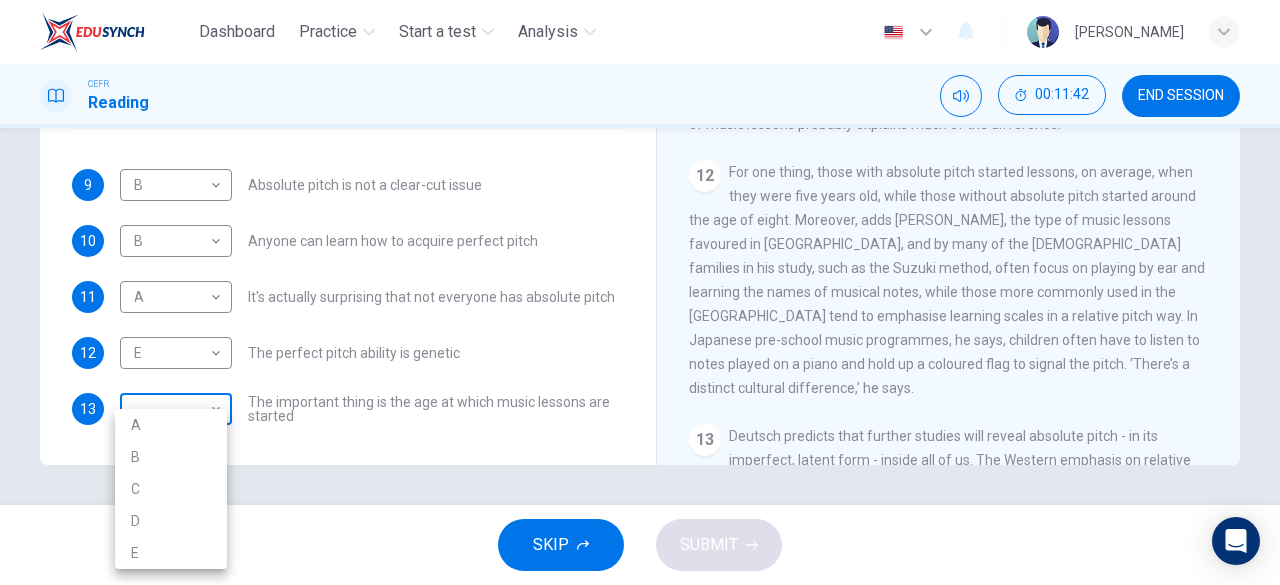 click on "Dashboard Practice Start a test Analysis English en ​ [PERSON_NAME] CEFR Reading 00:11:42 END SESSION Questions 9 - 13 The Reading Passage contains a number of opinions provided by five different scientists. Match each opinion with one of the scientists ( A-E  below).
Write your answers in the boxes below.
NB  You may use any of the choices  A-E  more than once. A Levitin B Deutsch C [PERSON_NAME] D [PERSON_NAME] 9 B B ​ Absolute pitch is not a clear-cut issue 10 B B ​ Anyone can learn how to acquire perfect pitch 11 A A ​ It's actually surprising that not everyone has absolute pitch 12 E E ​ The perfect pitch ability is genetic 13 ​ ​ The important thing is the age at which music lessons are started Striking the Right Note CLICK TO ZOOM Click to Zoom 1 Is perfect pitch a rare talent possessed solely by the likes of
[PERSON_NAME]? [PERSON_NAME] discusses this much sought-after musical ability. 2 3 4 5 6 7 8 9 10 11 12 13 SKIP SUBMIT EduSynch - Online Language Proficiency Testing" at bounding box center [640, 292] 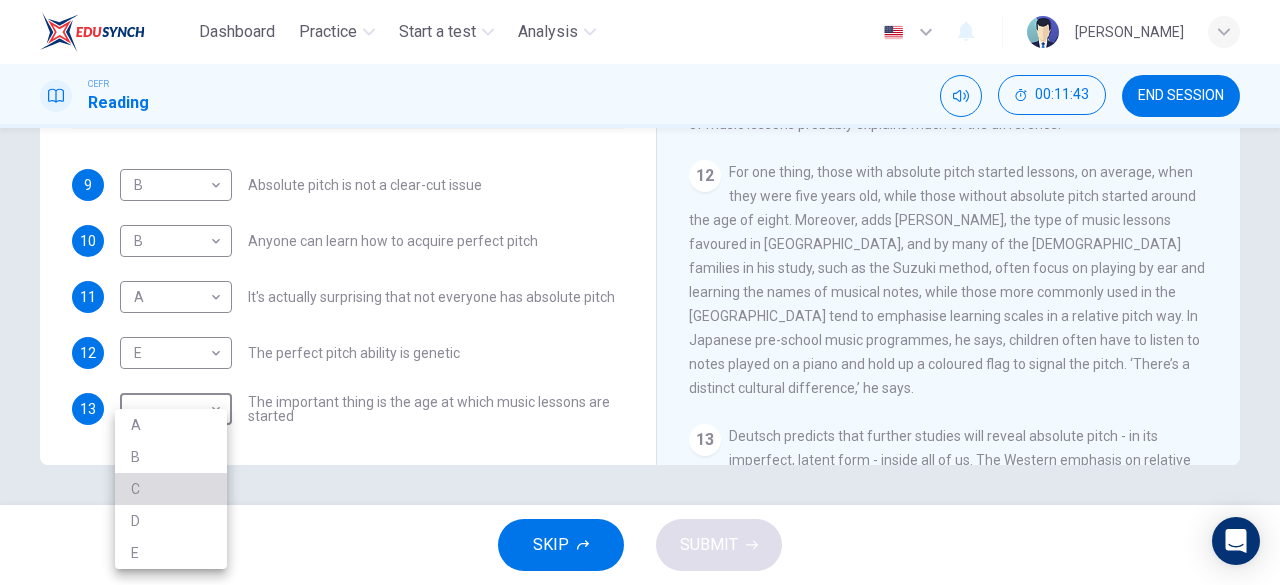 click on "C" at bounding box center [171, 489] 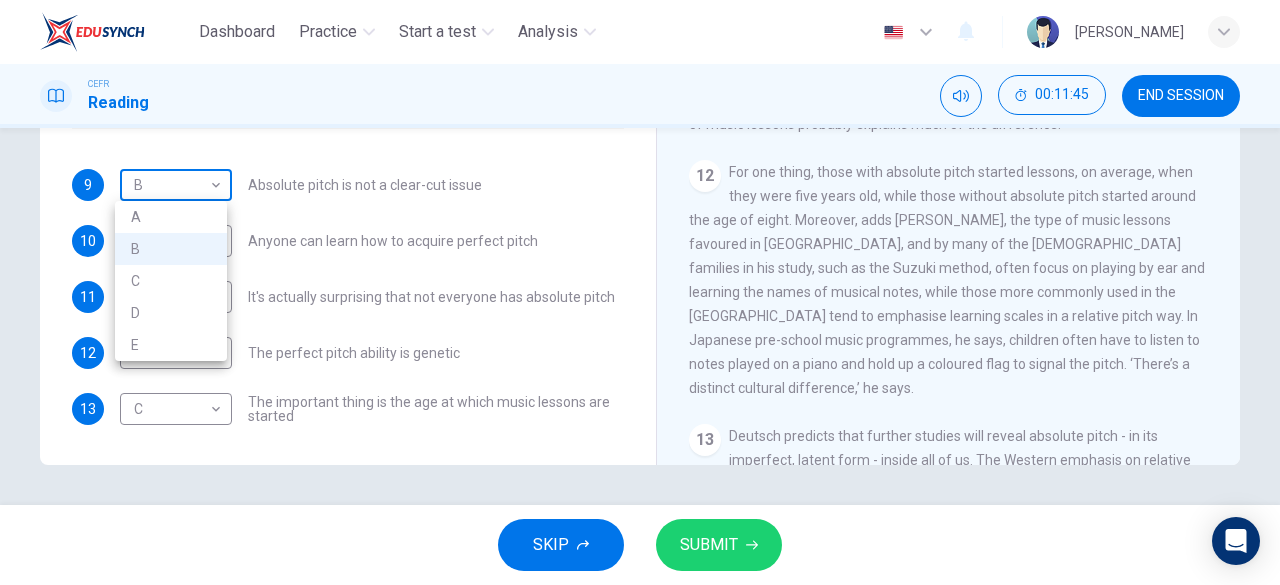 click on "Dashboard Practice Start a test Analysis English en ​ [PERSON_NAME] CEFR Reading 00:11:45 END SESSION Questions 9 - 13 The Reading Passage contains a number of opinions provided by five different scientists. Match each opinion with one of the scientists ( A-E  below).
Write your answers in the boxes below.
NB  You may use any of the choices  A-E  more than once. A Levitin B Deutsch C [PERSON_NAME] D [PERSON_NAME] 9 B B ​ Absolute pitch is not a clear-cut issue 10 B B ​ Anyone can learn how to acquire perfect pitch 11 A A ​ It's actually surprising that not everyone has absolute pitch 12 E E ​ The perfect pitch ability is genetic 13 C C ​ The important thing is the age at which music lessons are started Striking the Right Note CLICK TO ZOOM Click to Zoom 1 Is perfect pitch a rare talent possessed solely by the likes of
[PERSON_NAME]? [PERSON_NAME] discusses this much sought-after musical ability. 2 3 4 5 6 7 8 9 10 11 12 13 SKIP SUBMIT EduSynch - Online Language Proficiency Testing" at bounding box center [640, 292] 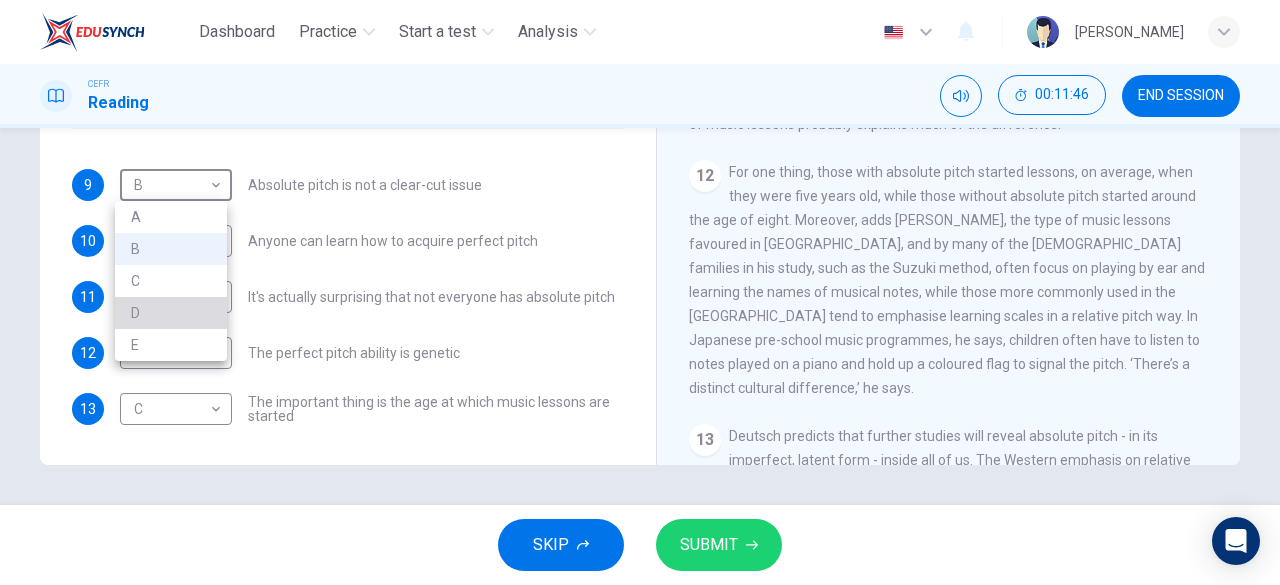 click on "D" at bounding box center (171, 313) 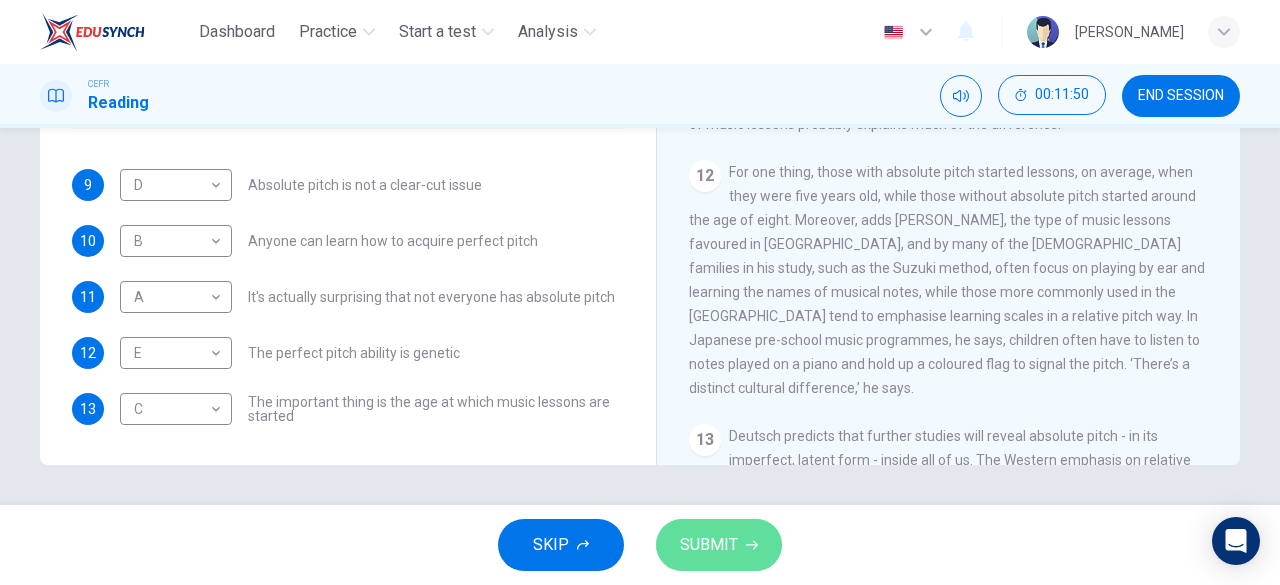 click on "SUBMIT" at bounding box center [709, 545] 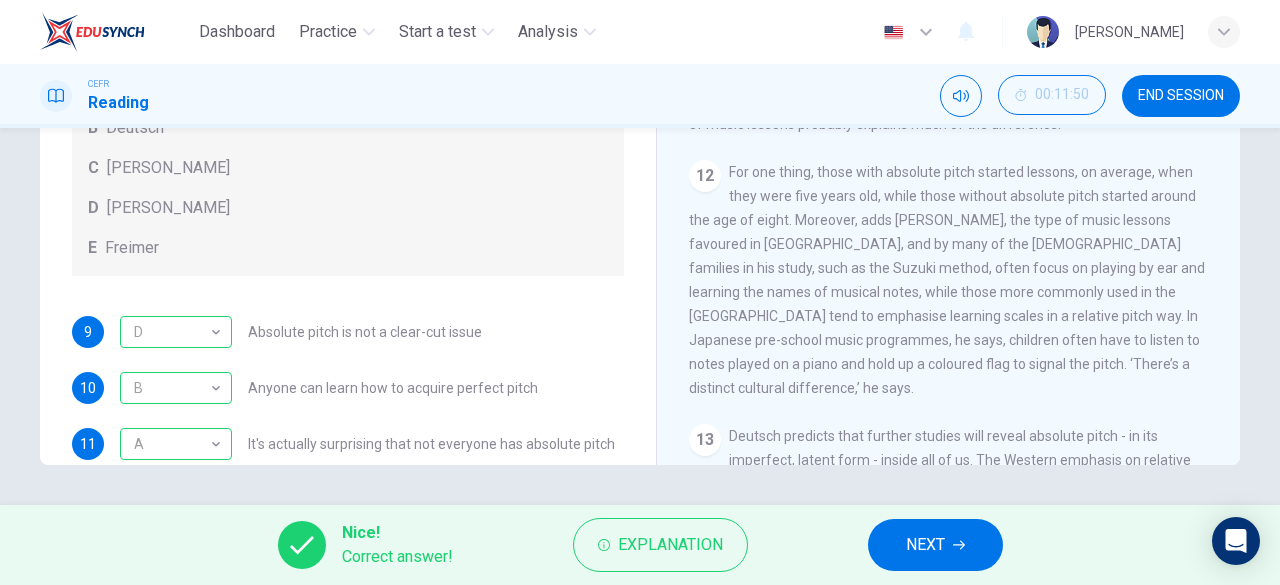 scroll, scrollTop: 0, scrollLeft: 0, axis: both 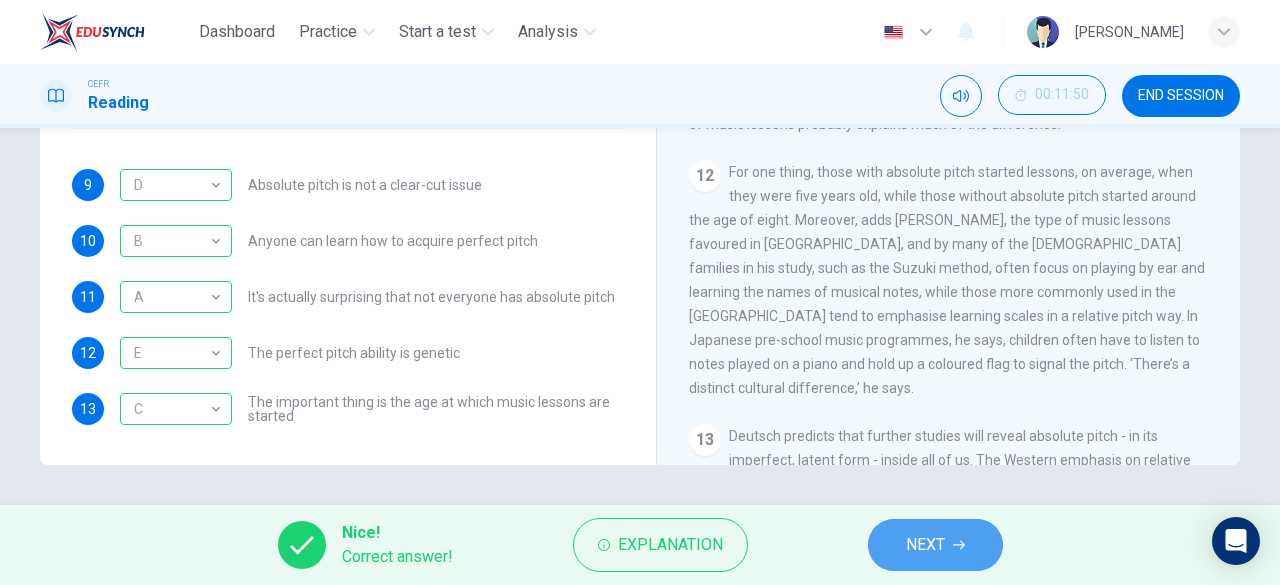 click on "NEXT" at bounding box center (925, 545) 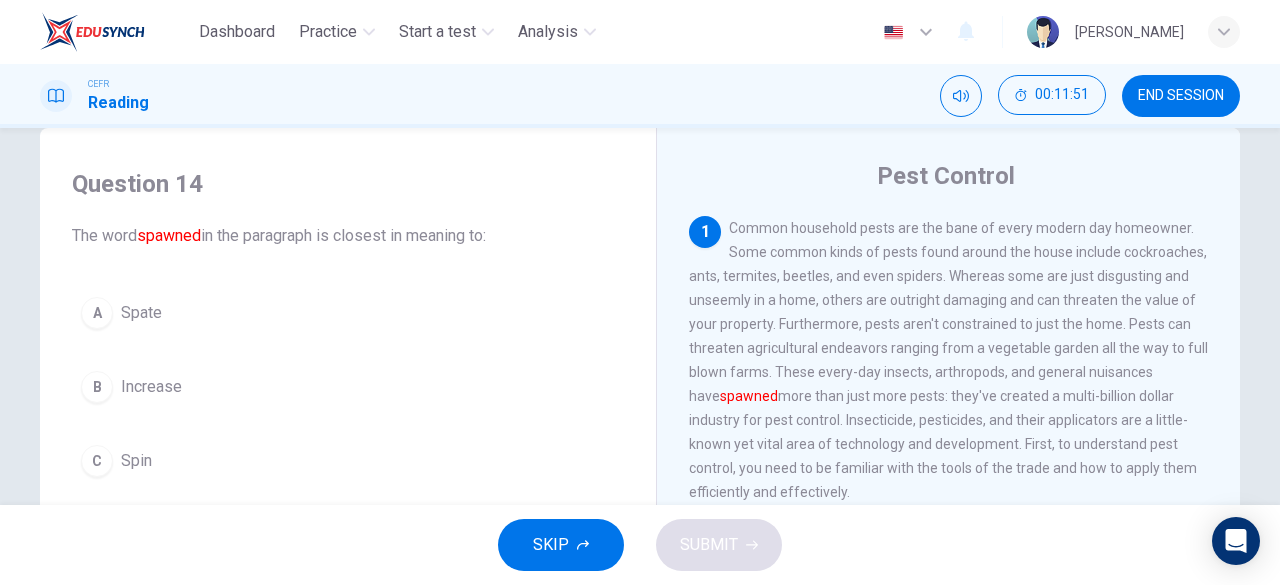 scroll, scrollTop: 43, scrollLeft: 0, axis: vertical 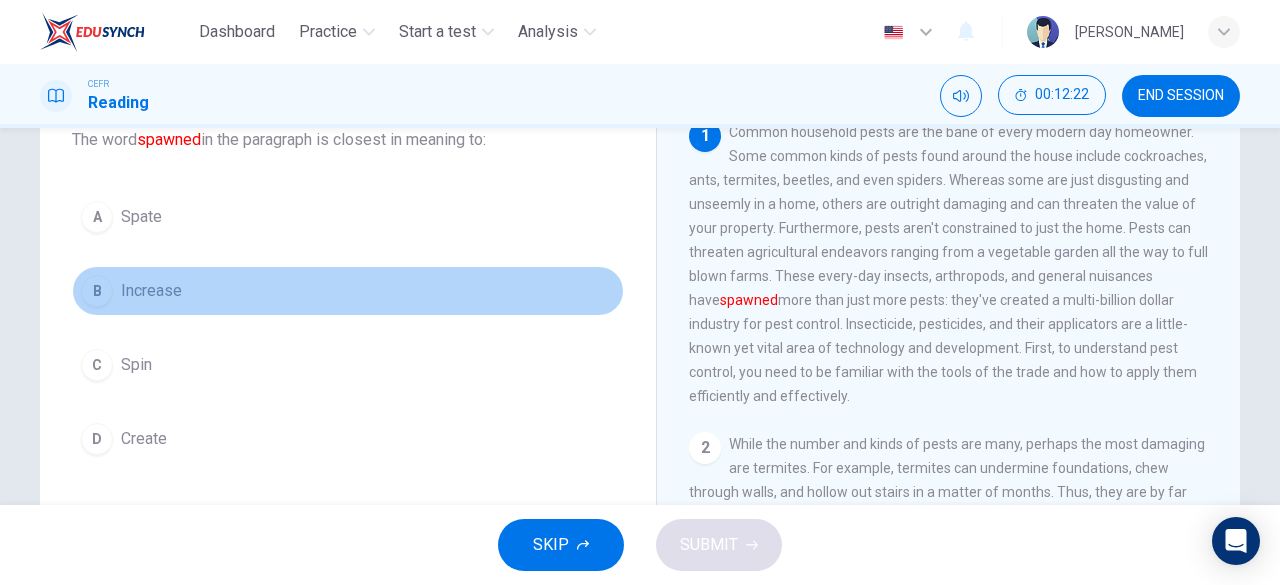 click on "Increase" at bounding box center [151, 291] 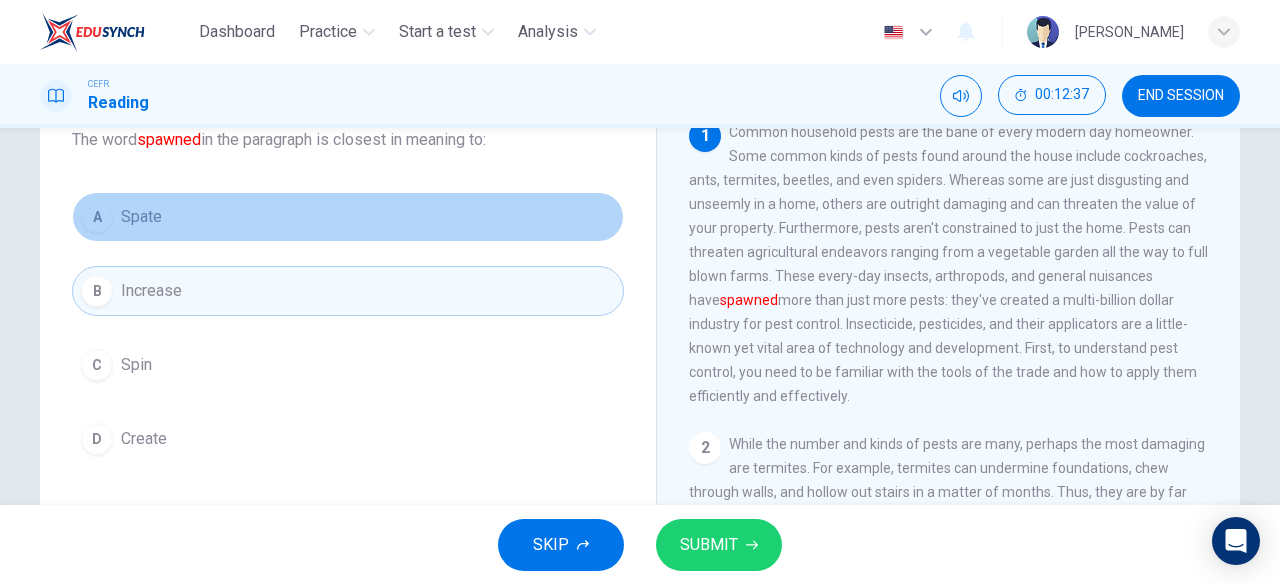 click on "A Spate" at bounding box center (348, 217) 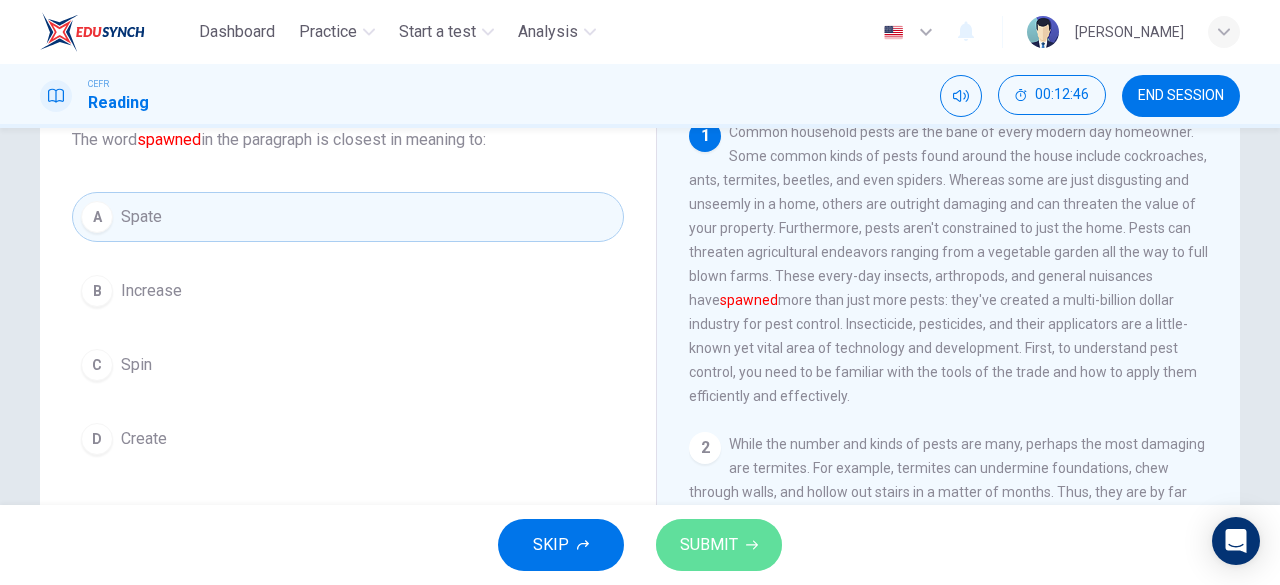 click on "SUBMIT" at bounding box center (709, 545) 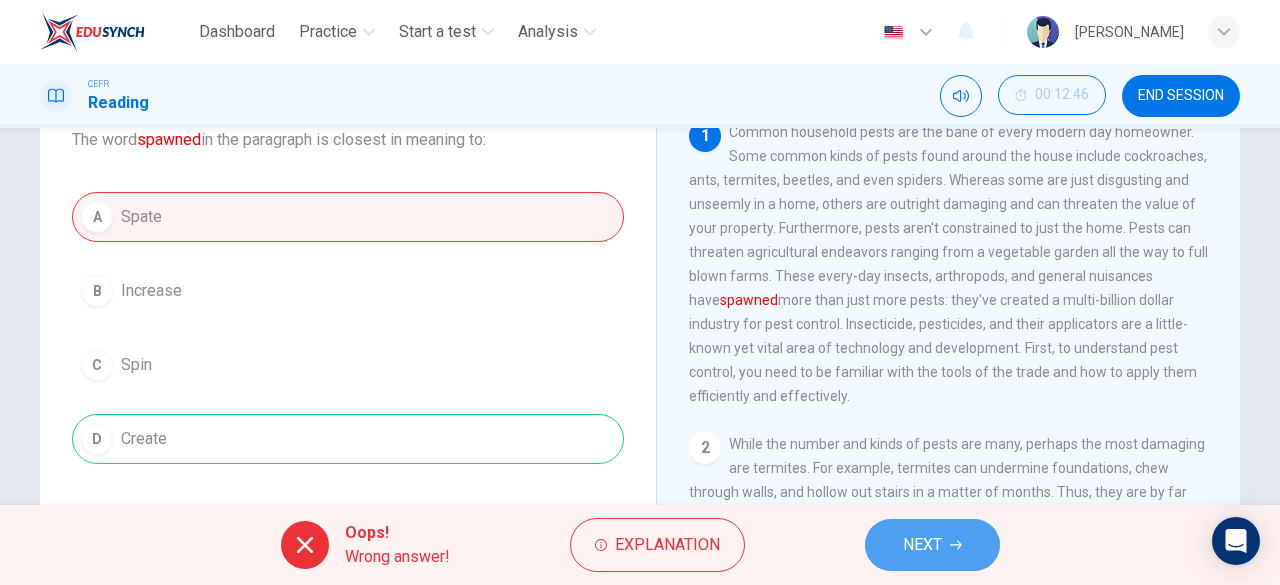 click on "NEXT" at bounding box center [922, 545] 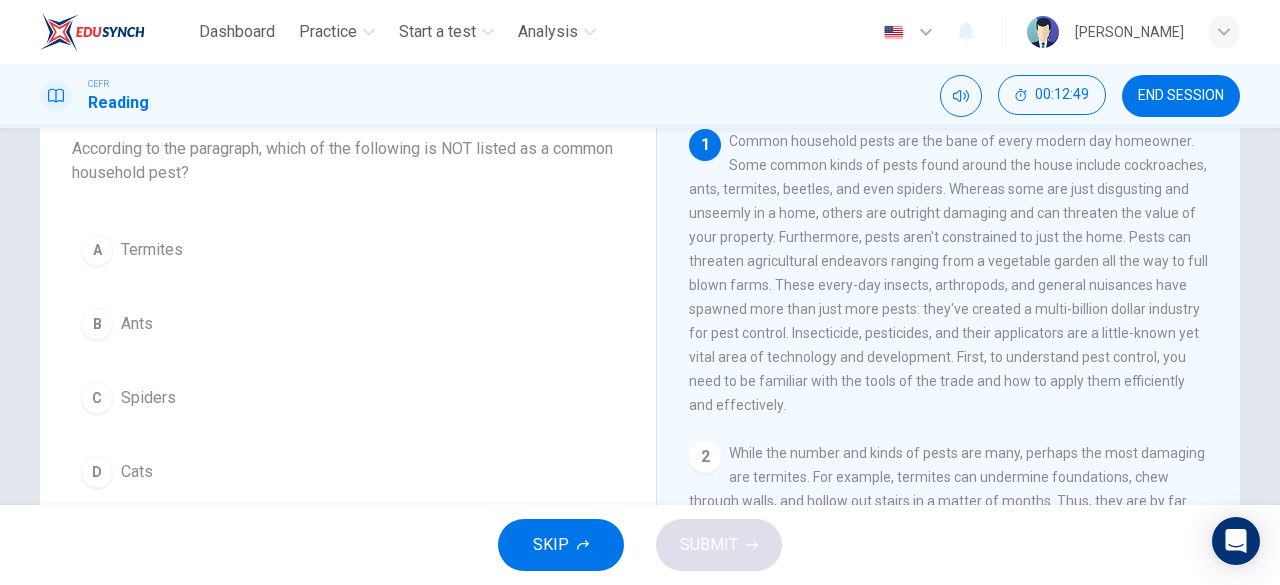 scroll, scrollTop: 128, scrollLeft: 0, axis: vertical 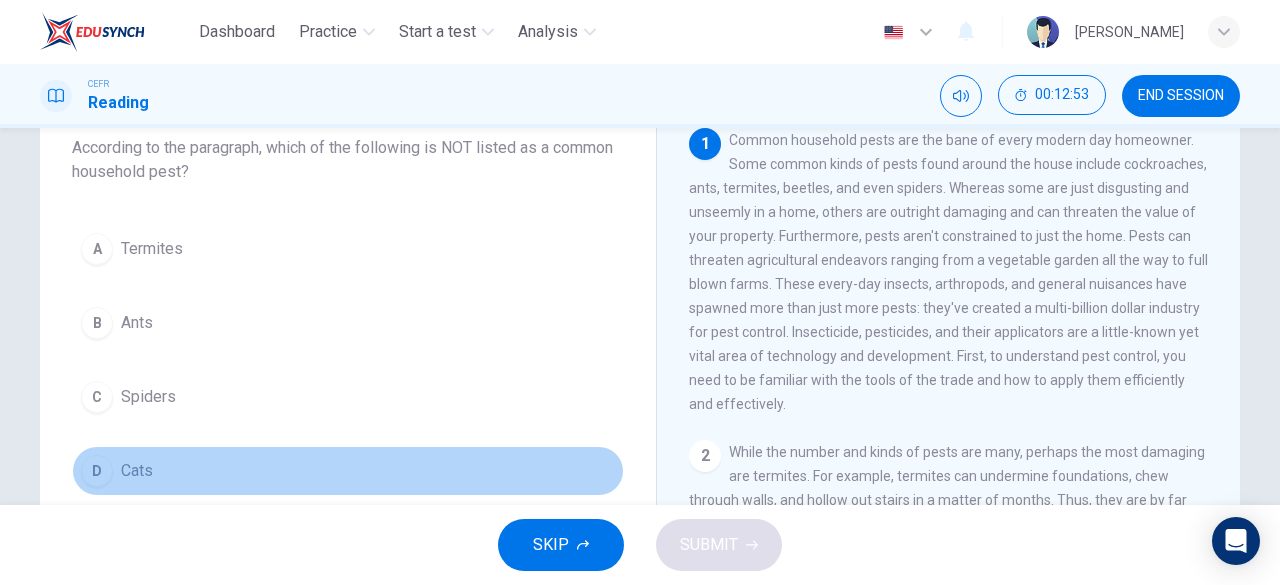 click on "D Cats" at bounding box center (348, 471) 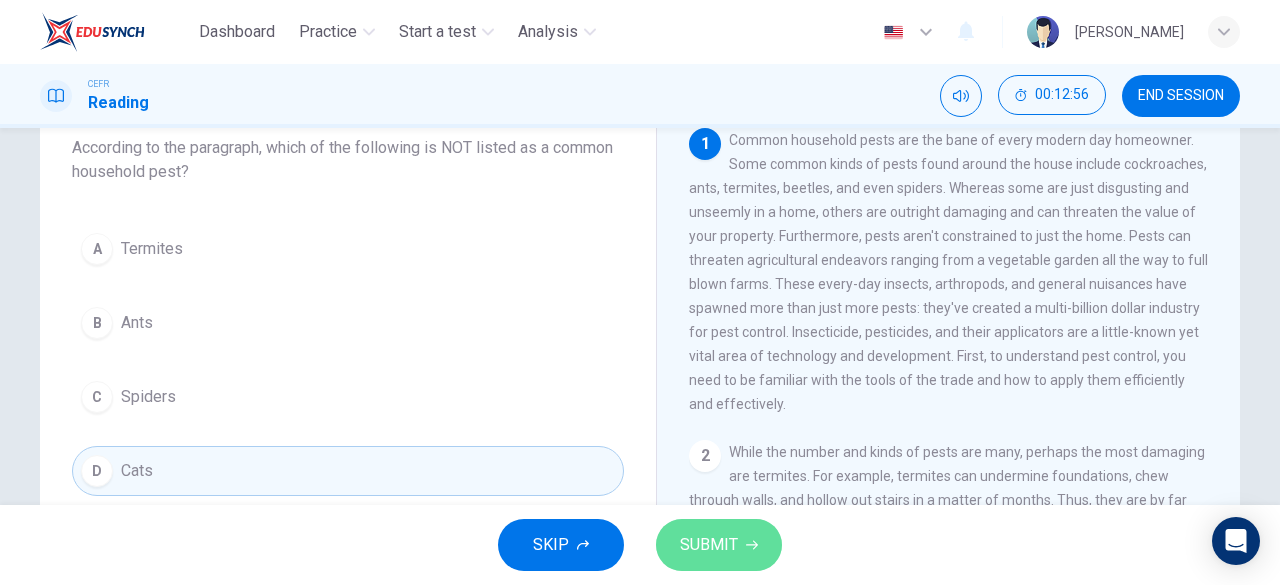 click on "SUBMIT" at bounding box center (719, 545) 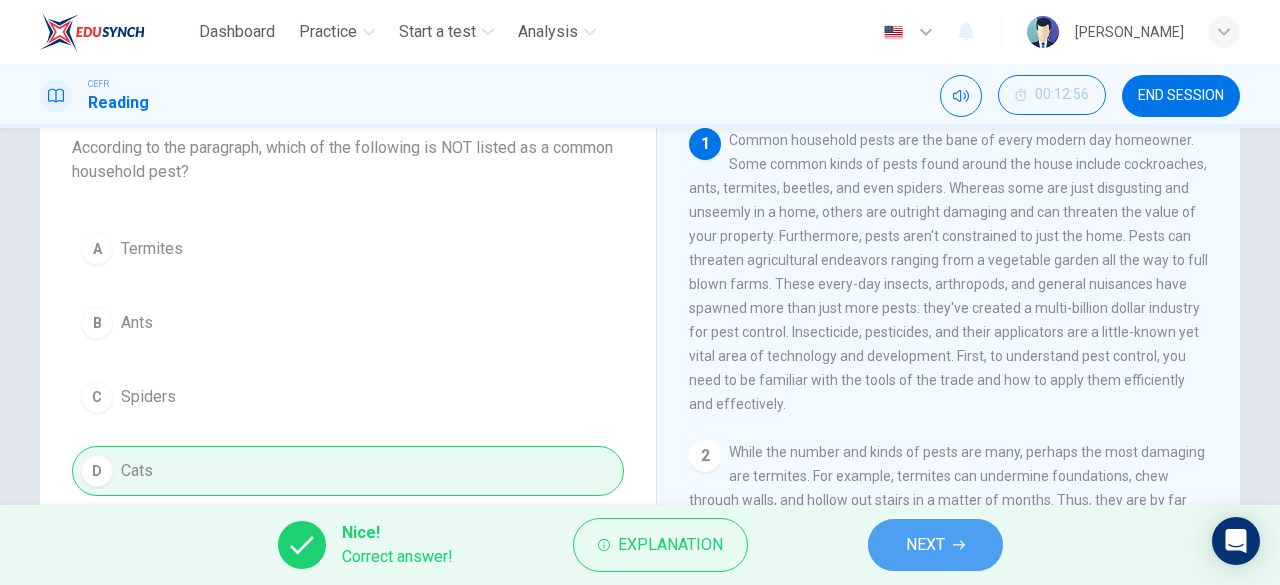 click 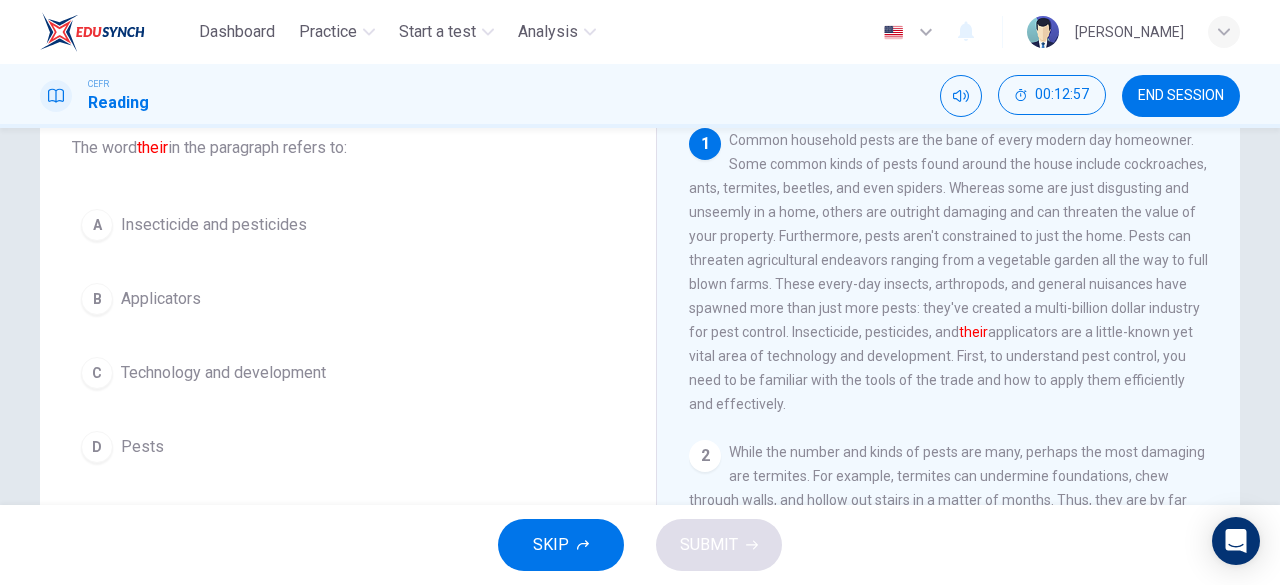 scroll, scrollTop: 126, scrollLeft: 0, axis: vertical 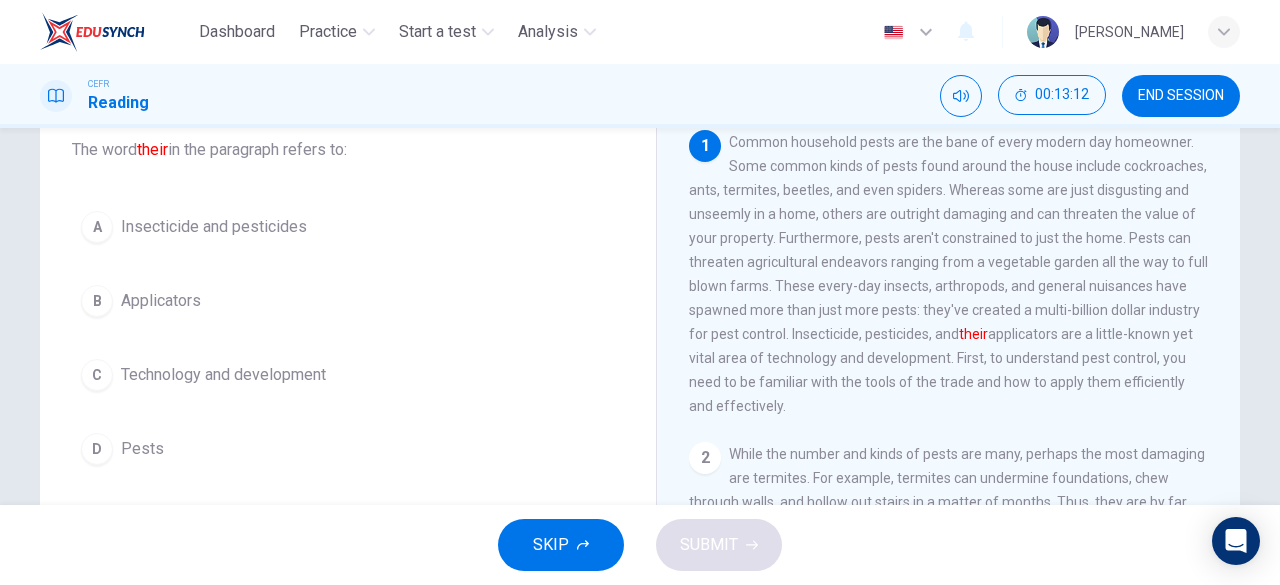 click on "Insecticide and pesticides" at bounding box center (214, 227) 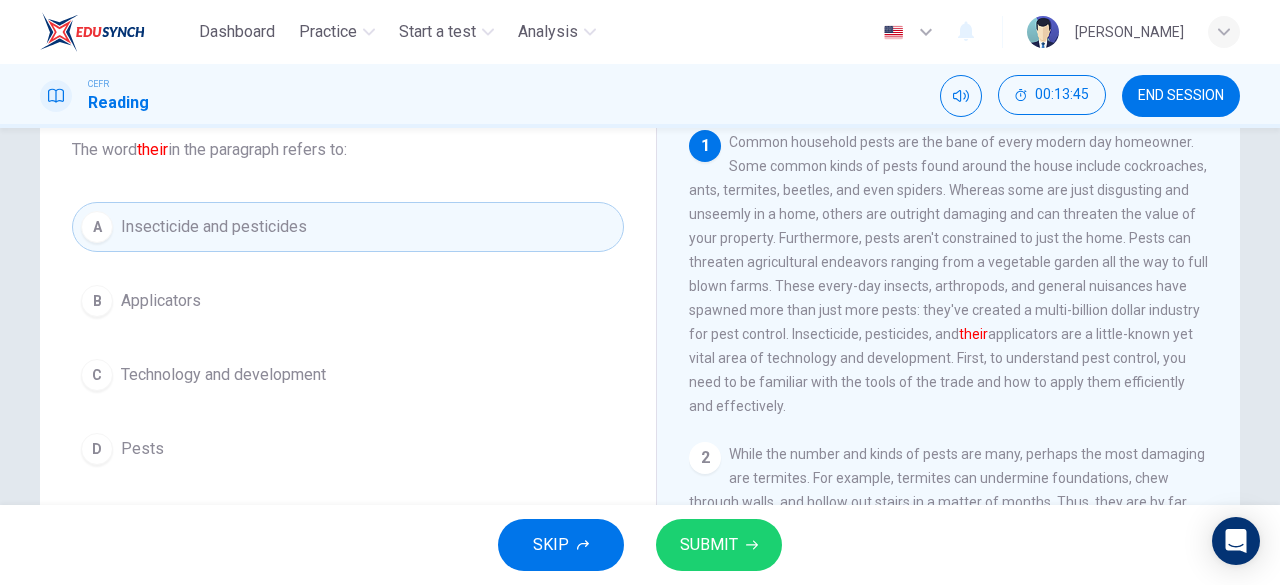 click on "SUBMIT" at bounding box center (709, 545) 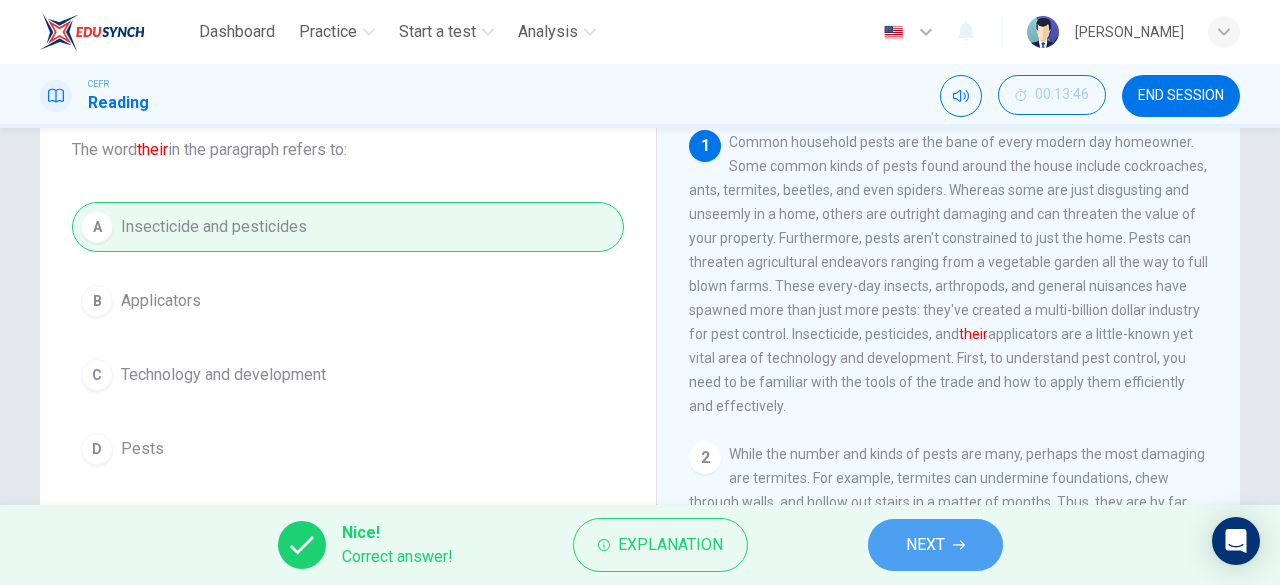 click on "NEXT" at bounding box center (935, 545) 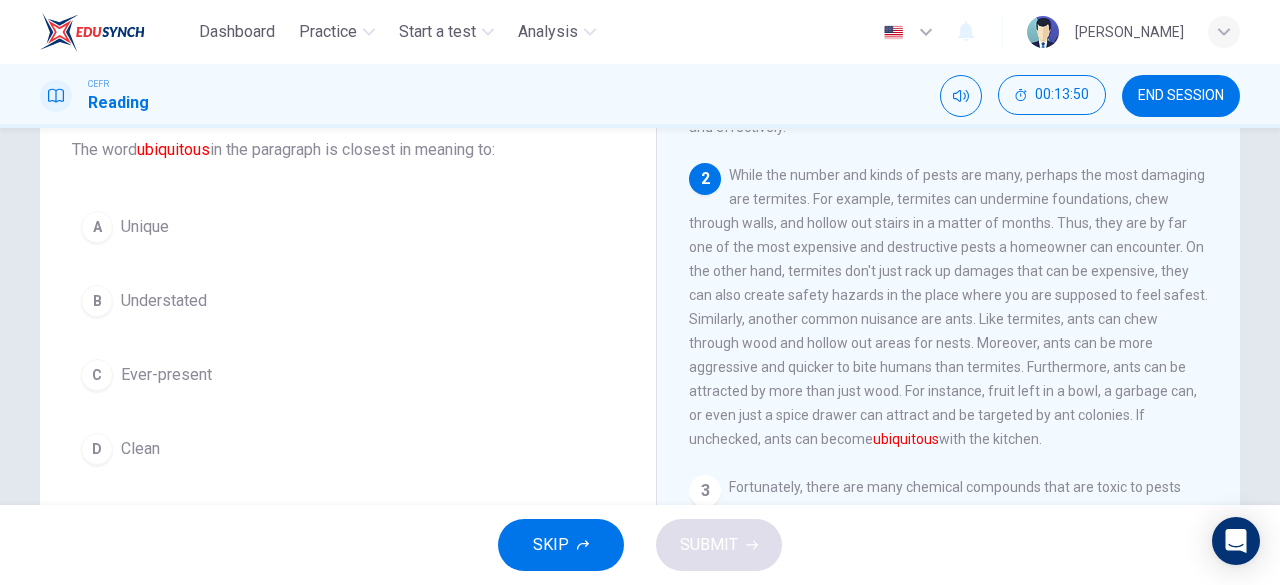 scroll, scrollTop: 276, scrollLeft: 0, axis: vertical 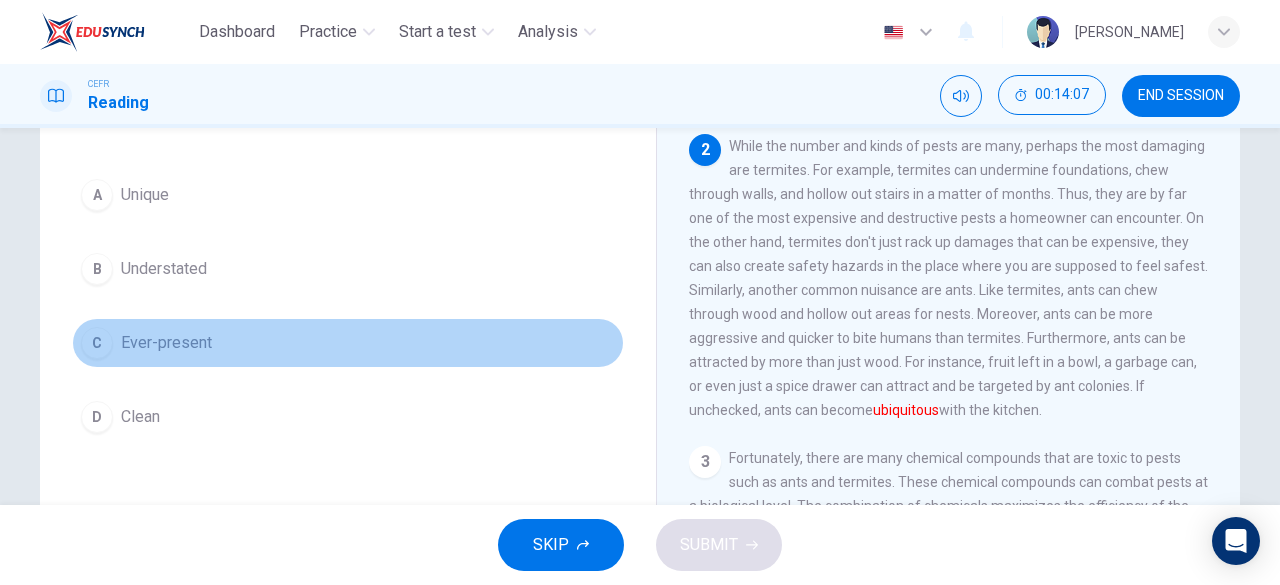 click on "C" at bounding box center [97, 343] 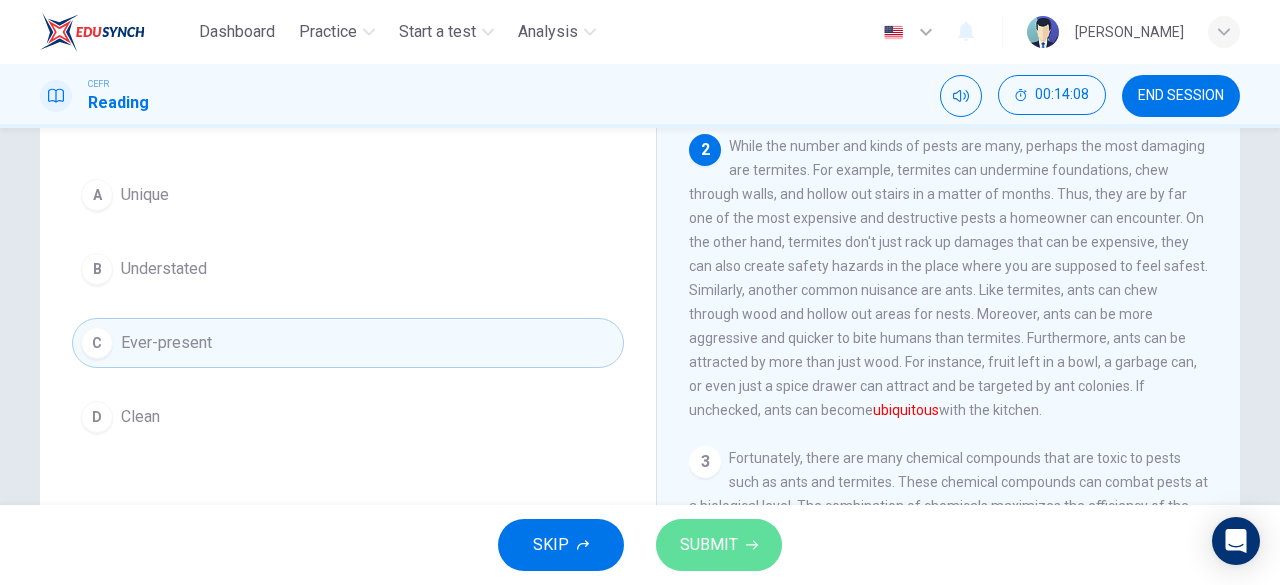 click on "SUBMIT" at bounding box center [719, 545] 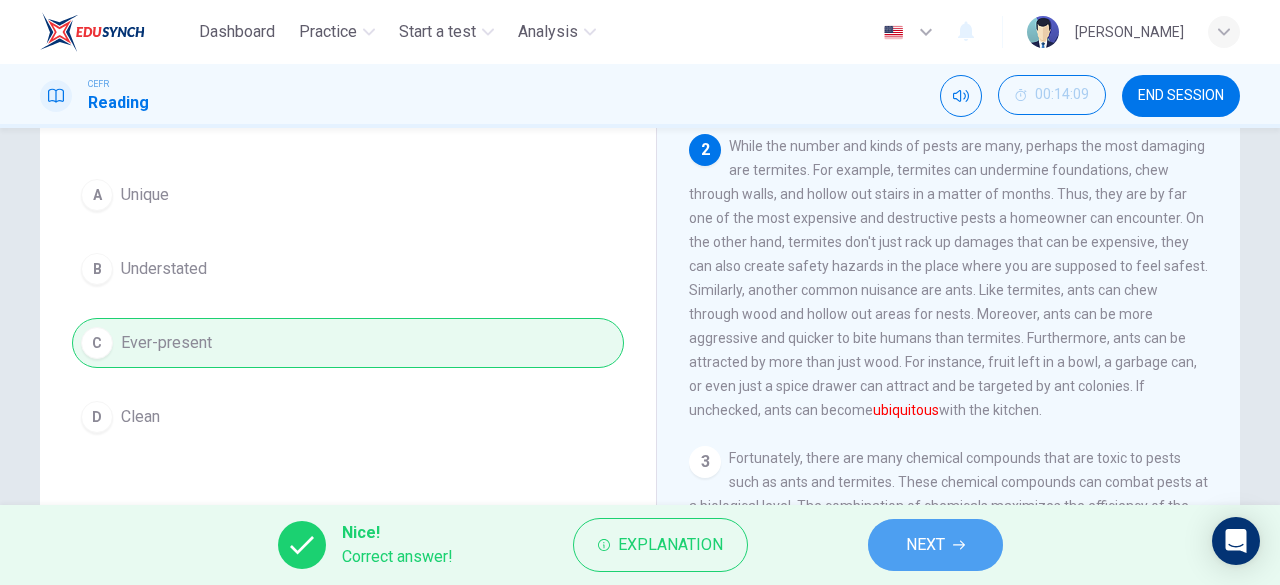 click on "NEXT" at bounding box center [925, 545] 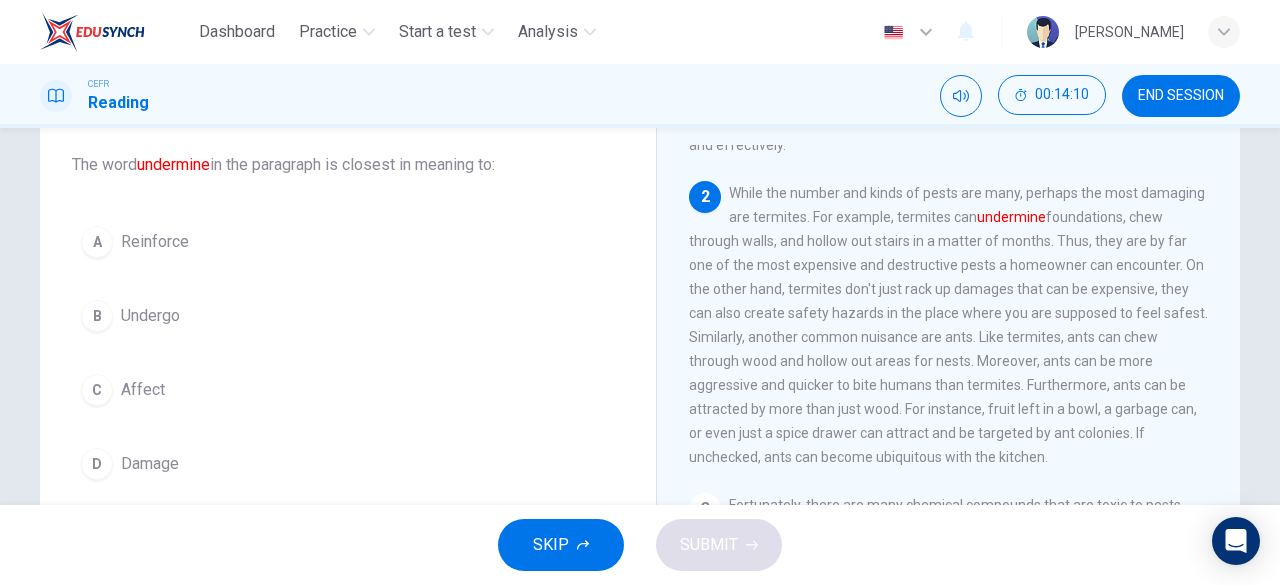scroll, scrollTop: 117, scrollLeft: 0, axis: vertical 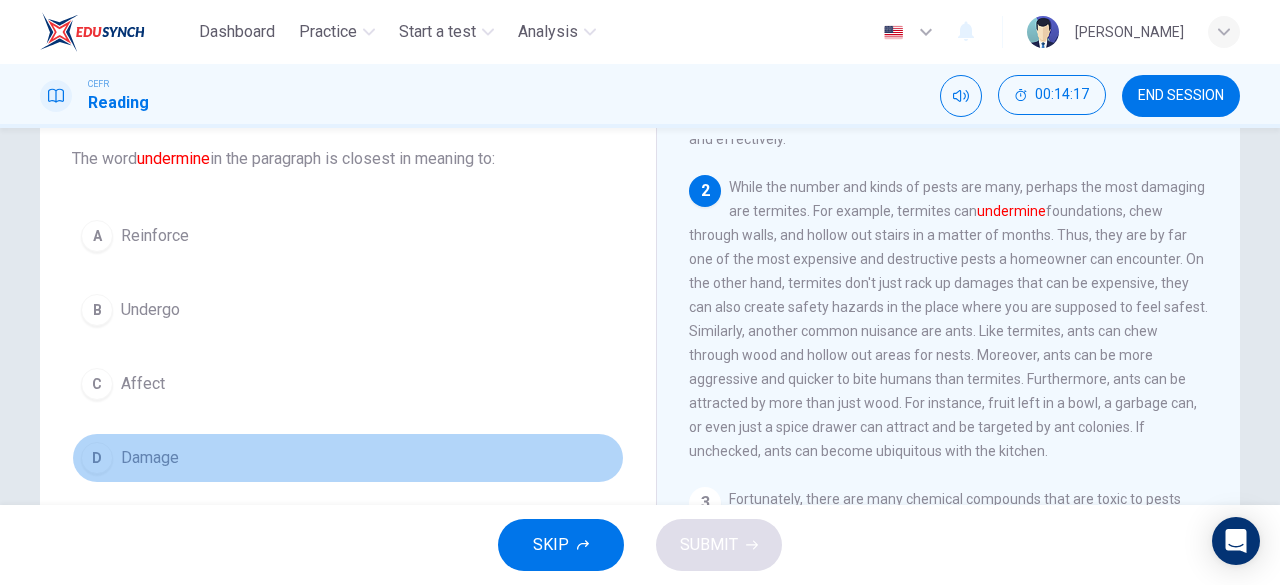 click on "D Damage" at bounding box center [348, 458] 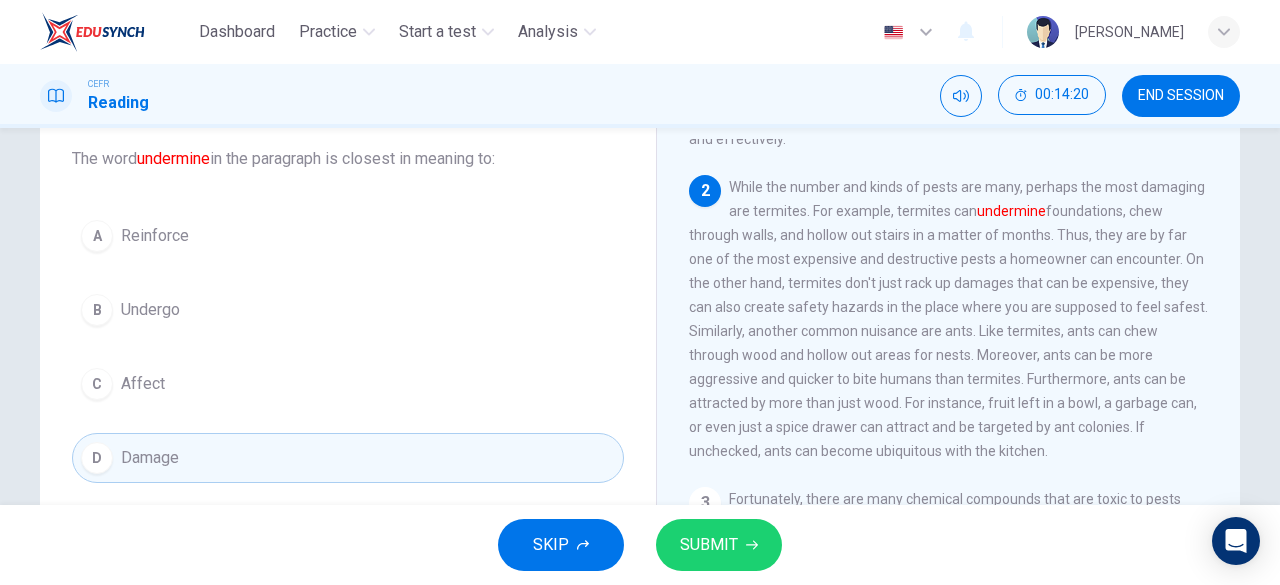click on "SUBMIT" at bounding box center (719, 545) 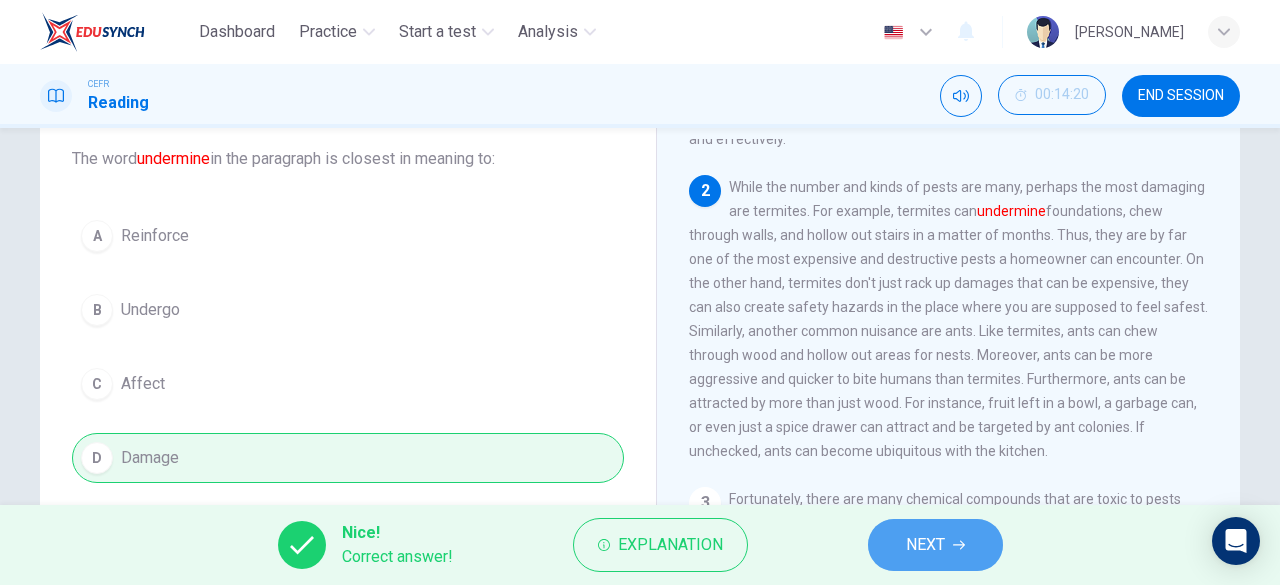 click on "NEXT" at bounding box center (935, 545) 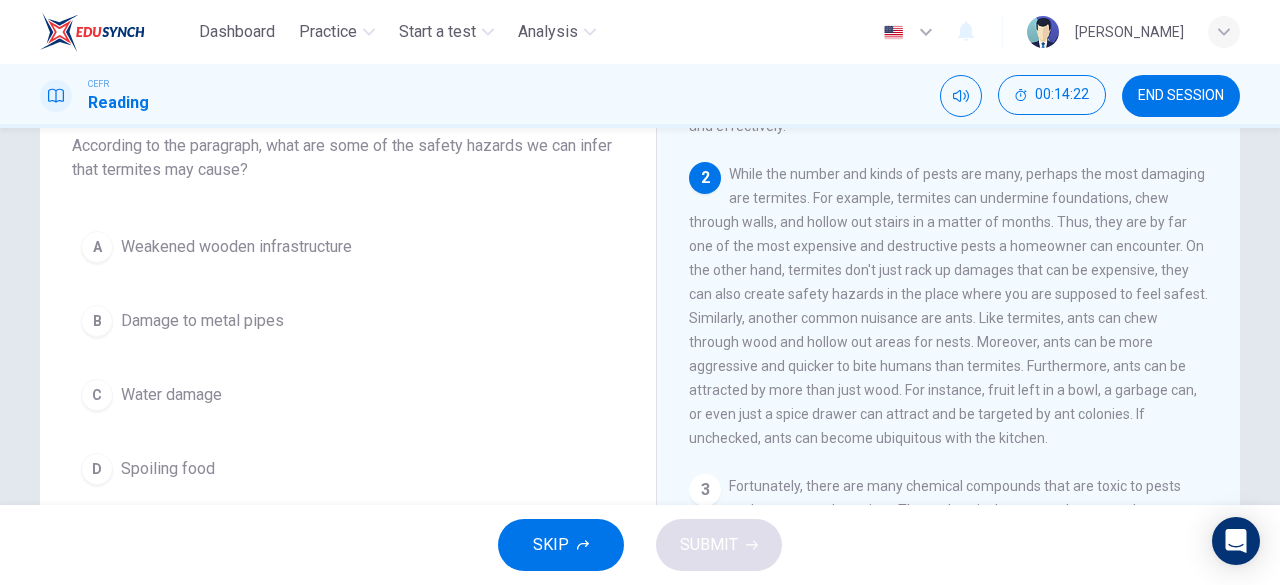 scroll, scrollTop: 131, scrollLeft: 0, axis: vertical 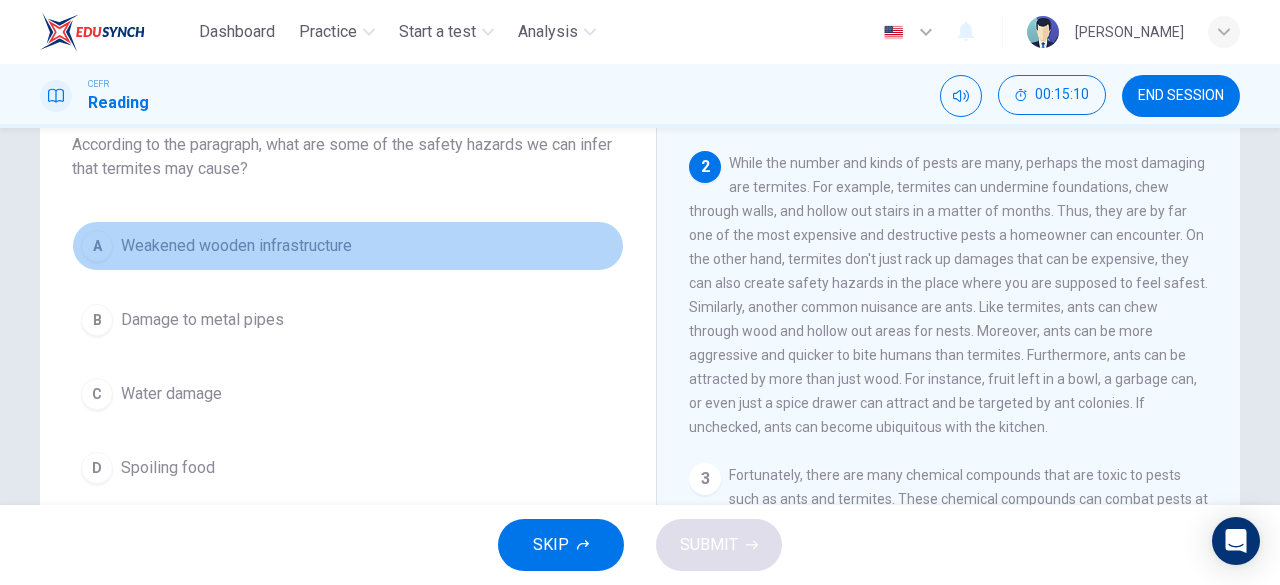 click on "A Weakened wooden infrastructure" at bounding box center (348, 246) 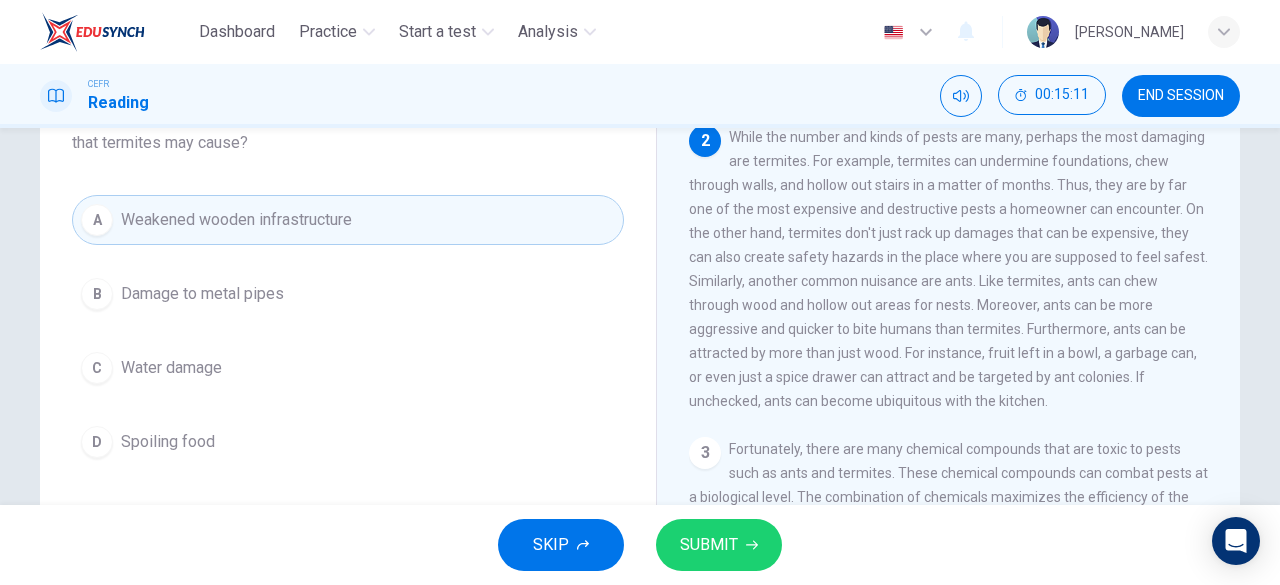 scroll, scrollTop: 162, scrollLeft: 0, axis: vertical 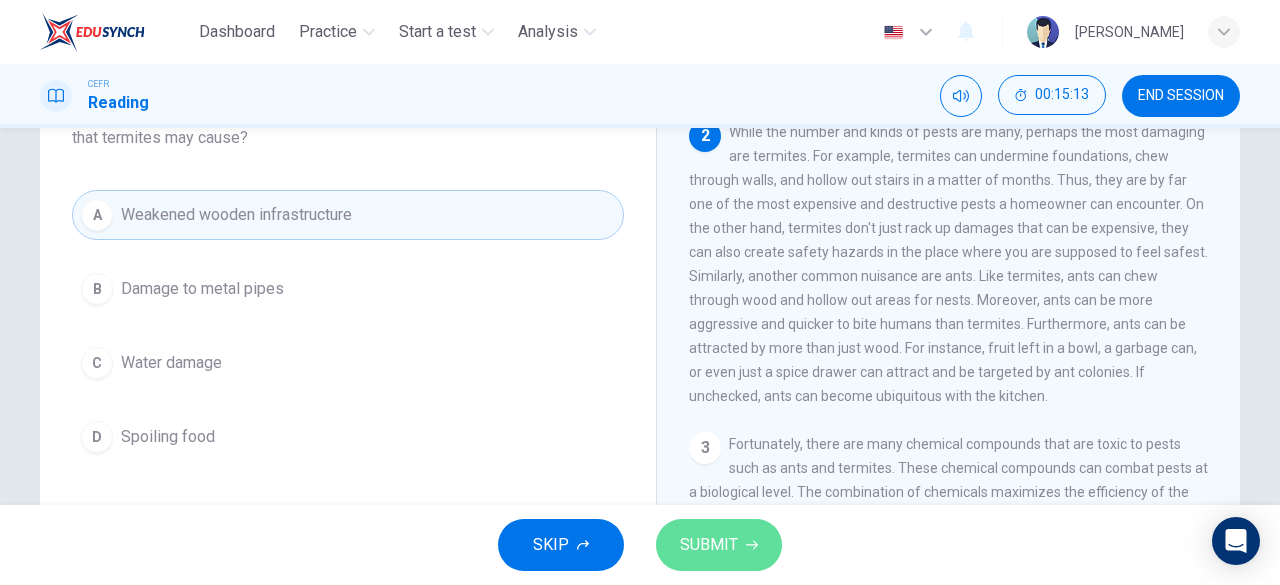 click on "SUBMIT" at bounding box center [719, 545] 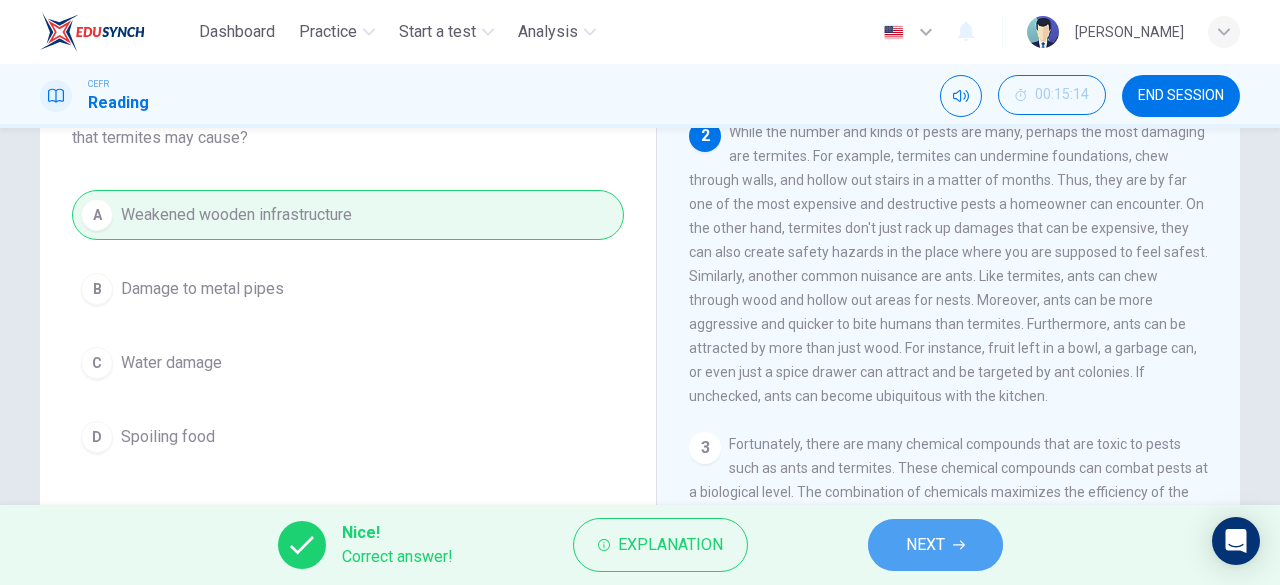 click 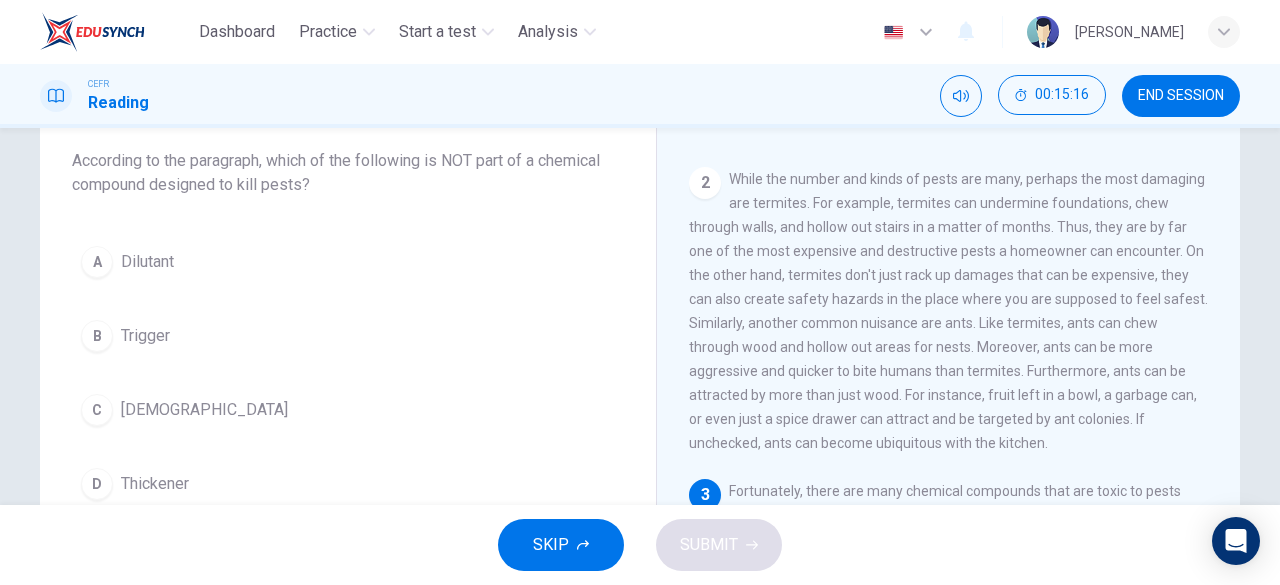 scroll, scrollTop: 114, scrollLeft: 0, axis: vertical 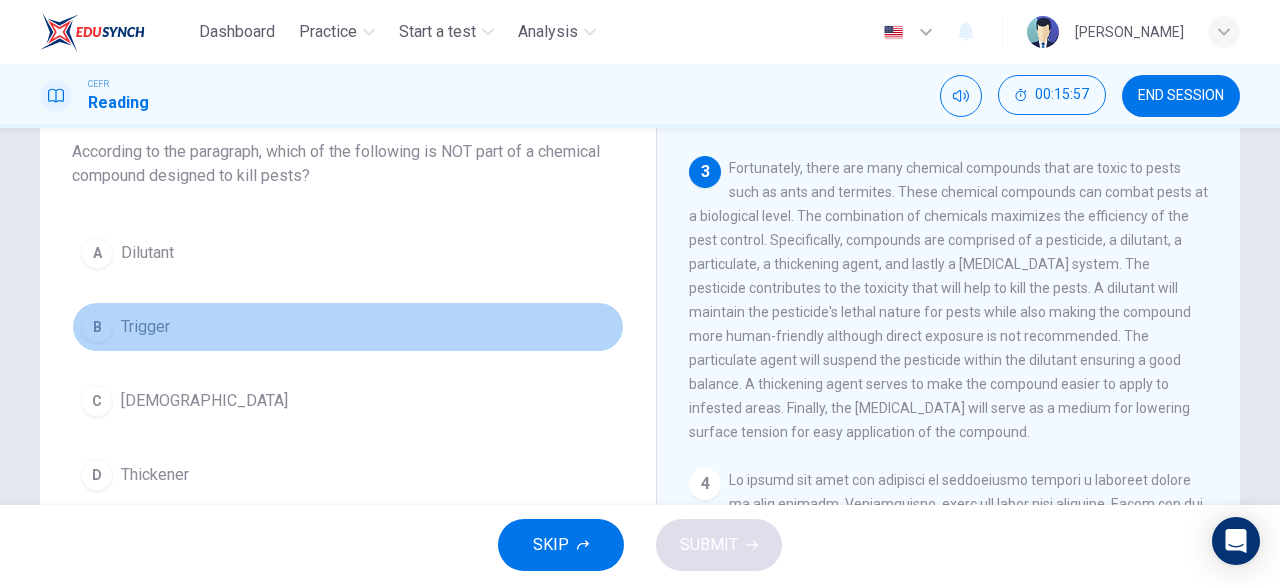 click on "Trigger" at bounding box center [145, 327] 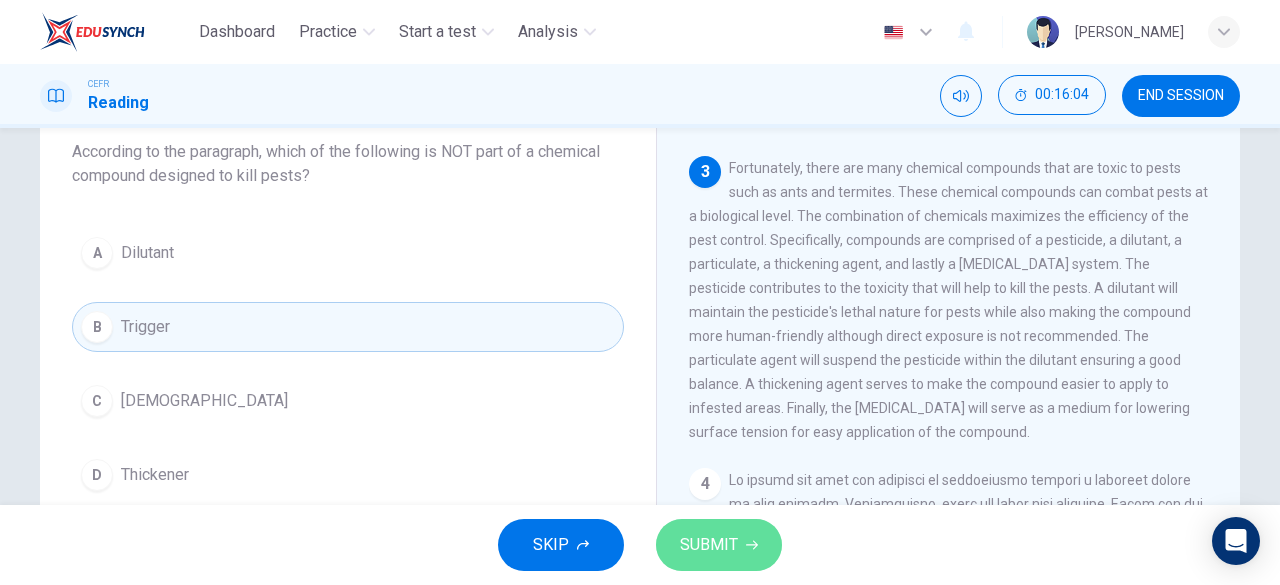 click on "SUBMIT" at bounding box center (709, 545) 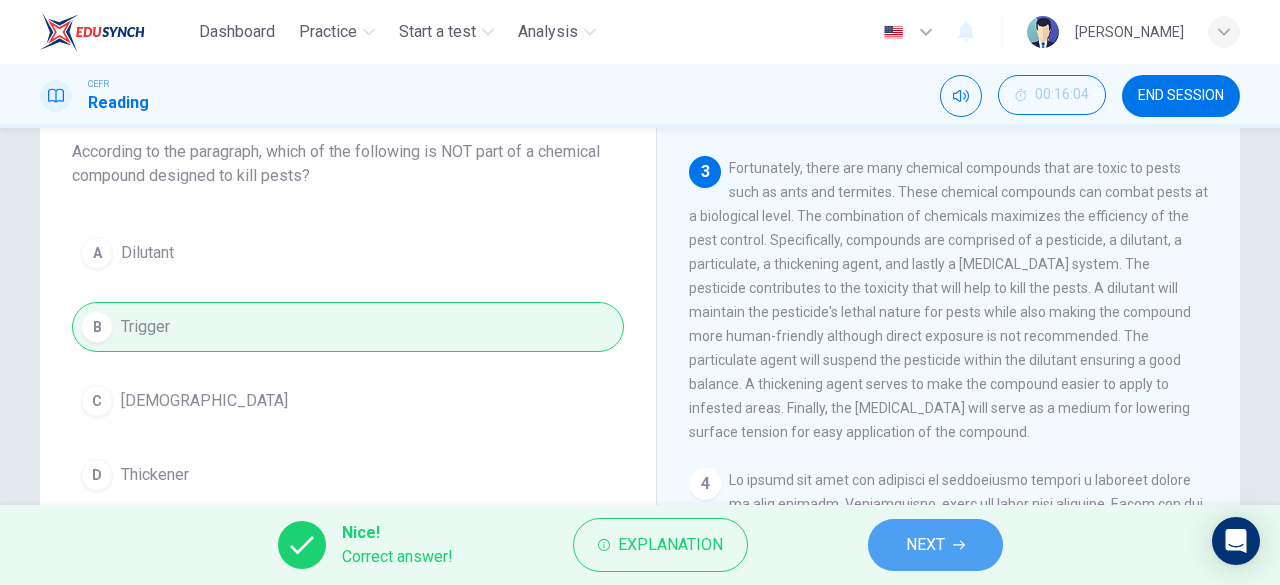 click on "NEXT" at bounding box center (935, 545) 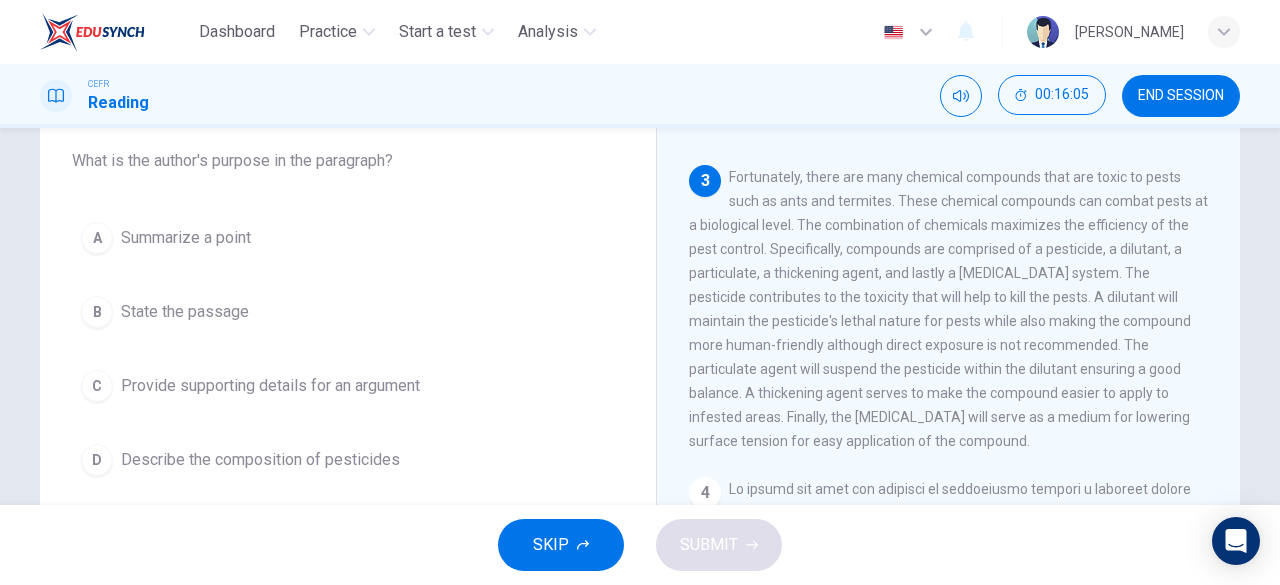 scroll, scrollTop: 128, scrollLeft: 0, axis: vertical 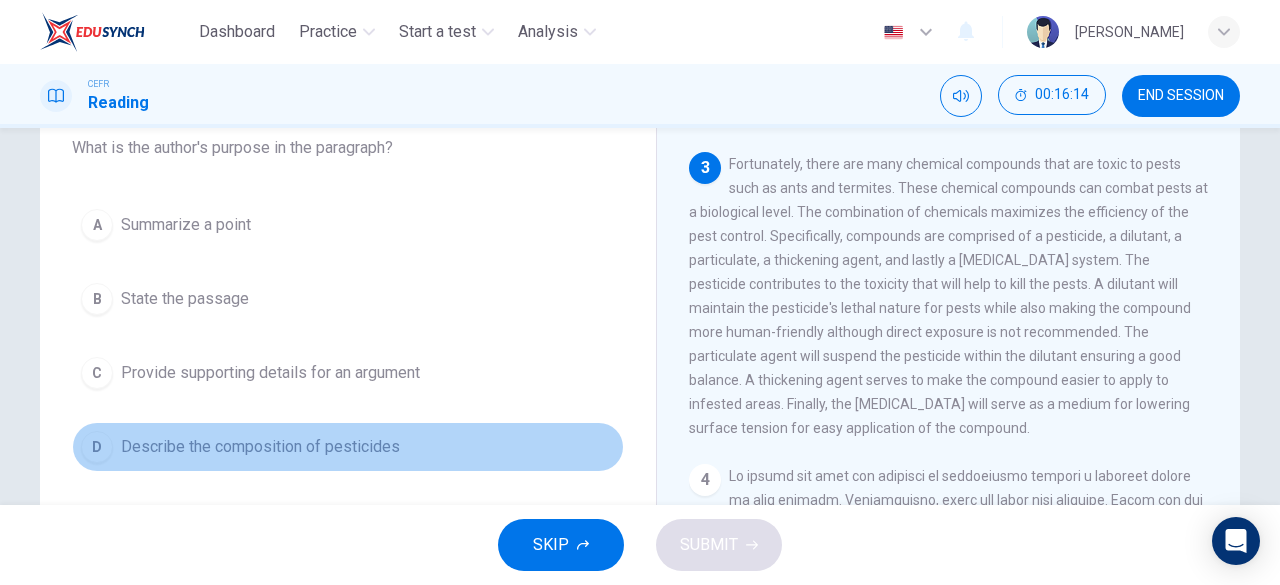 click on "D Describe the composition of pesticides" at bounding box center [348, 447] 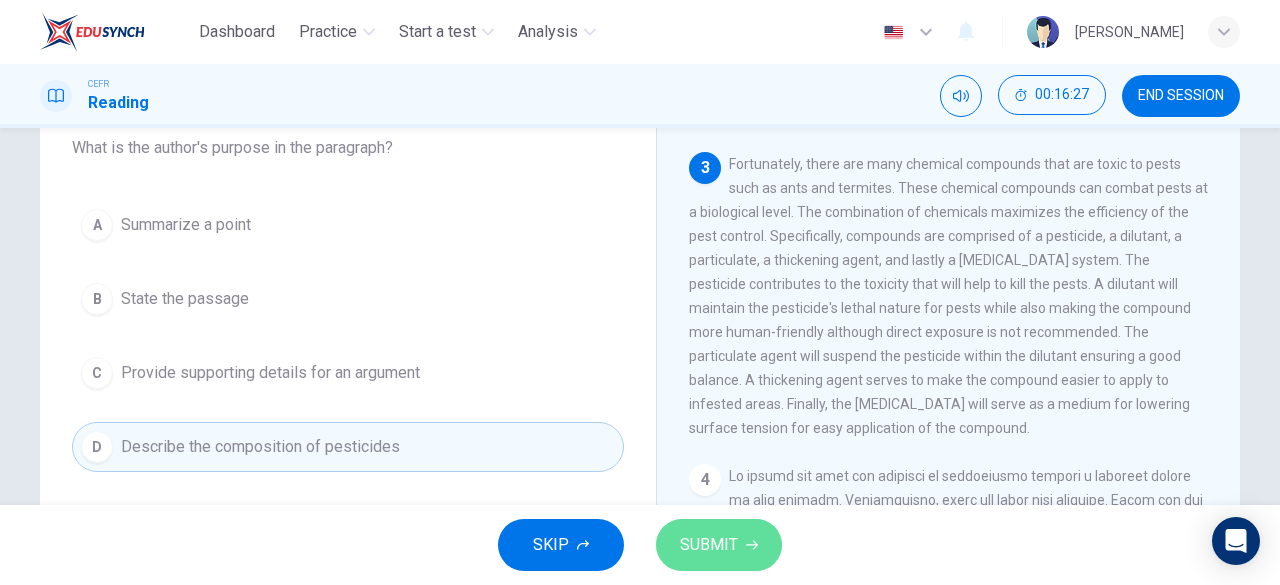 click on "SUBMIT" at bounding box center [709, 545] 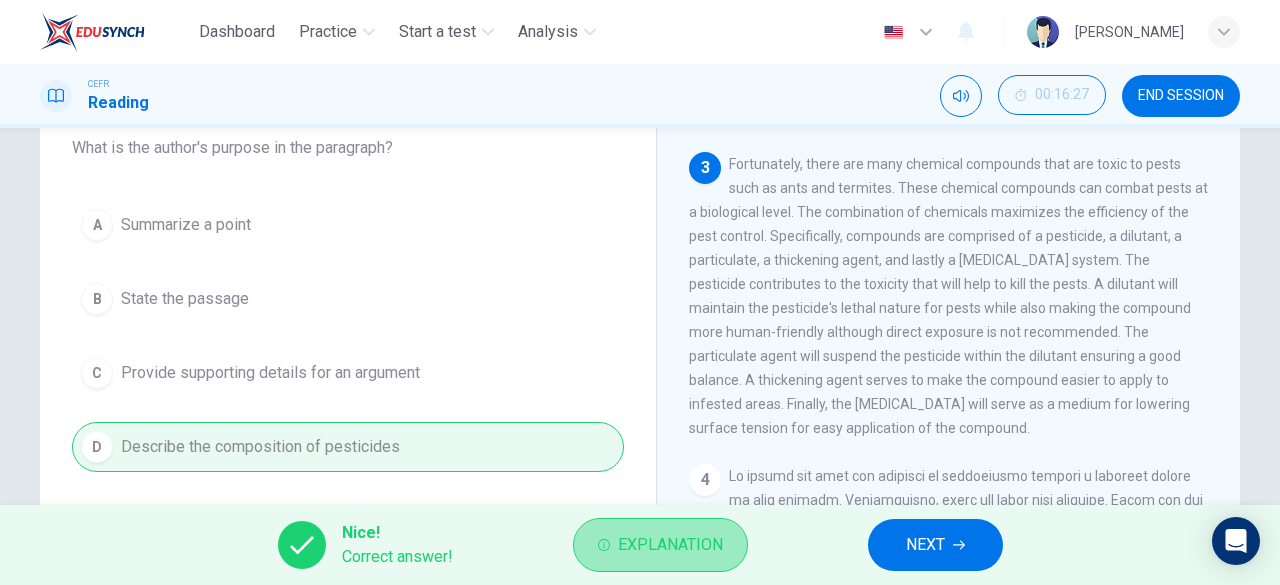 click on "Explanation" at bounding box center (670, 545) 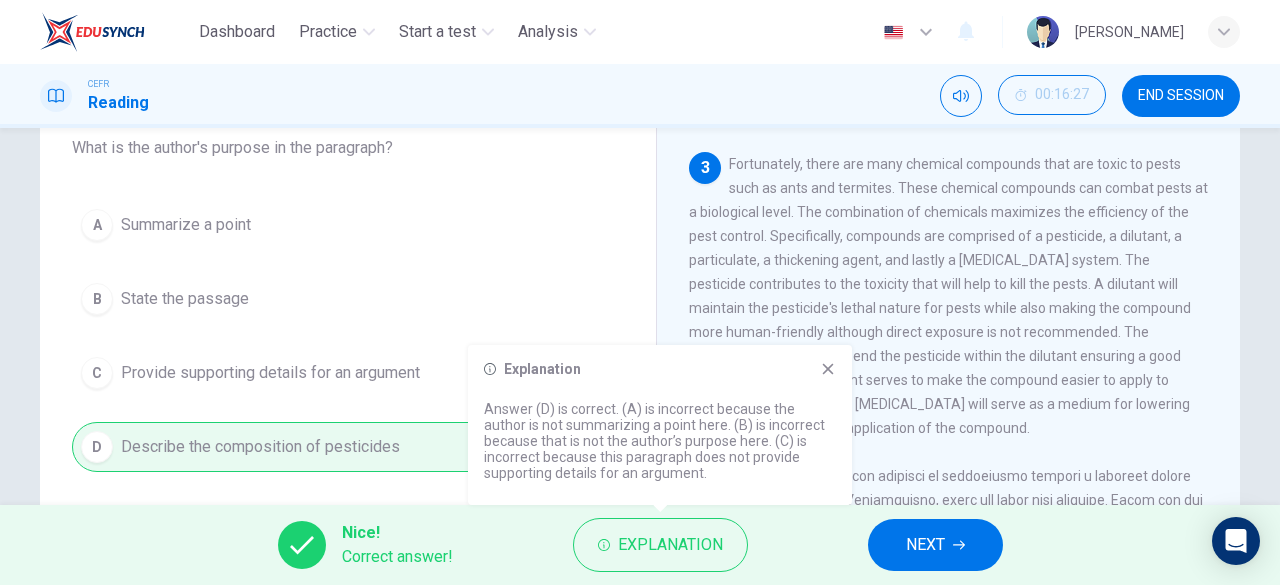 click 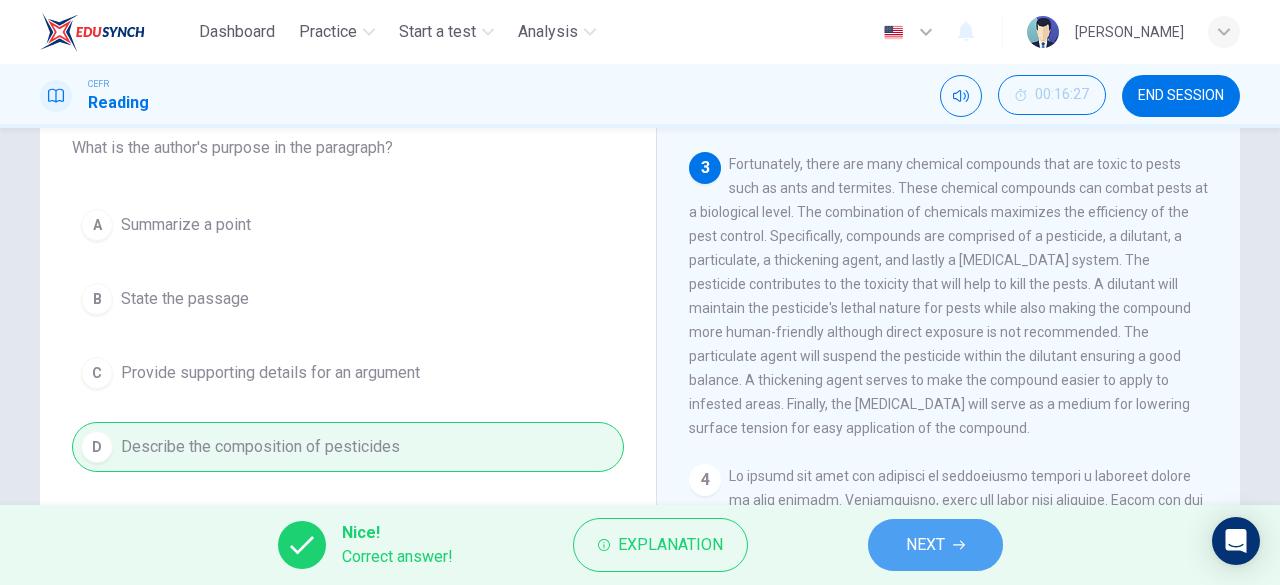 click on "NEXT" at bounding box center (925, 545) 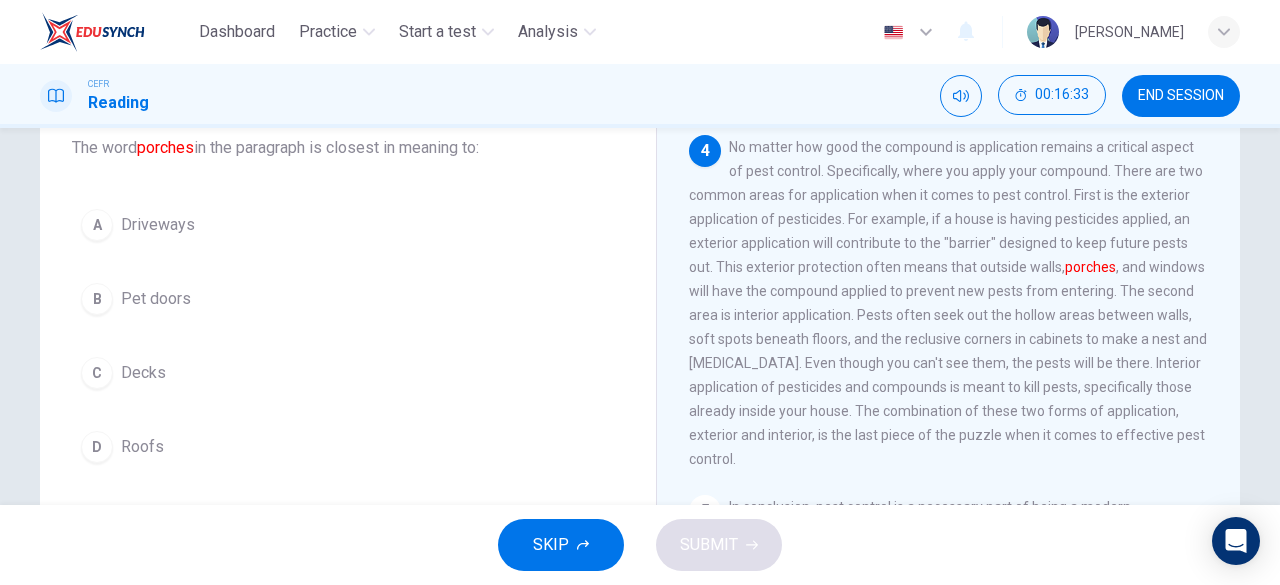 scroll, scrollTop: 940, scrollLeft: 0, axis: vertical 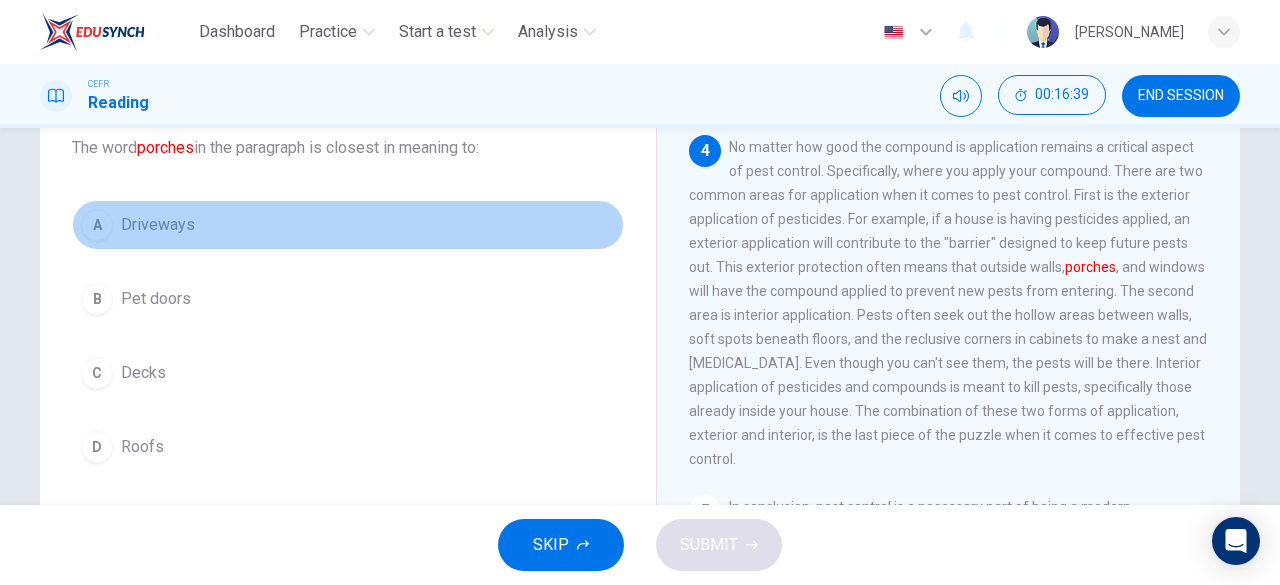 click on "A Driveways" at bounding box center (348, 225) 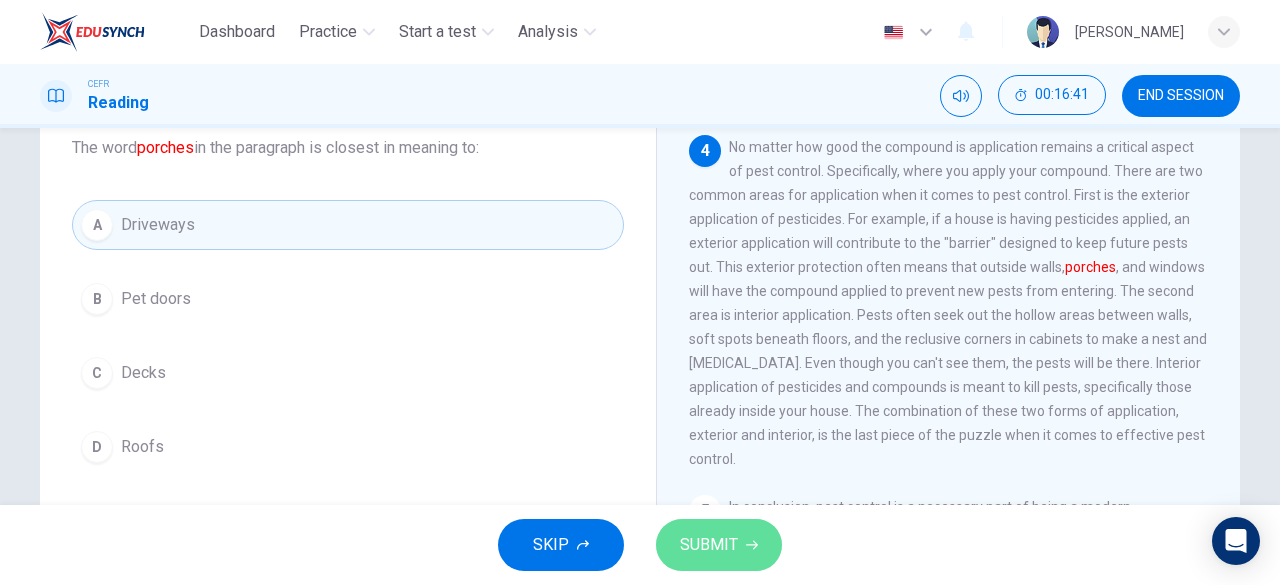 click on "SUBMIT" at bounding box center [709, 545] 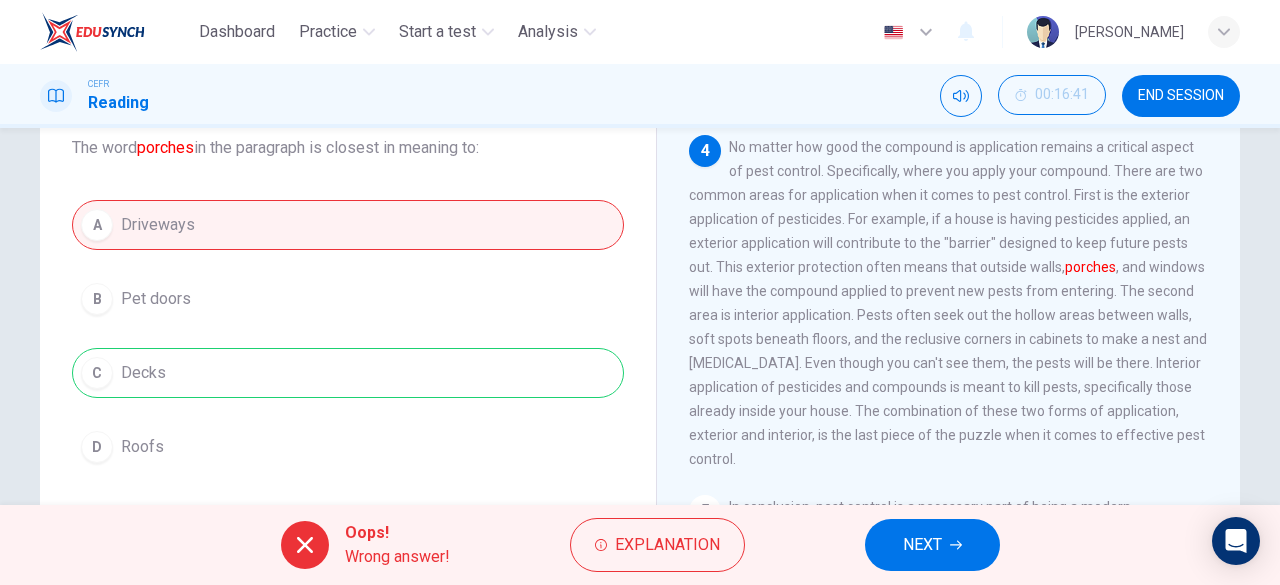 click on "A Driveways B Pet doors C Decks D Roofs" at bounding box center [348, 336] 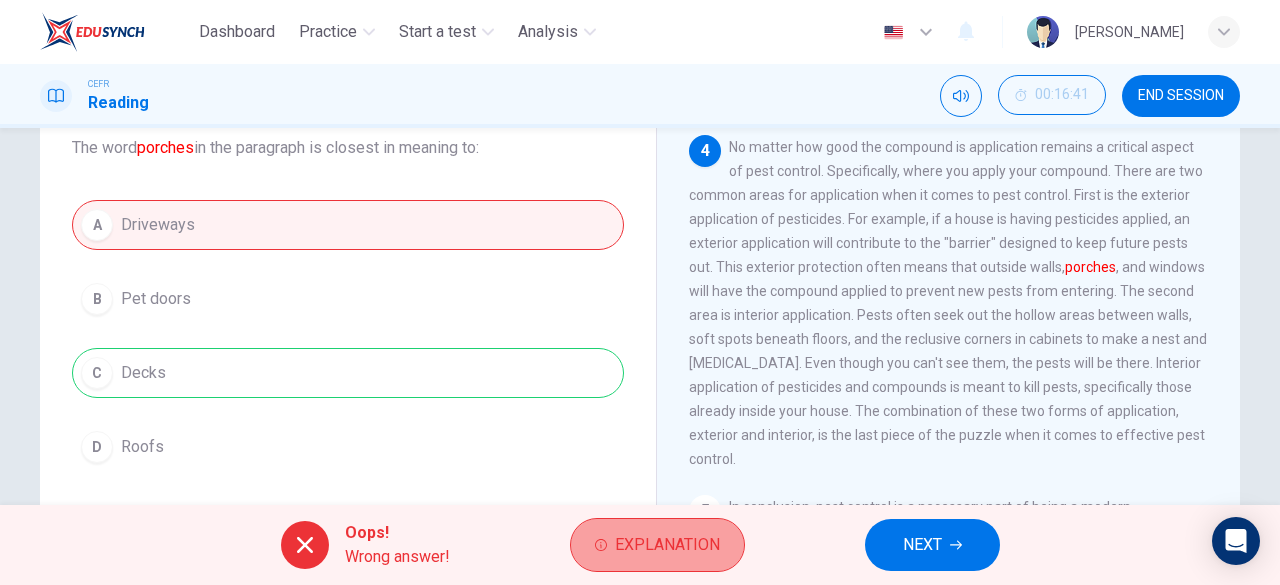 click on "Explanation" at bounding box center (657, 545) 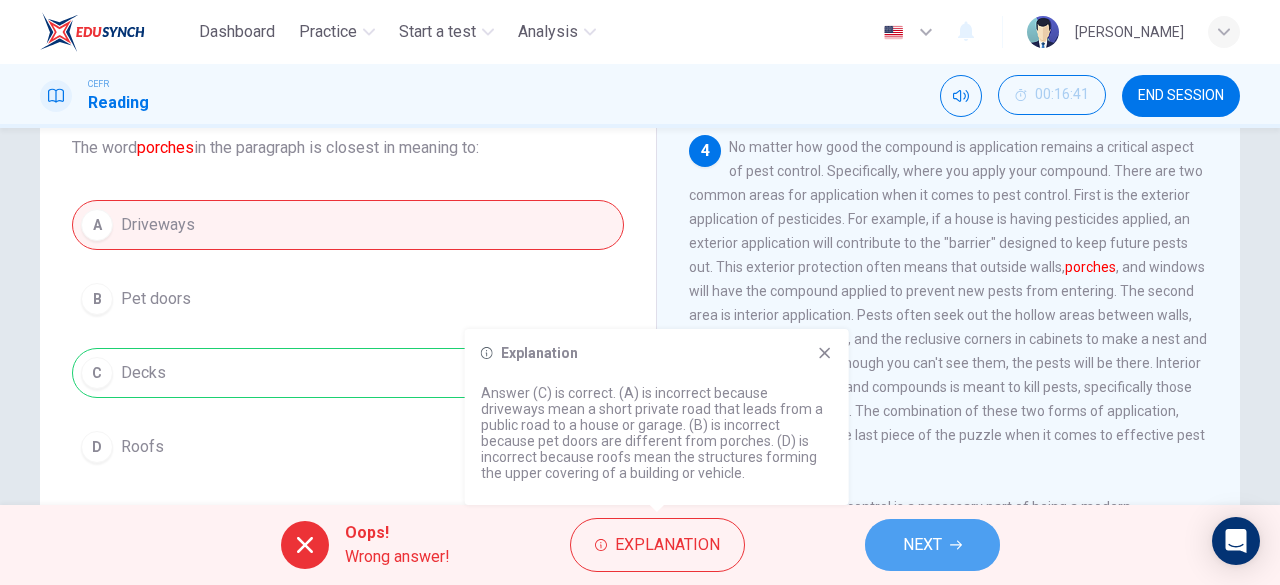 click on "NEXT" at bounding box center (932, 545) 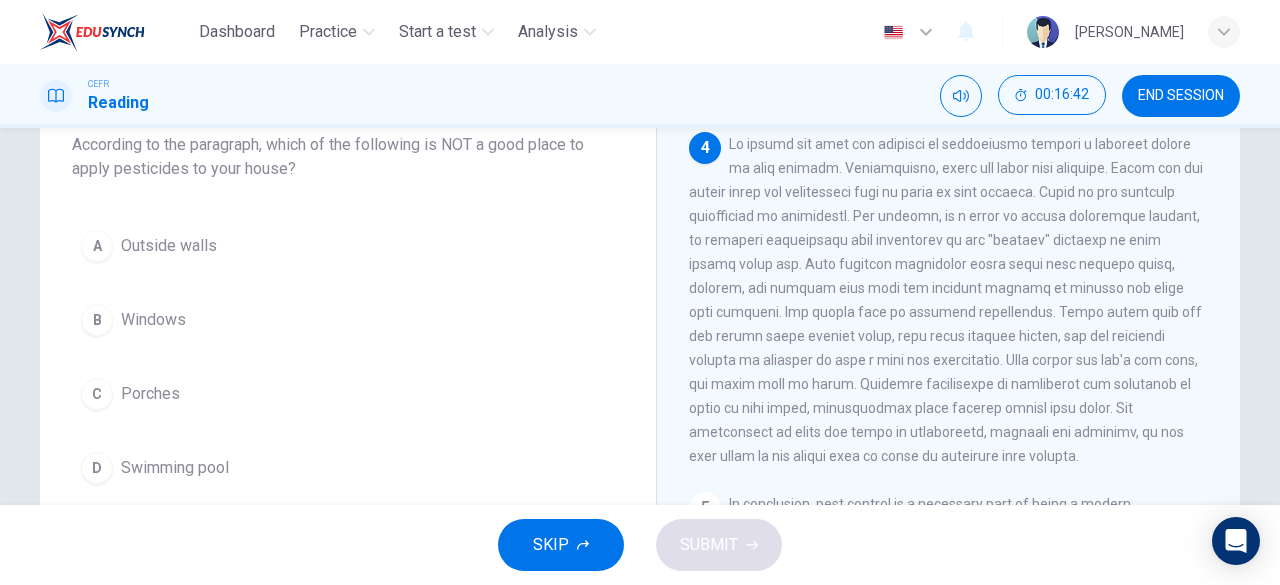 scroll, scrollTop: 130, scrollLeft: 0, axis: vertical 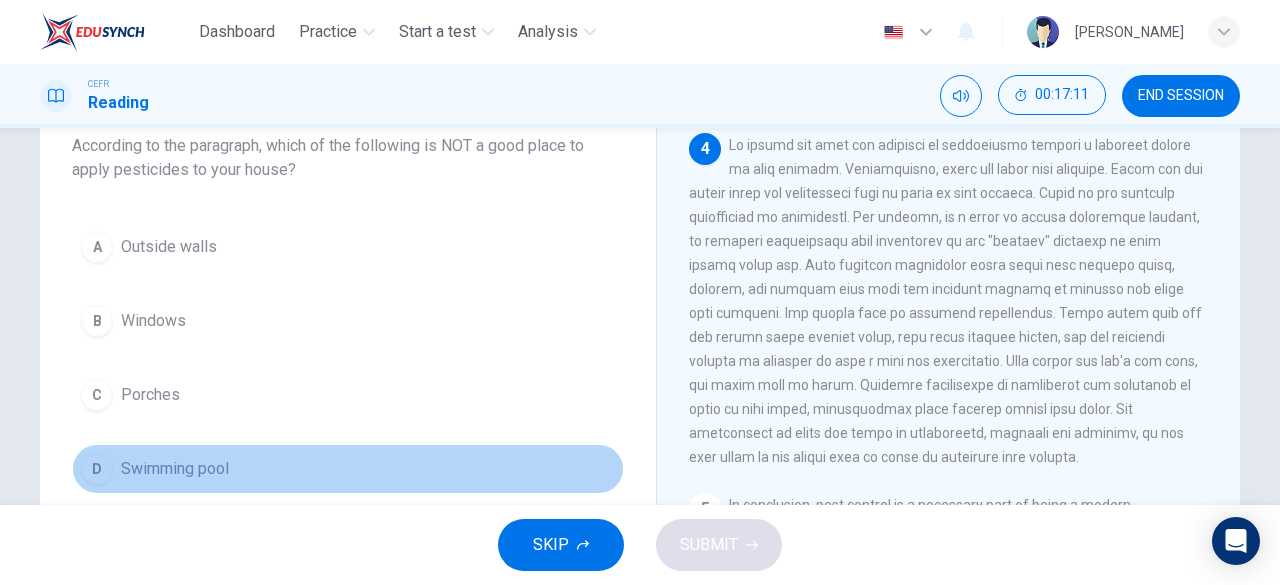 click on "Swimming pool" at bounding box center (175, 469) 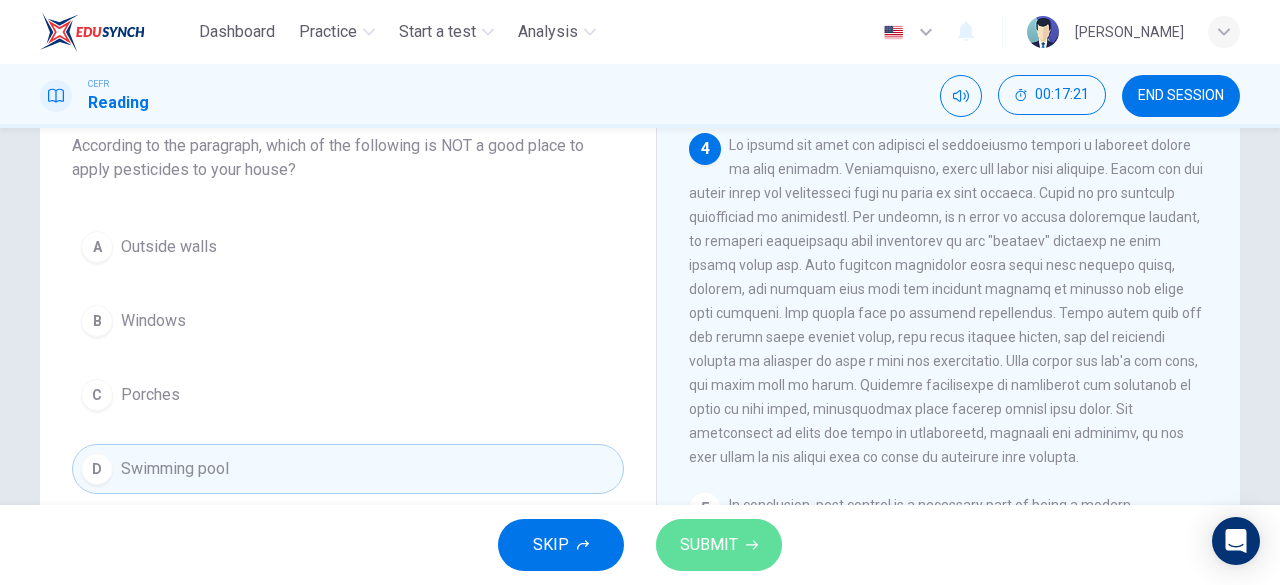 click on "SUBMIT" at bounding box center [719, 545] 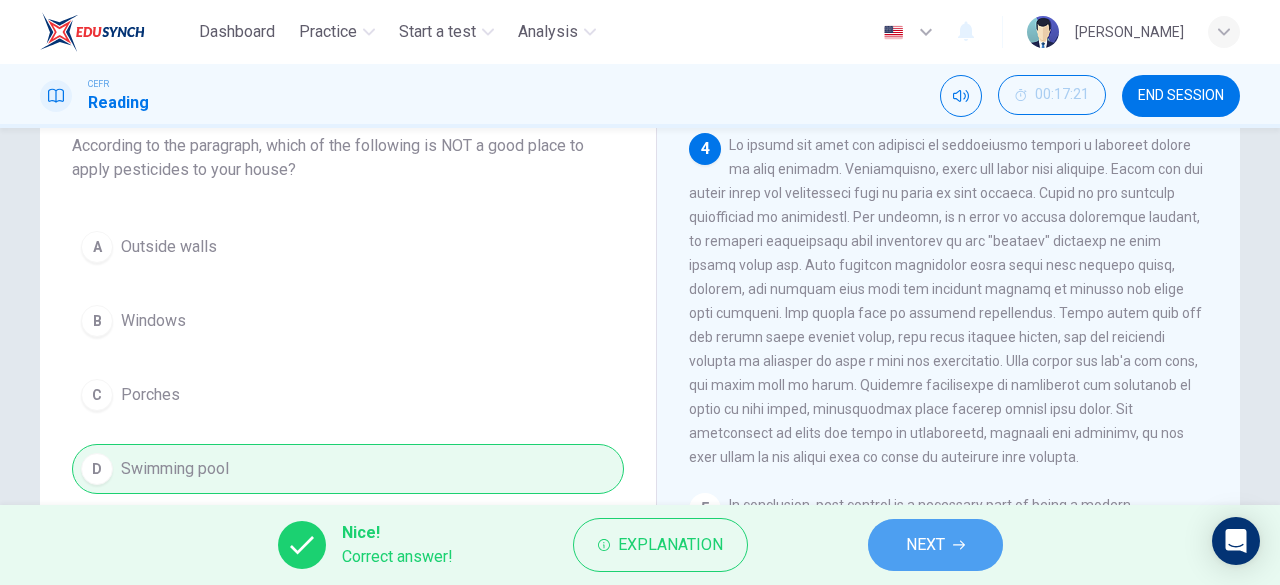 click on "NEXT" at bounding box center (925, 545) 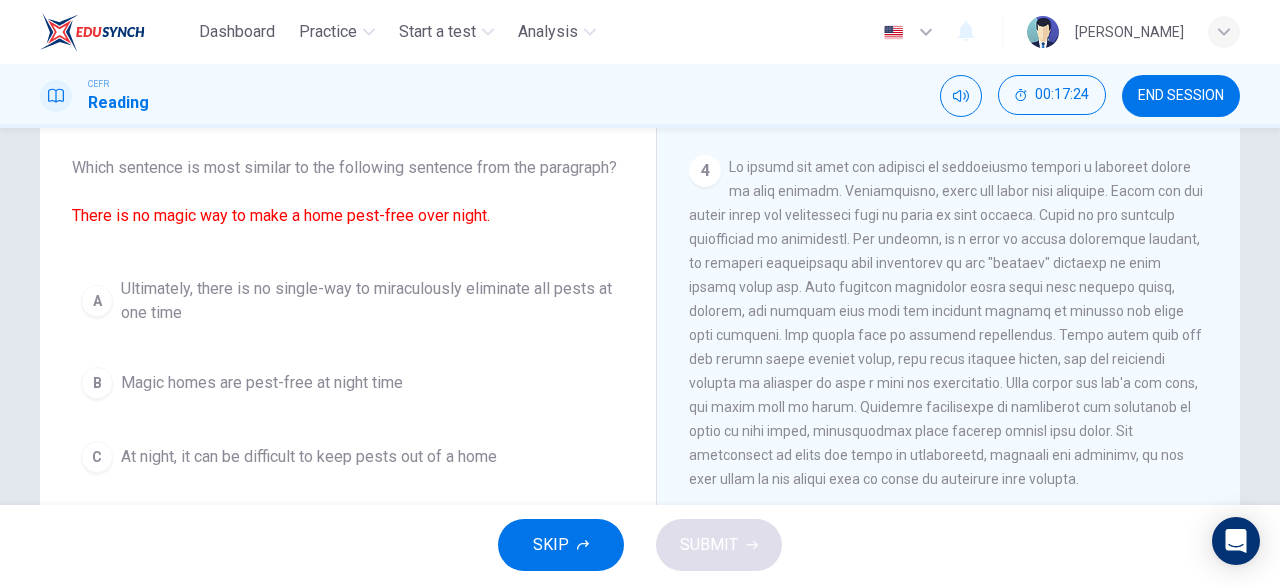 scroll, scrollTop: 110, scrollLeft: 0, axis: vertical 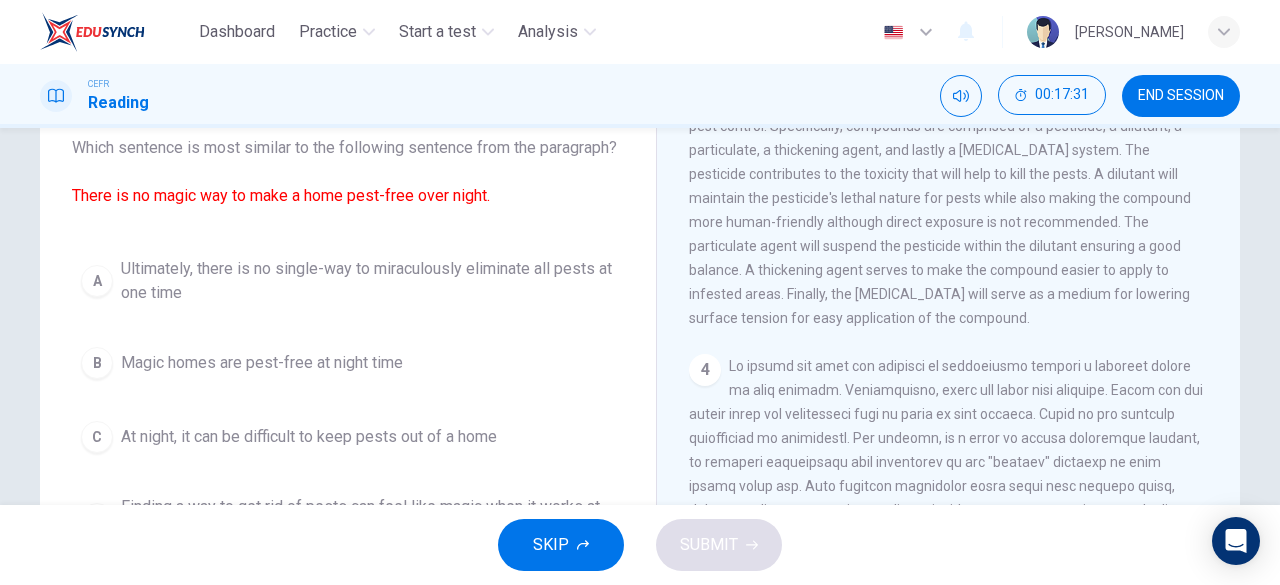 drag, startPoint x: 330, startPoint y: 231, endPoint x: 372, endPoint y: 291, distance: 73.239334 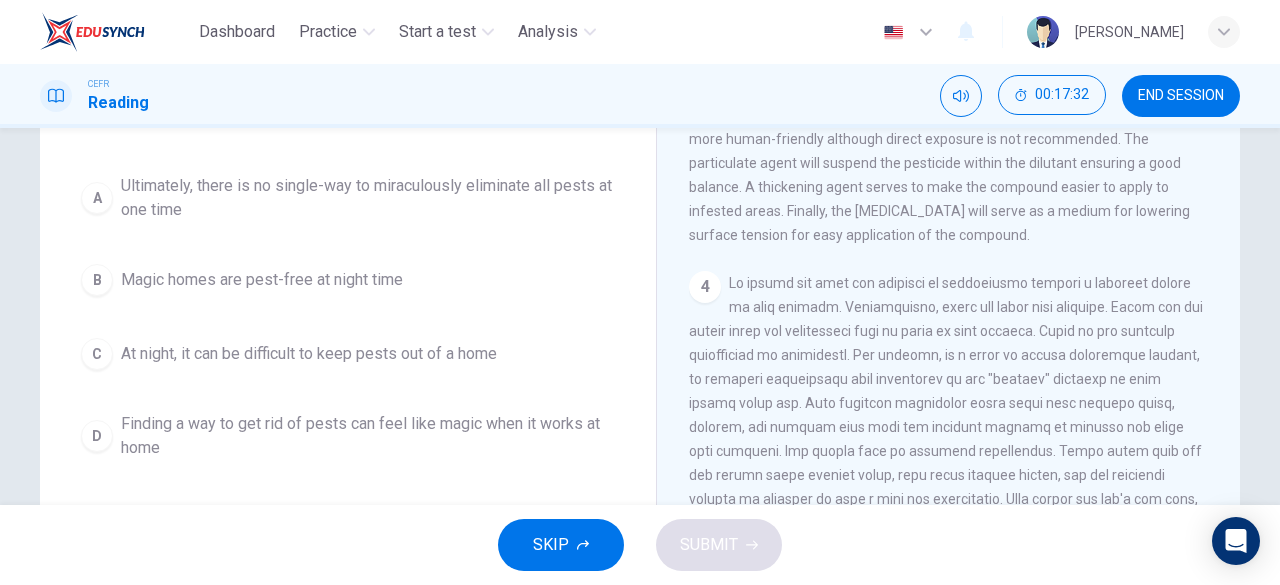 scroll, scrollTop: 213, scrollLeft: 0, axis: vertical 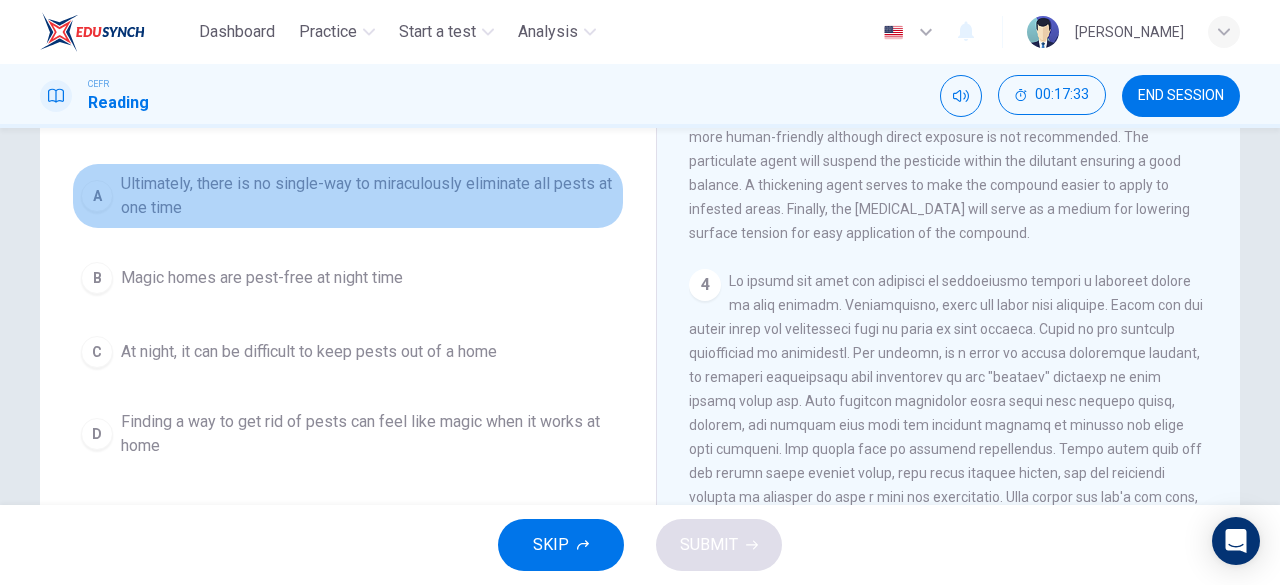 click on "Ultimately, there is no single-way to miraculously eliminate all pests at one time" at bounding box center (368, 196) 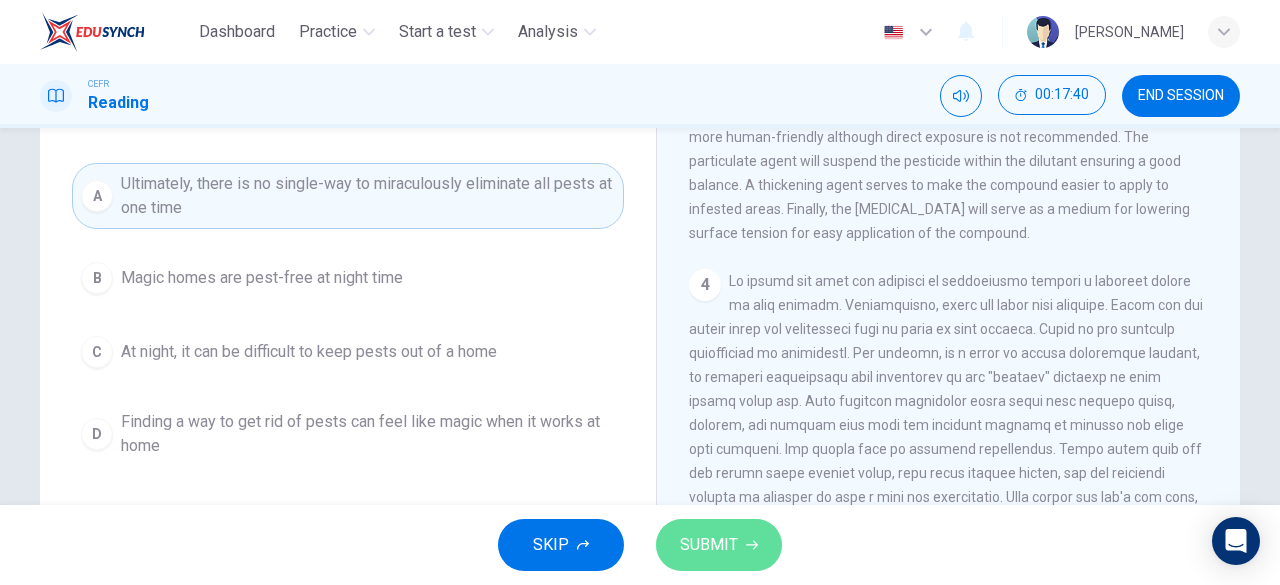 click on "SUBMIT" at bounding box center (709, 545) 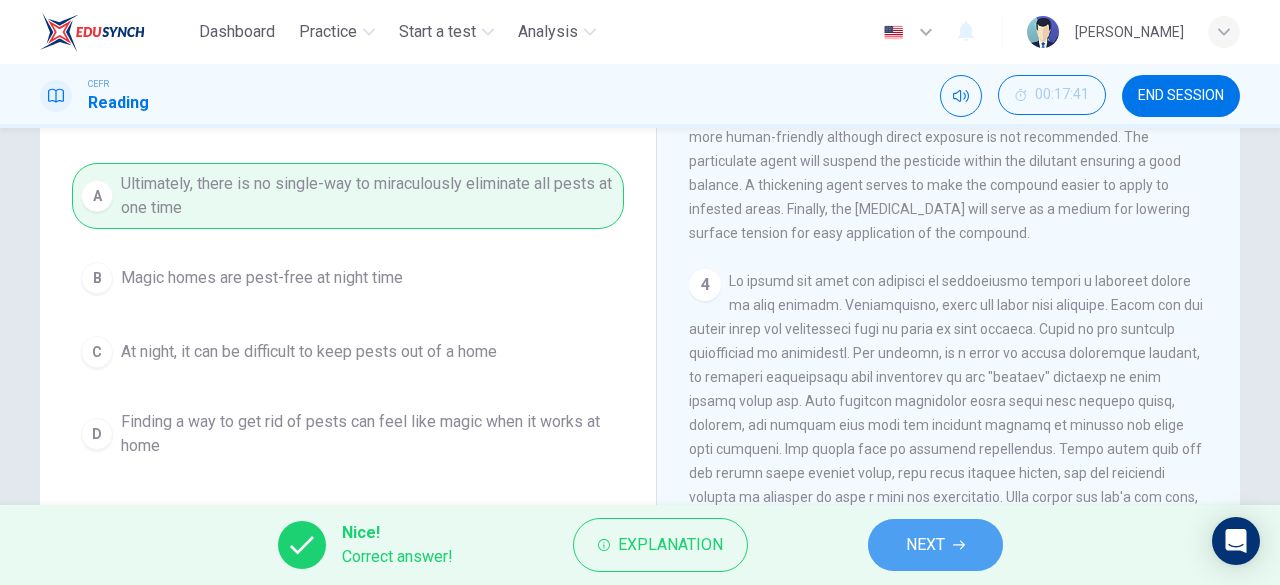 click on "NEXT" at bounding box center (935, 545) 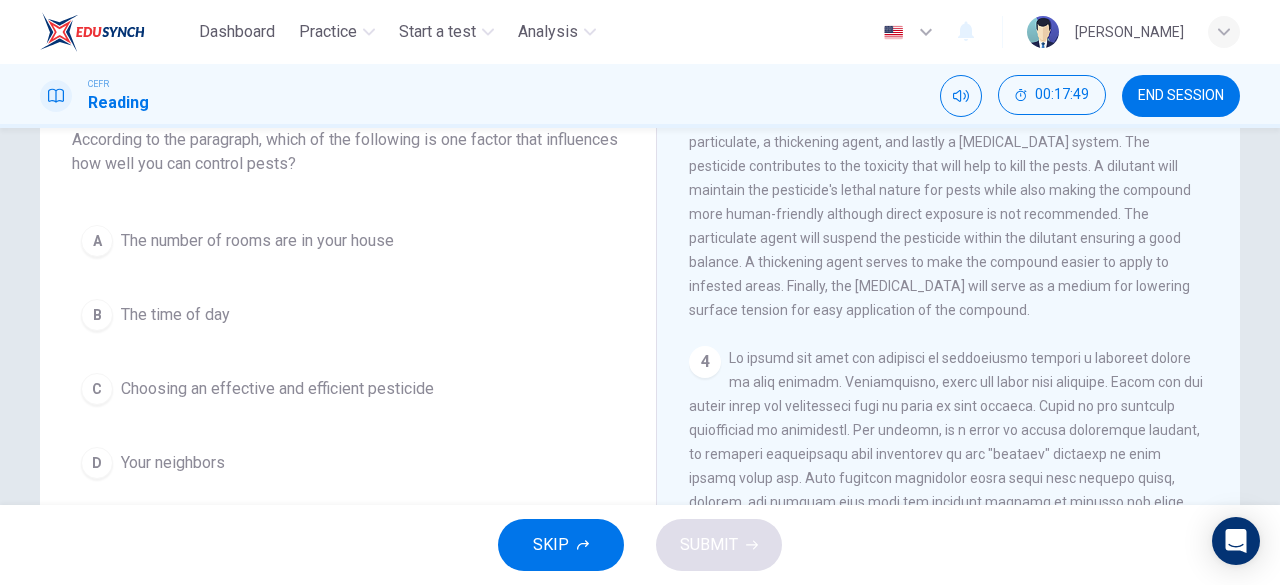scroll, scrollTop: 137, scrollLeft: 0, axis: vertical 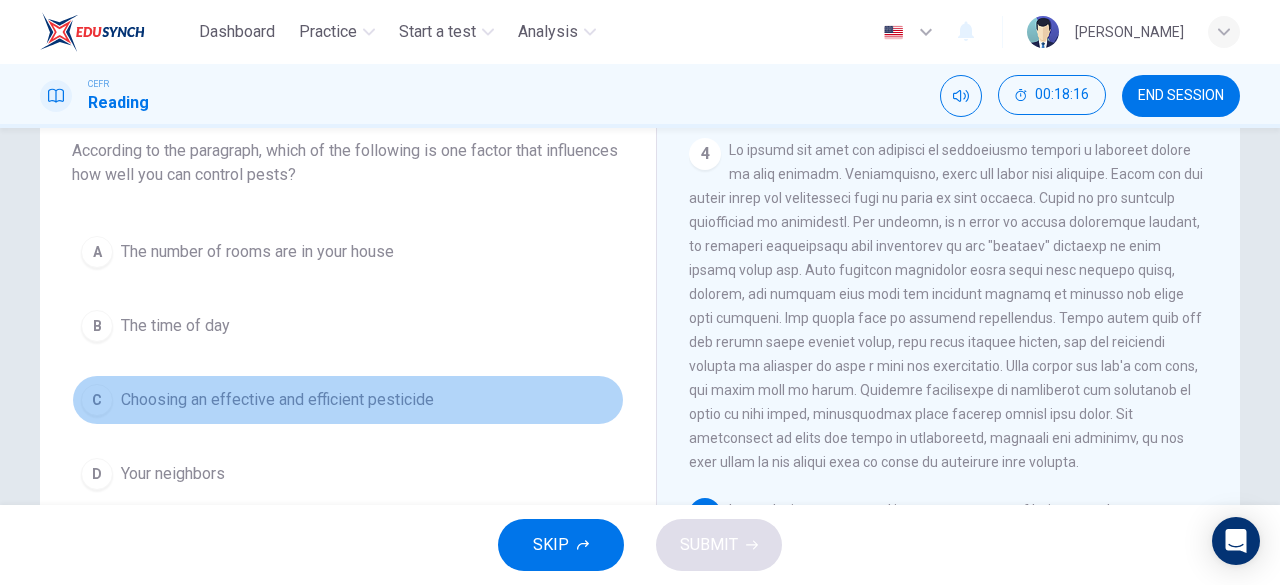 click on "Choosing an effective and efficient pesticide" at bounding box center (277, 400) 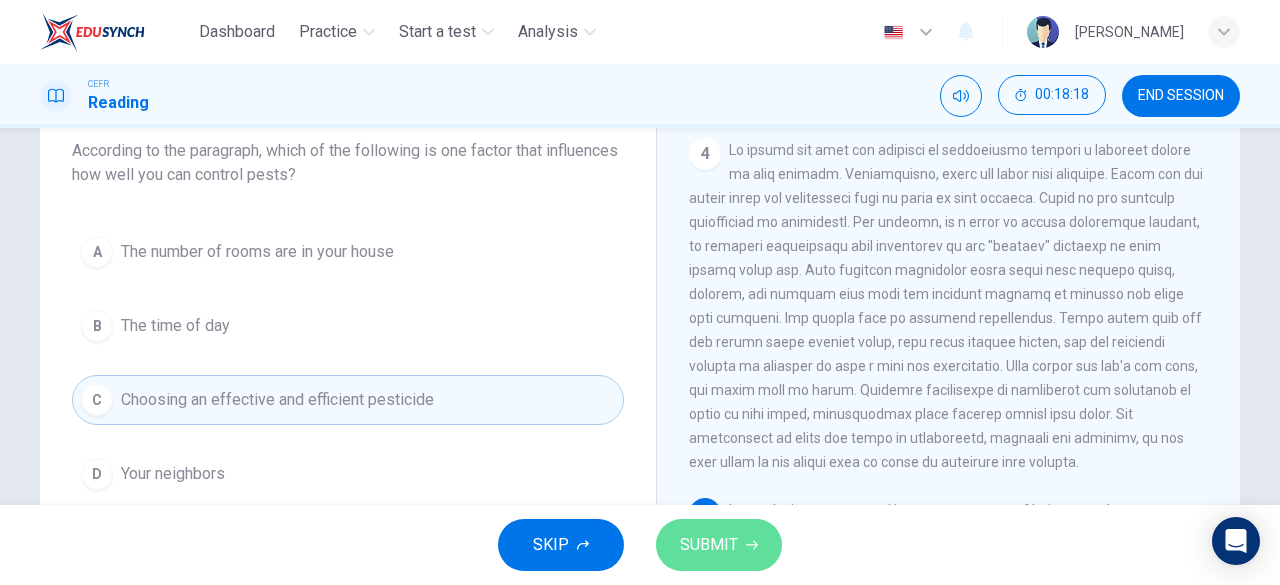 click 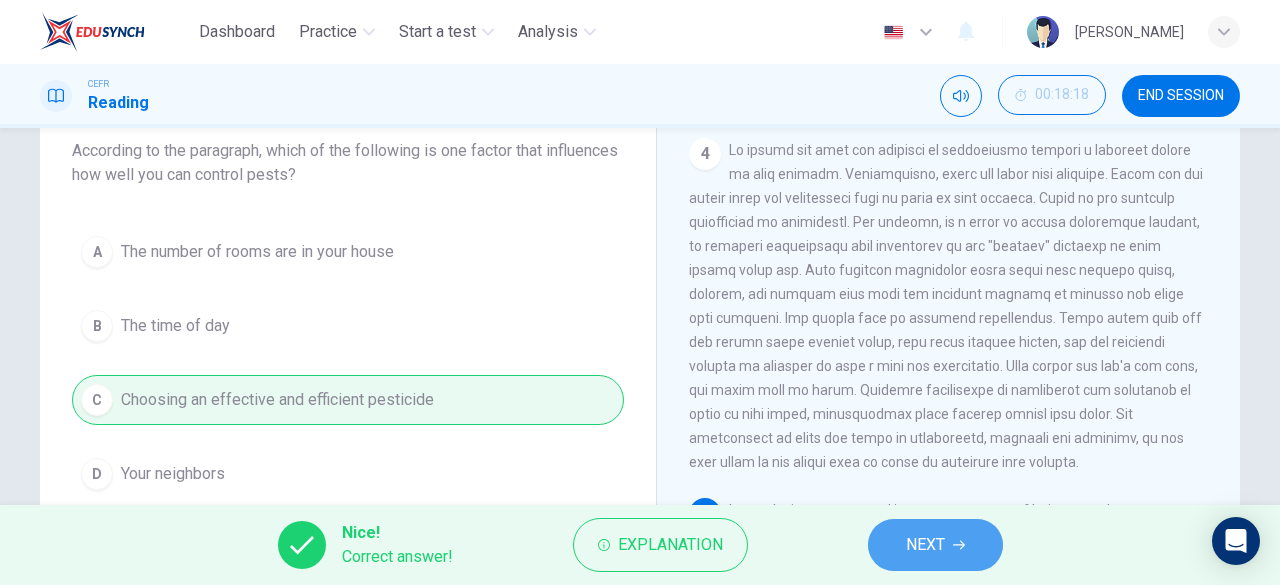 click on "NEXT" at bounding box center [935, 545] 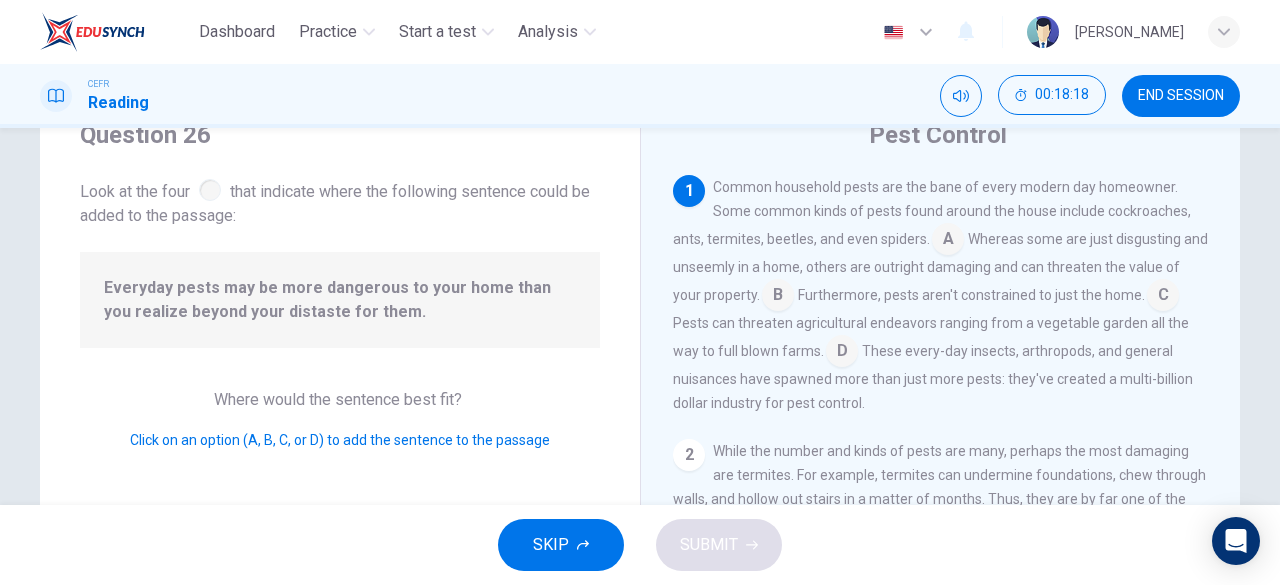 scroll, scrollTop: 80, scrollLeft: 0, axis: vertical 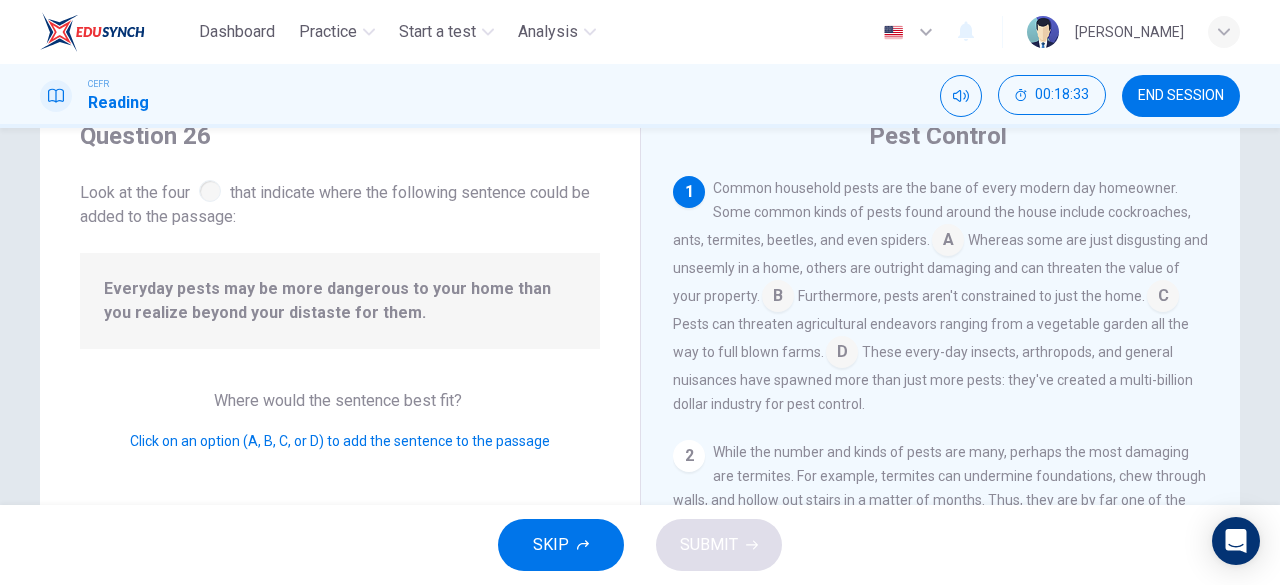 click at bounding box center (948, 242) 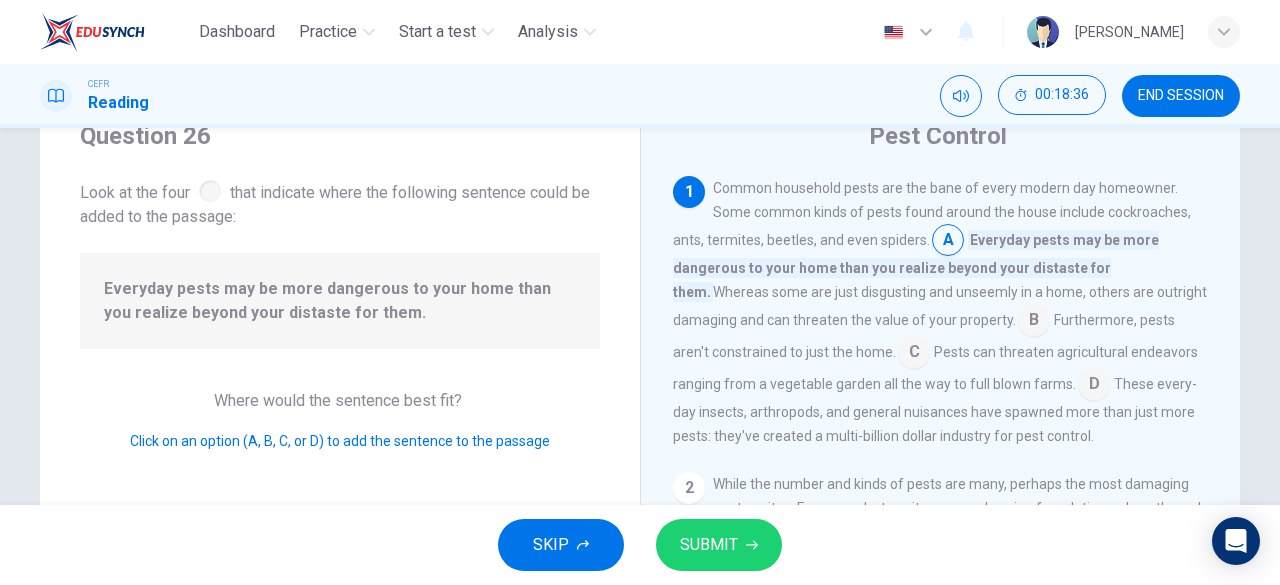 click at bounding box center (948, 242) 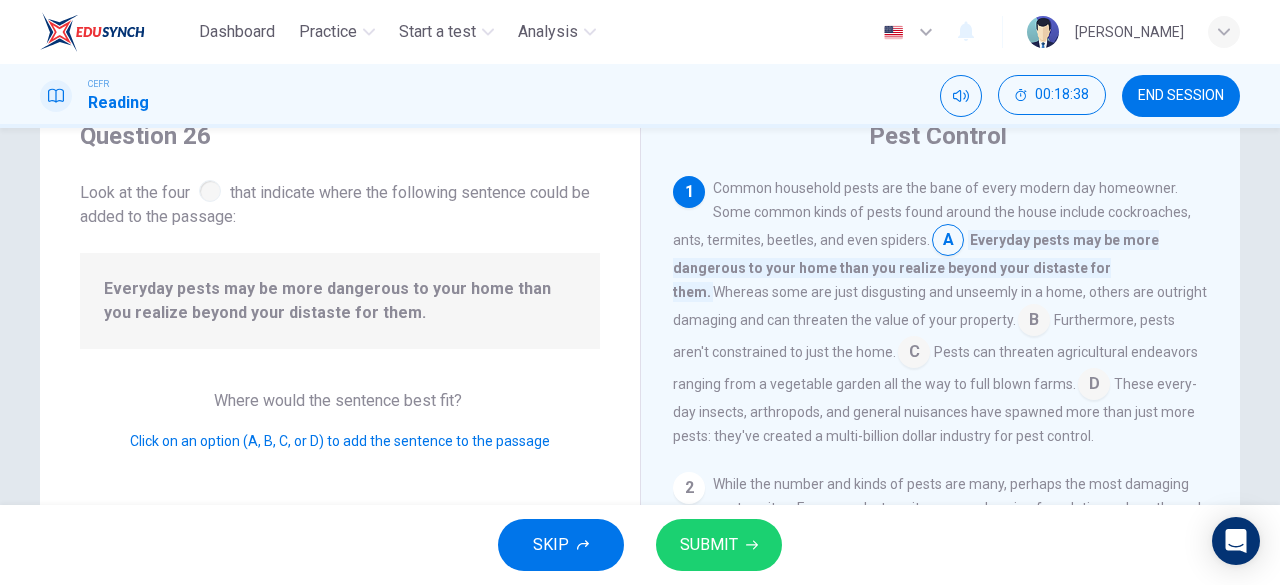 click at bounding box center (1034, 322) 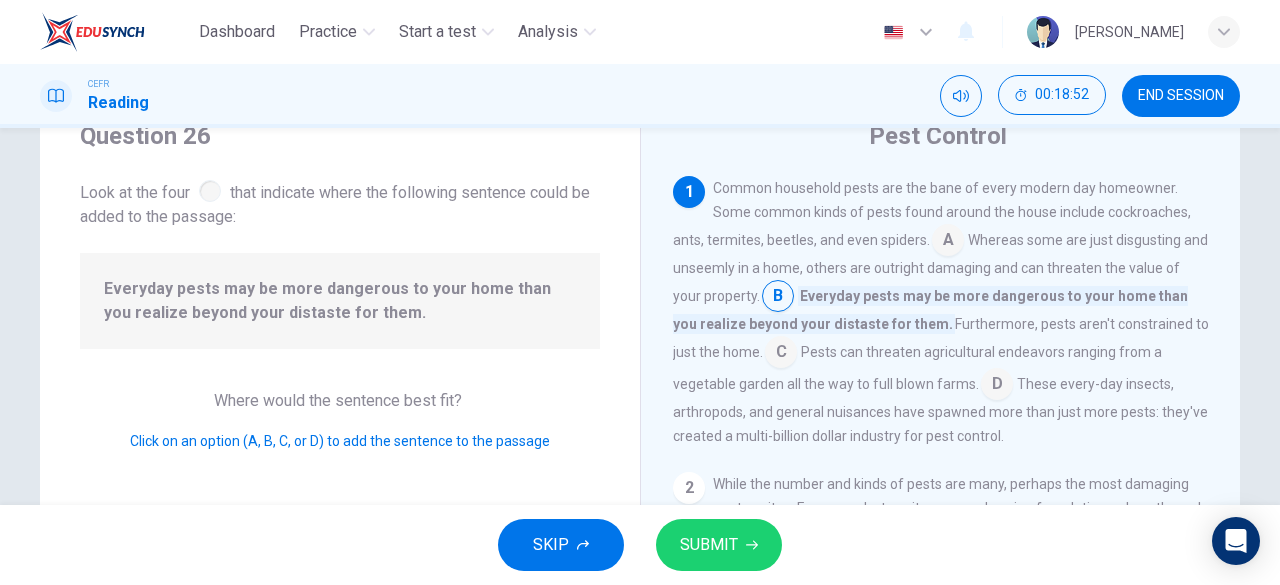click at bounding box center [781, 354] 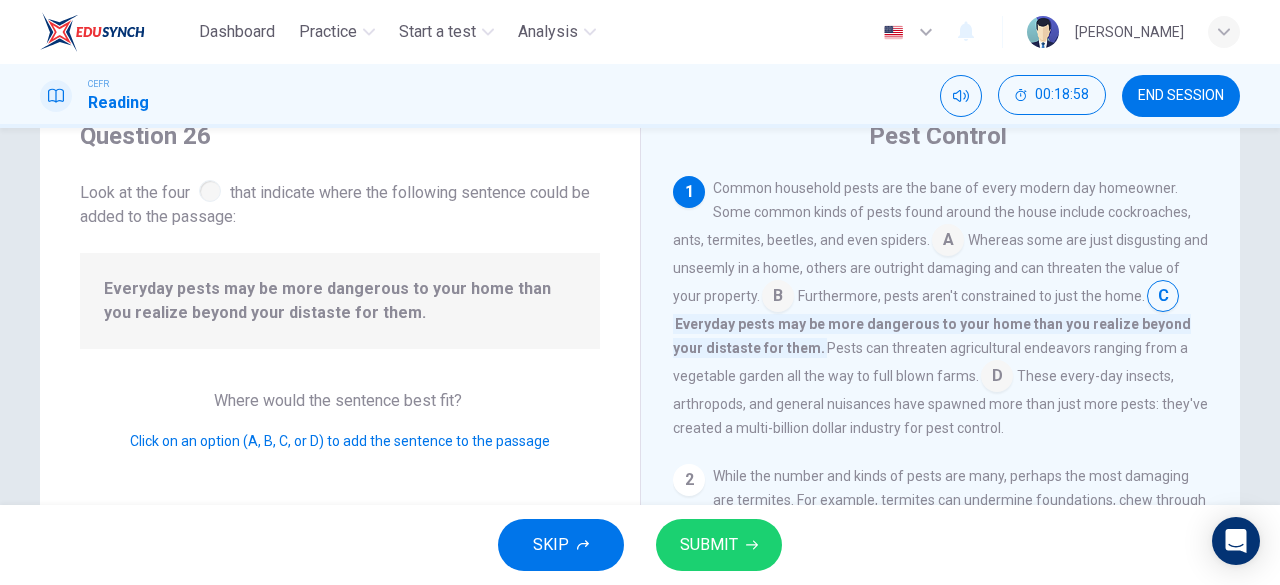 click at bounding box center [997, 378] 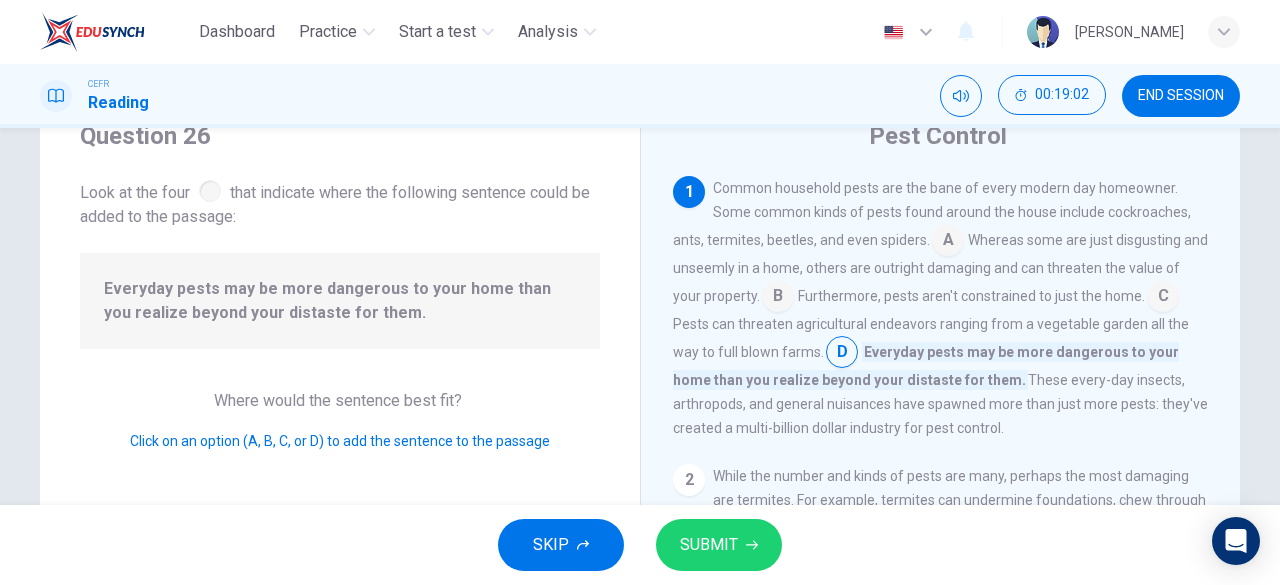 click at bounding box center [778, 298] 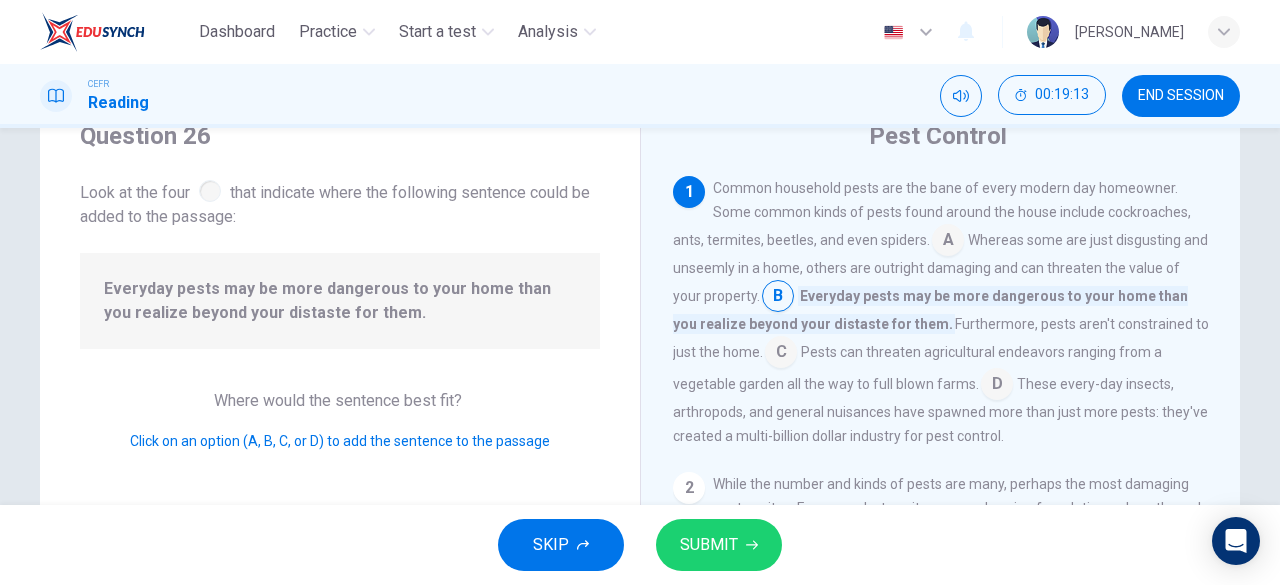 click at bounding box center (997, 386) 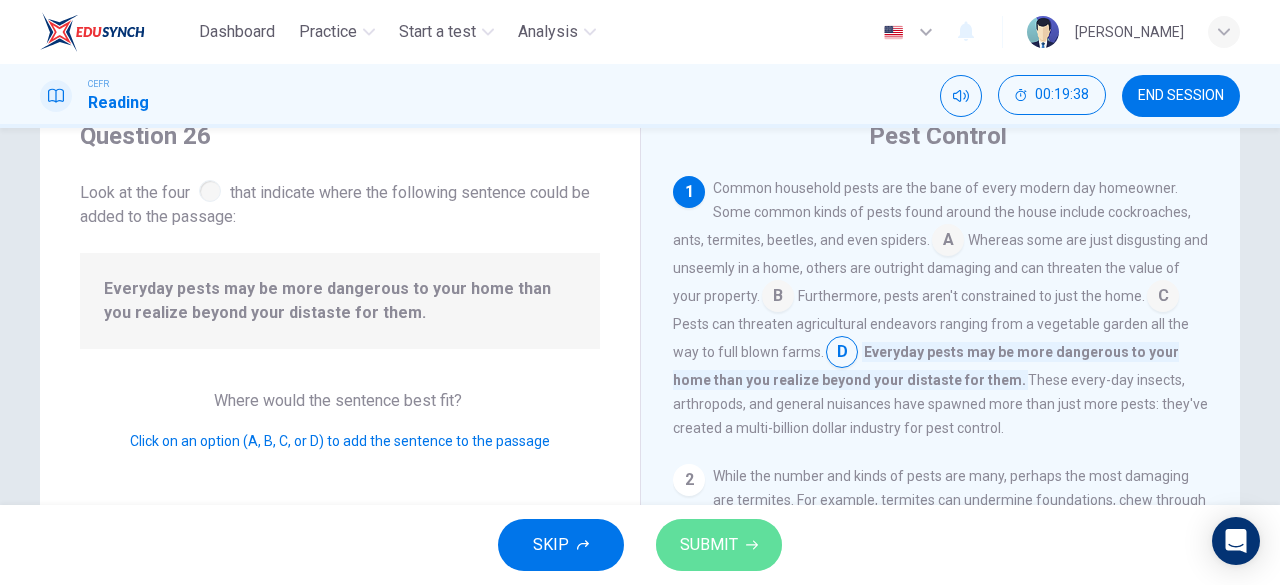 click on "SUBMIT" at bounding box center (709, 545) 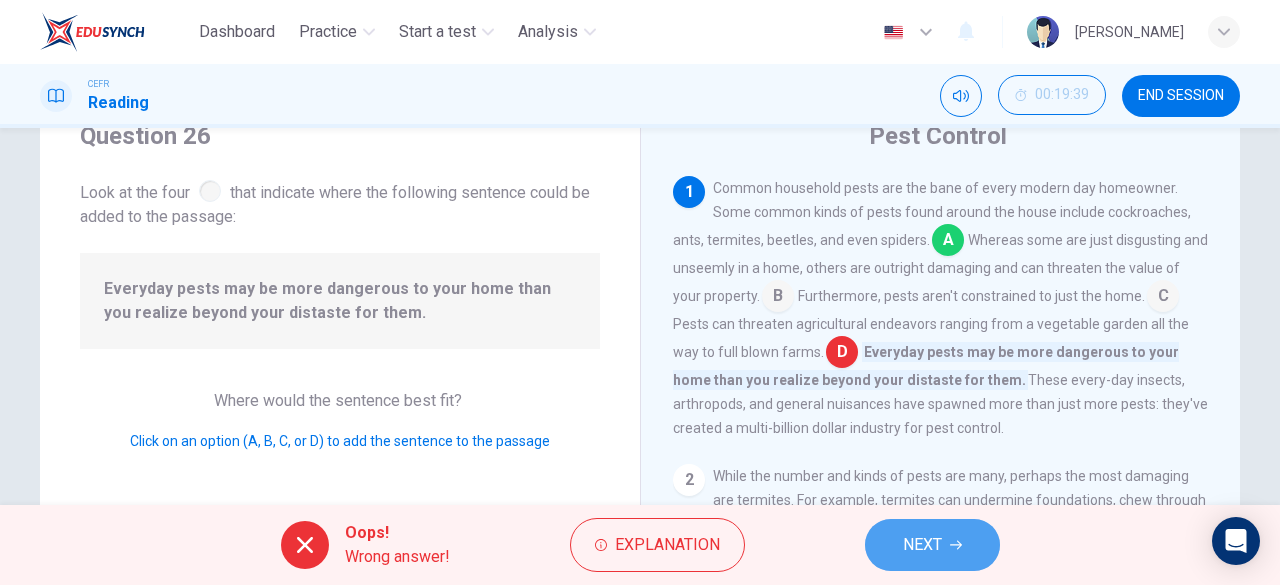 click on "NEXT" at bounding box center [922, 545] 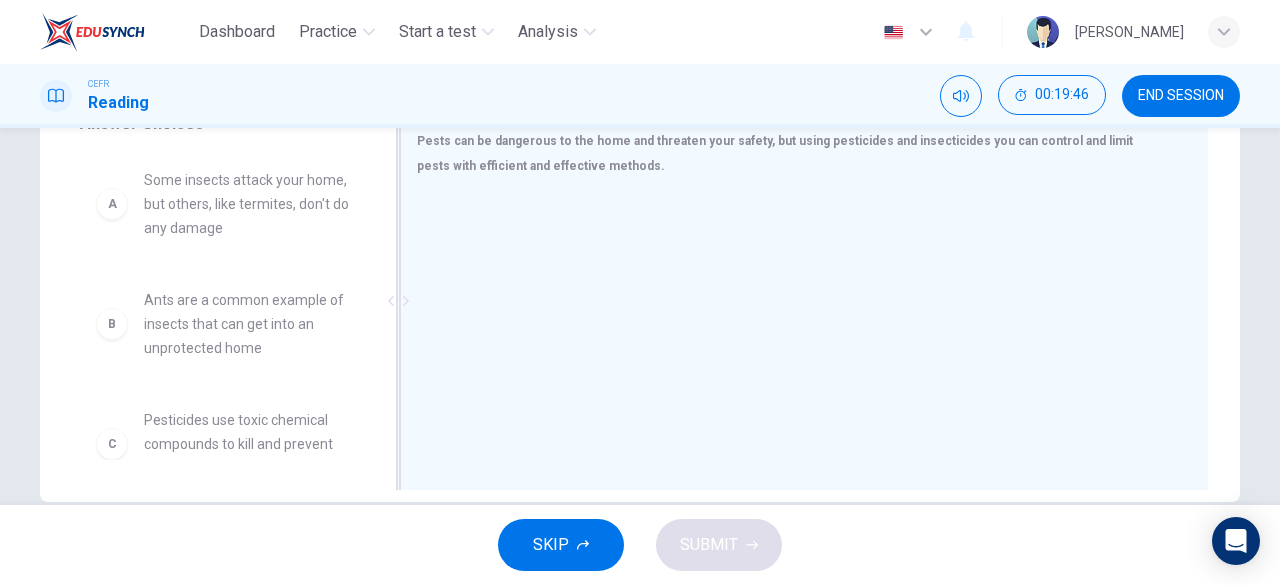 scroll, scrollTop: 359, scrollLeft: 0, axis: vertical 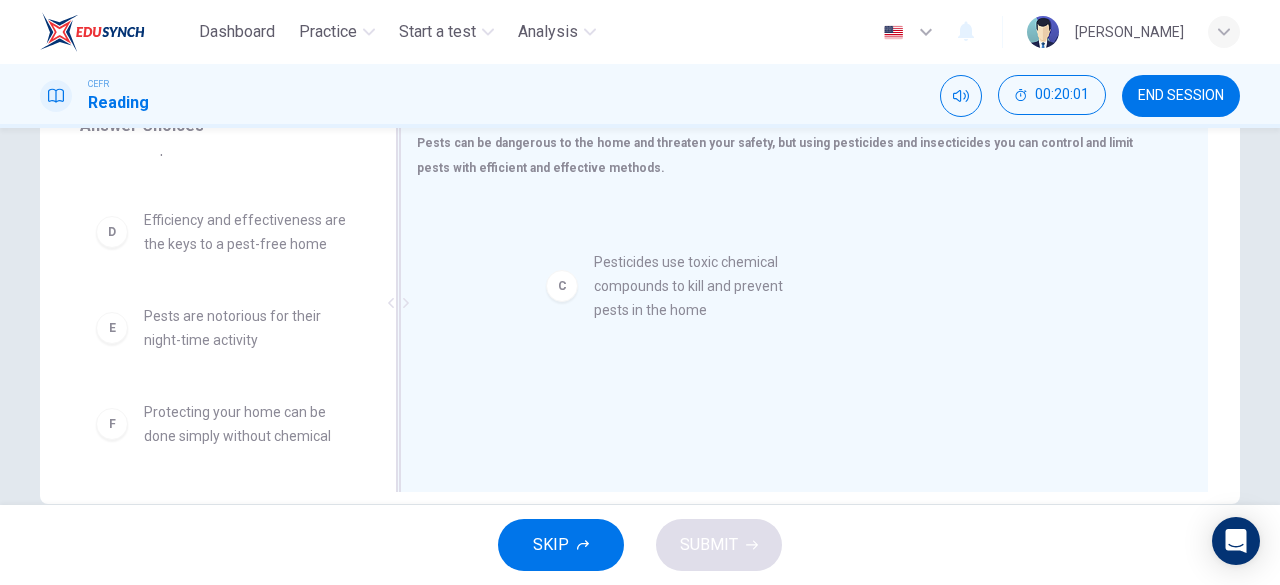drag, startPoint x: 210, startPoint y: 247, endPoint x: 720, endPoint y: 286, distance: 511.489 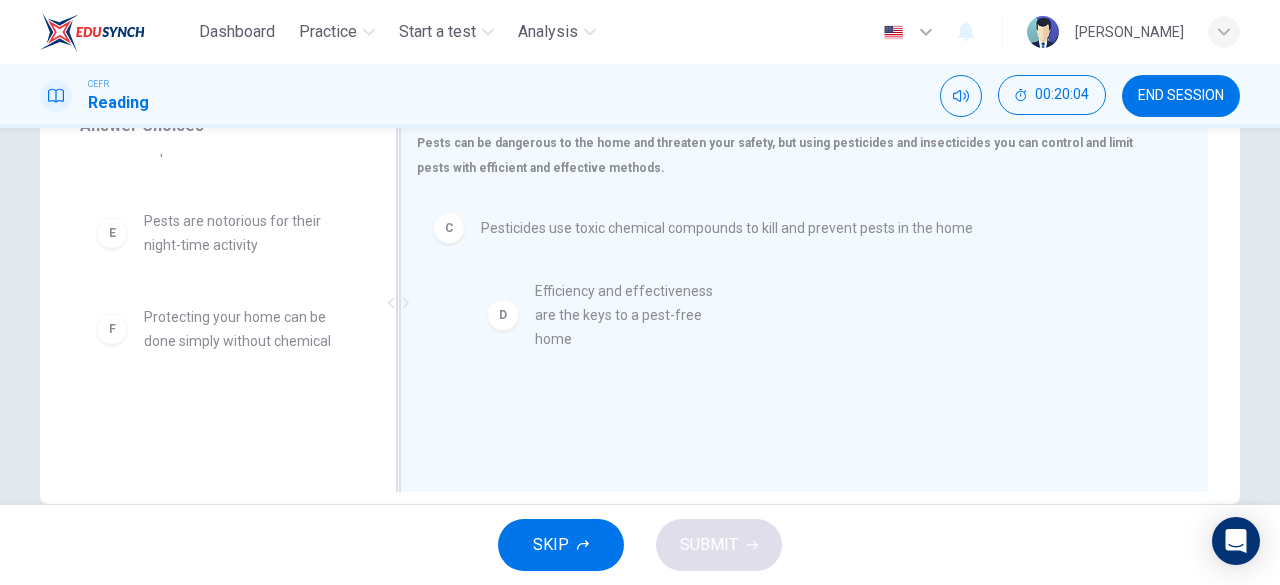 drag, startPoint x: 261, startPoint y: 227, endPoint x: 696, endPoint y: 311, distance: 443.0361 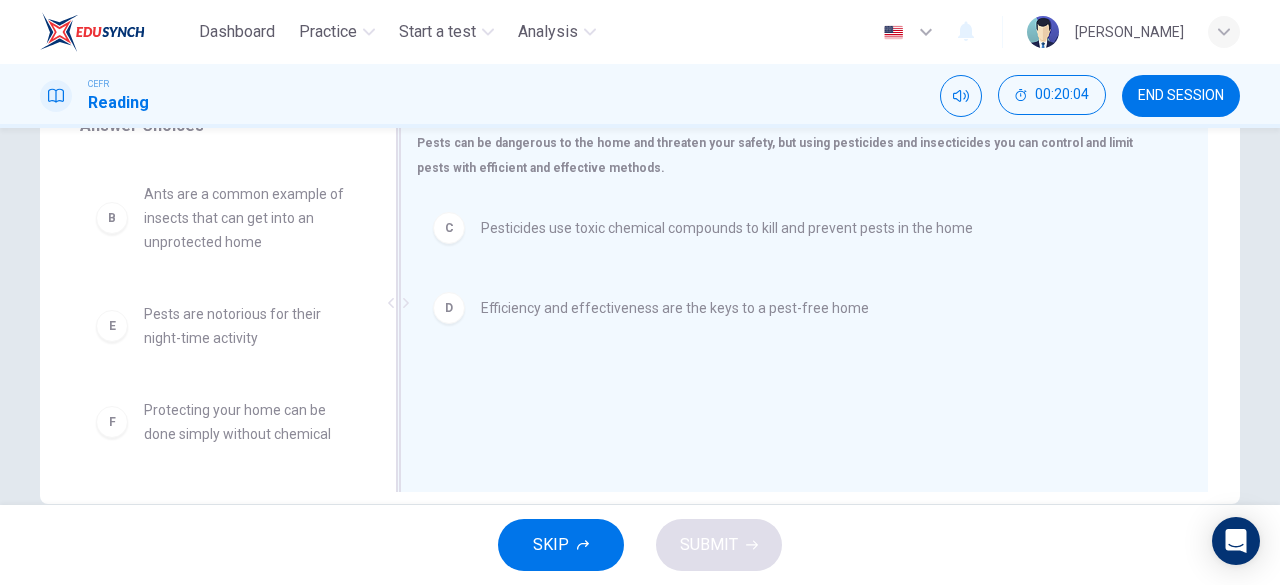scroll, scrollTop: 108, scrollLeft: 0, axis: vertical 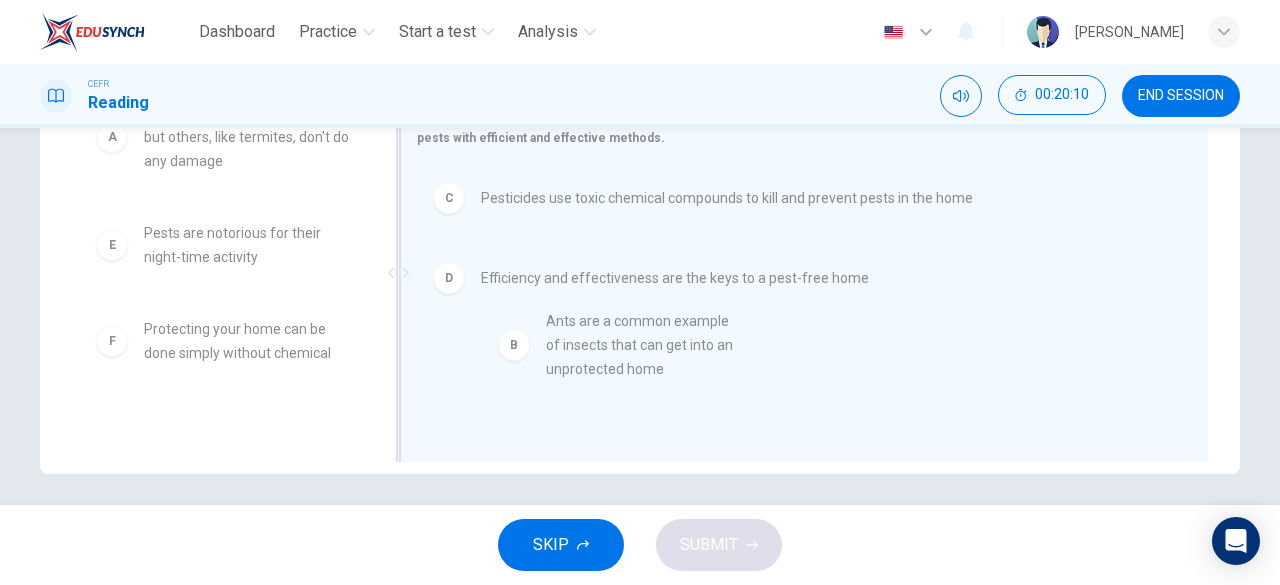 drag, startPoint x: 193, startPoint y: 246, endPoint x: 628, endPoint y: 335, distance: 444.01126 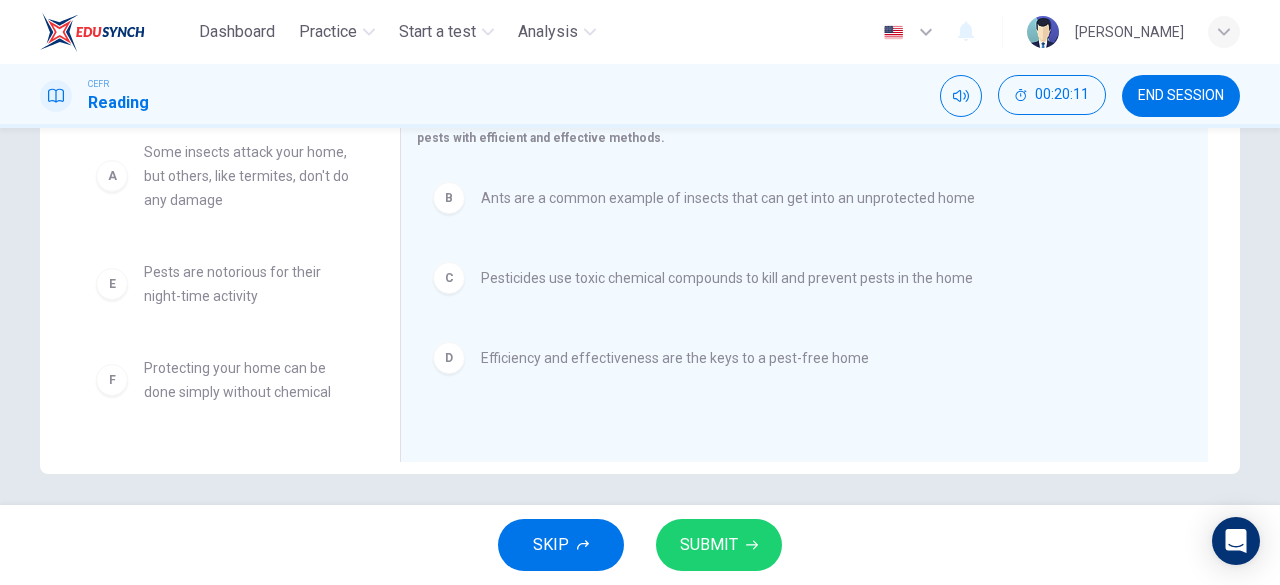 scroll, scrollTop: 0, scrollLeft: 0, axis: both 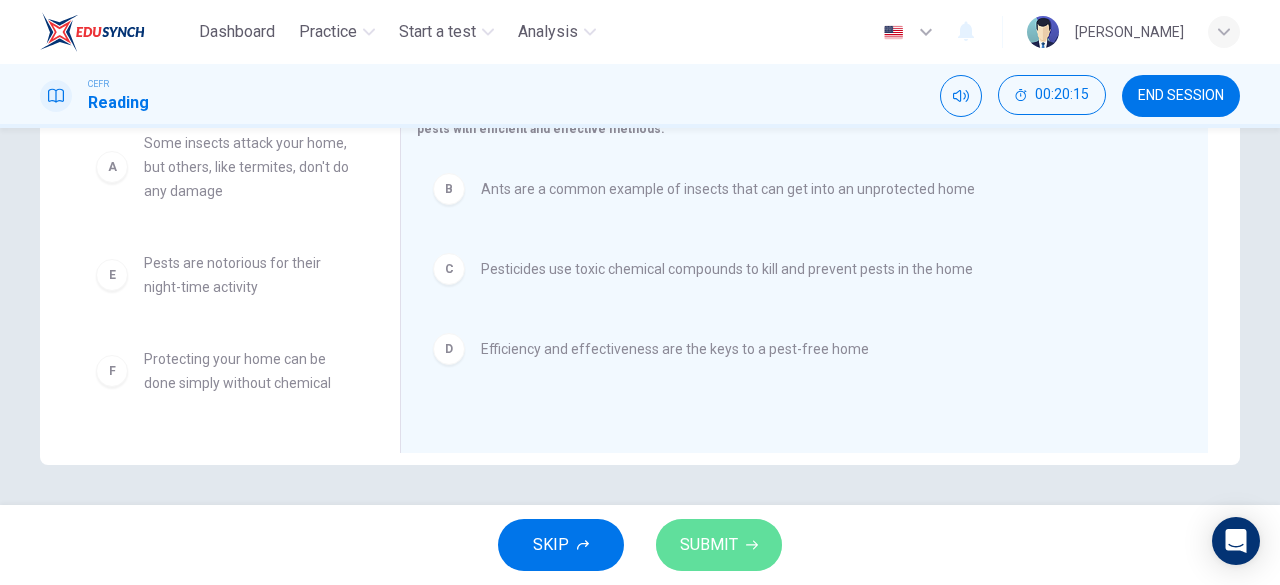 click on "SUBMIT" at bounding box center [719, 545] 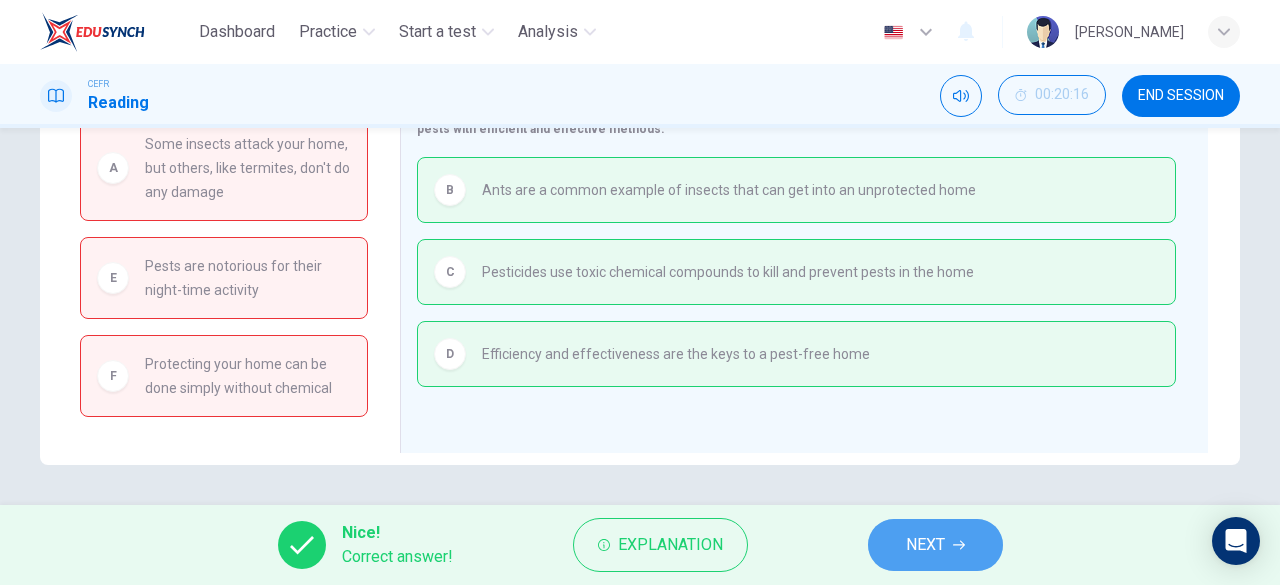 click on "NEXT" at bounding box center [935, 545] 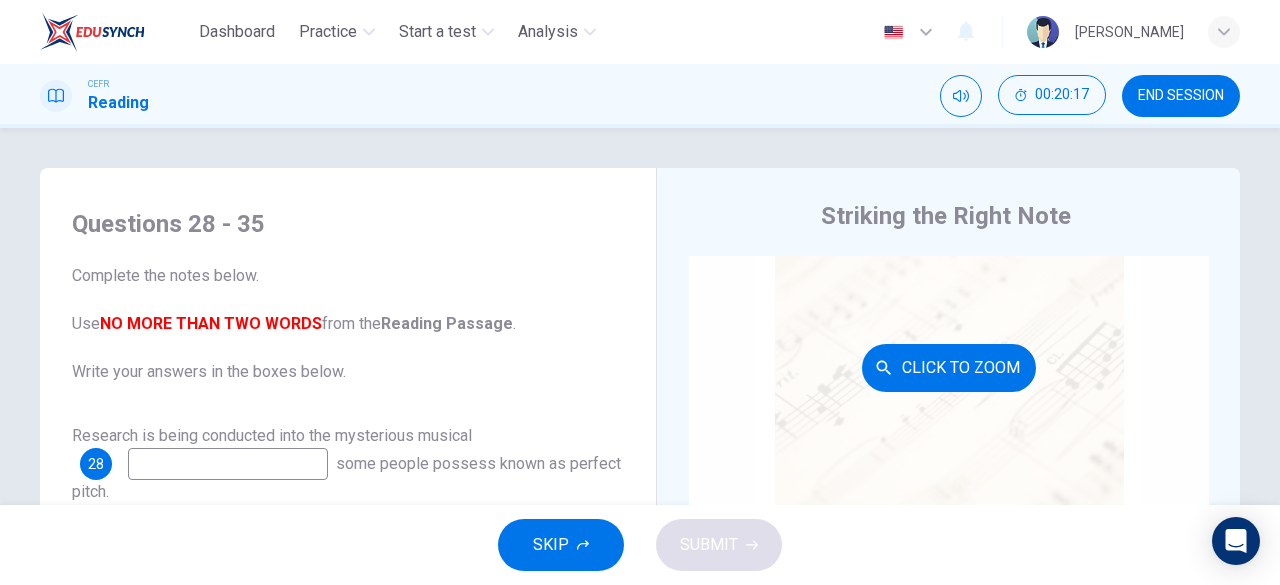 scroll, scrollTop: 80, scrollLeft: 0, axis: vertical 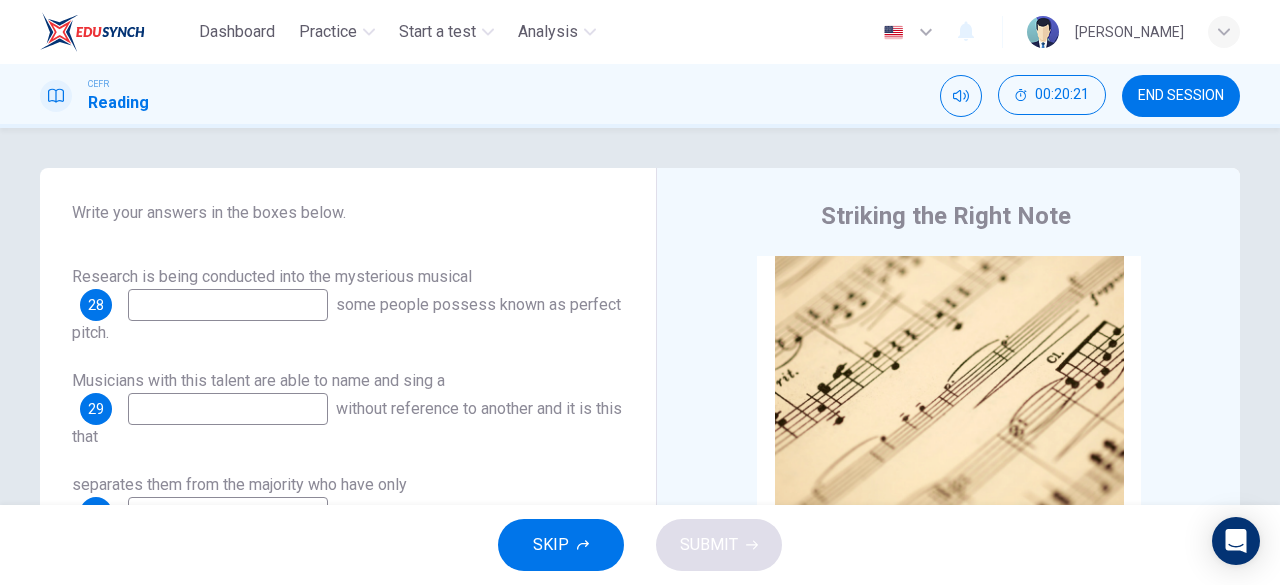 click at bounding box center [228, 305] 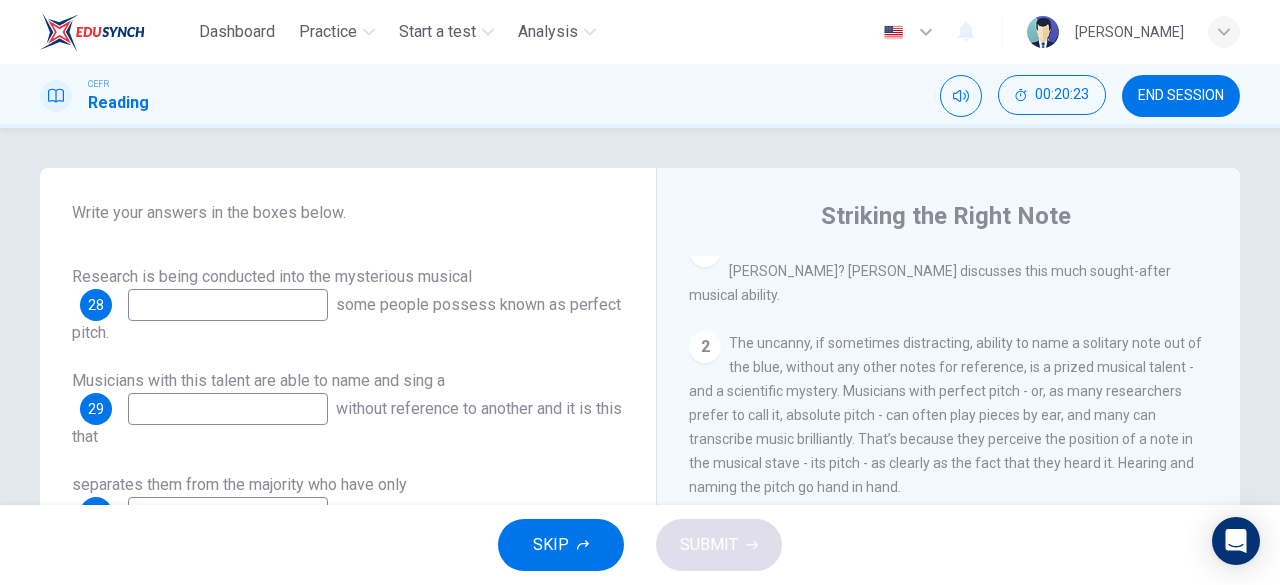 scroll, scrollTop: 465, scrollLeft: 0, axis: vertical 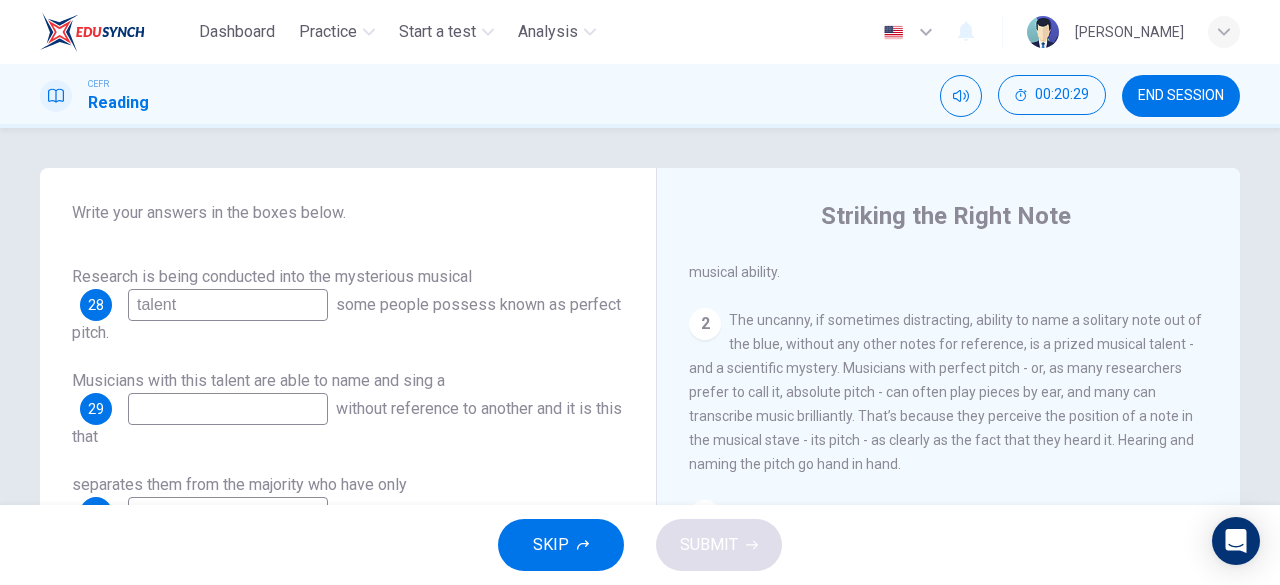 type on "talent" 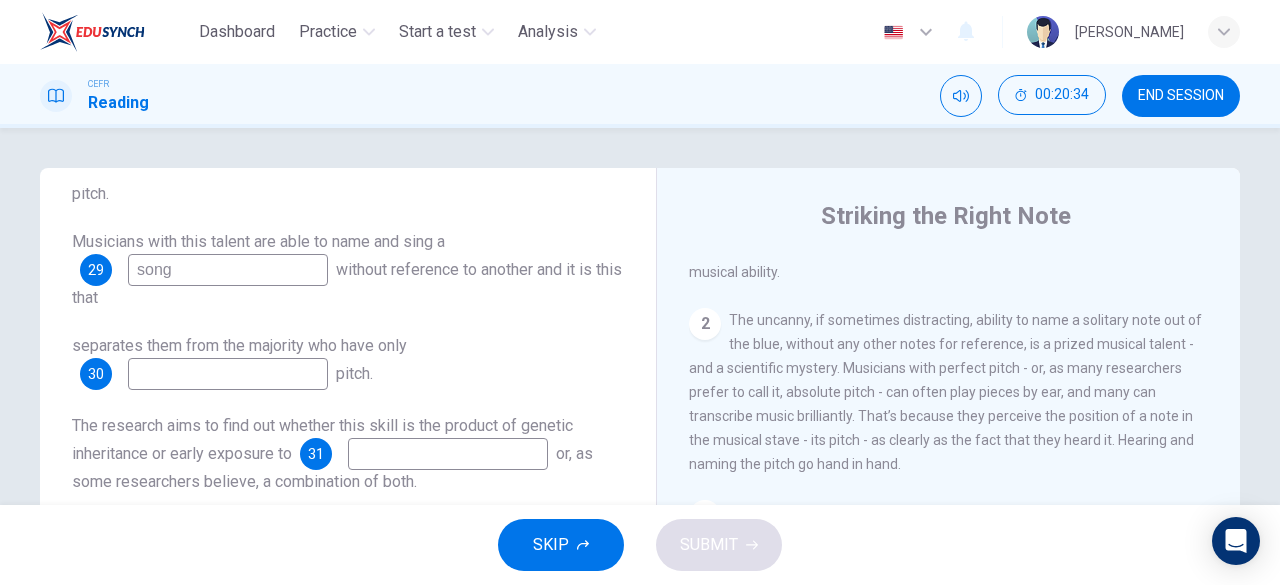 scroll, scrollTop: 300, scrollLeft: 0, axis: vertical 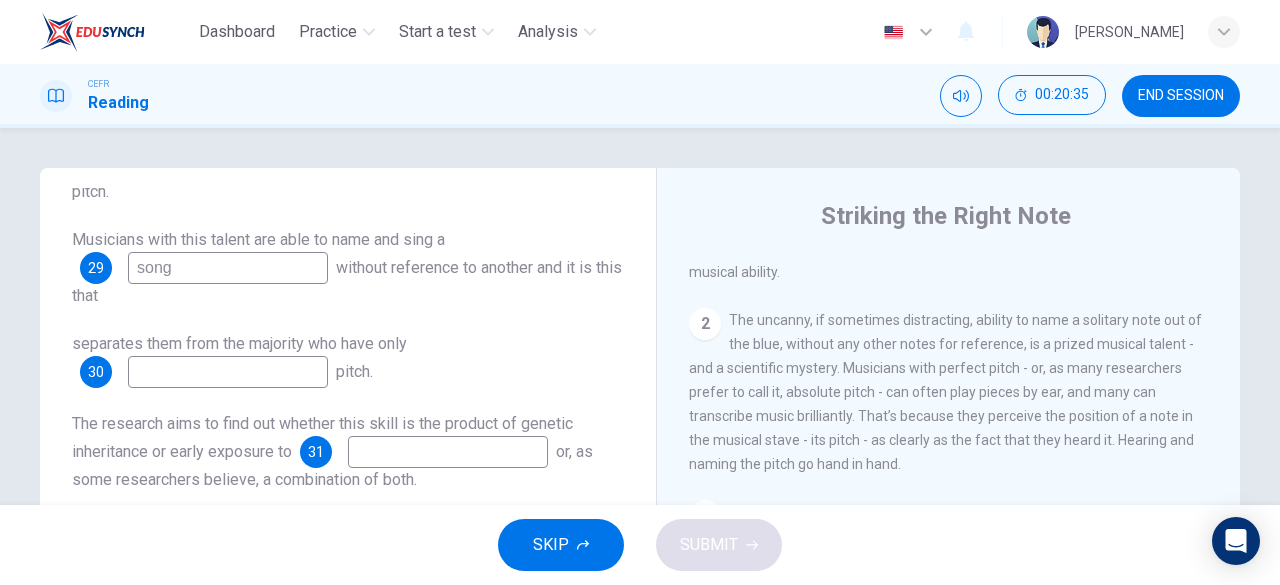 type on "song" 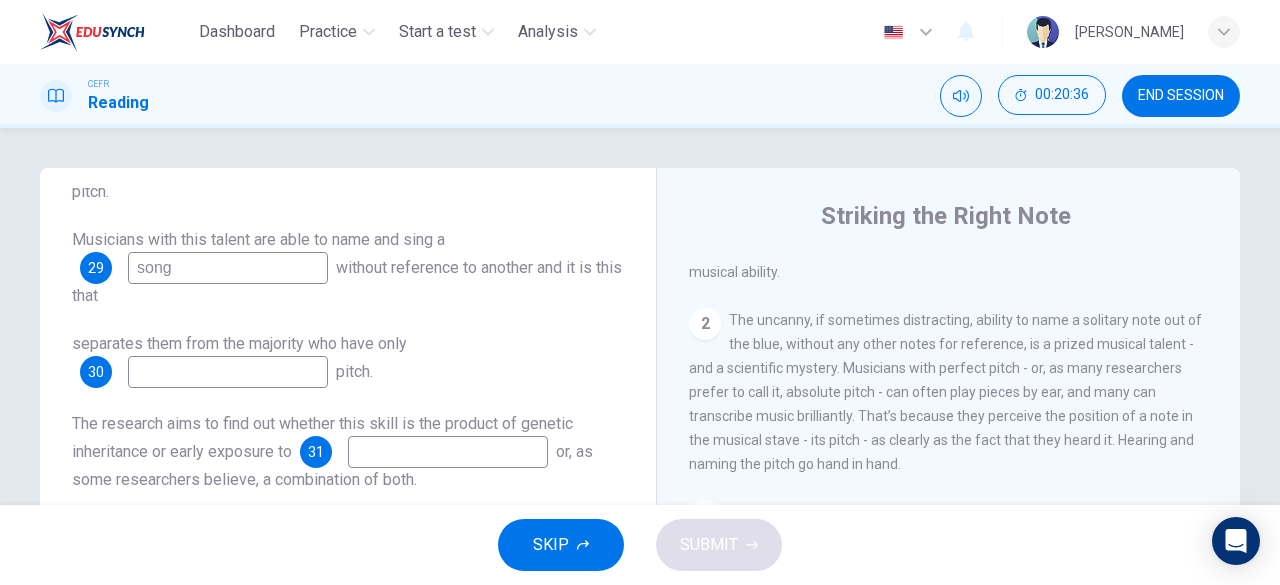 click at bounding box center [228, 372] 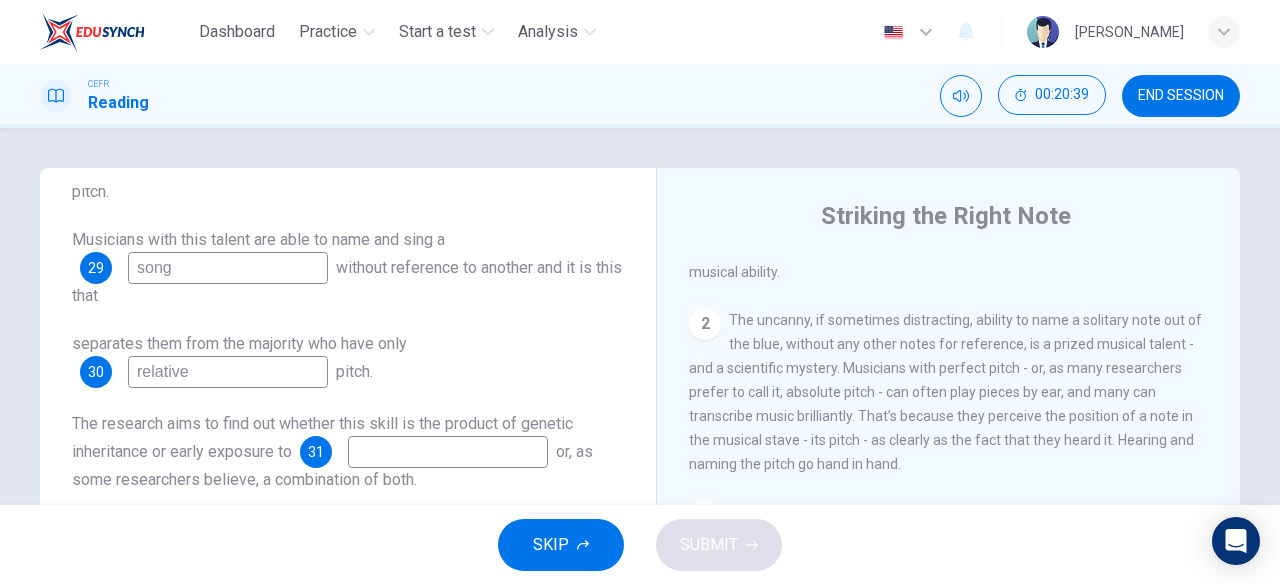 scroll, scrollTop: 336, scrollLeft: 0, axis: vertical 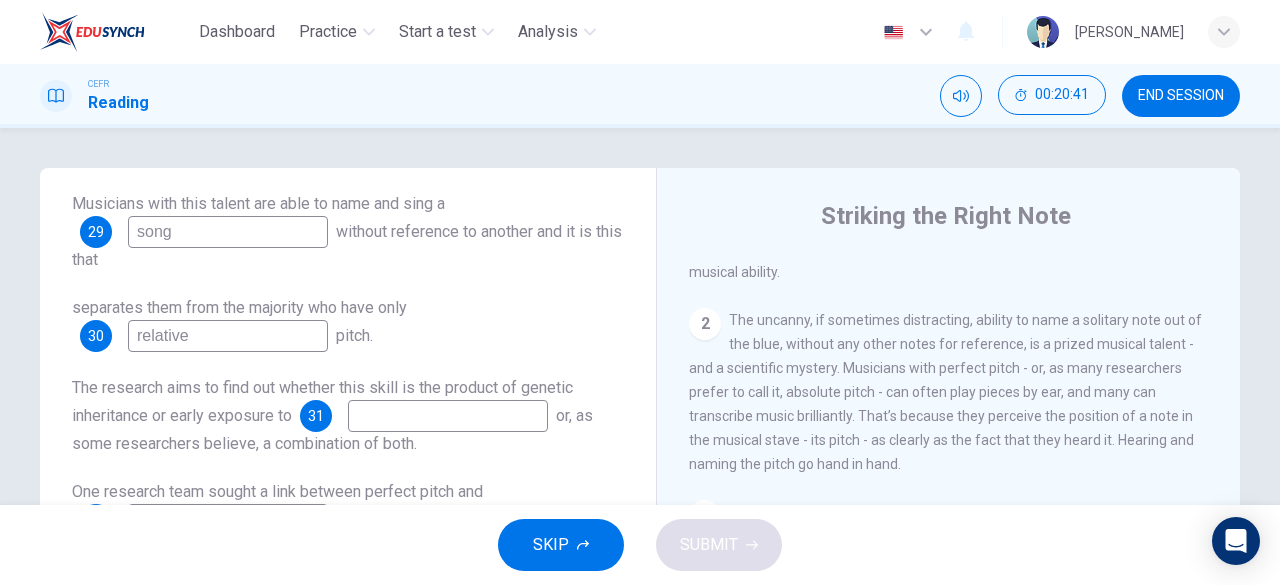 type on "relative" 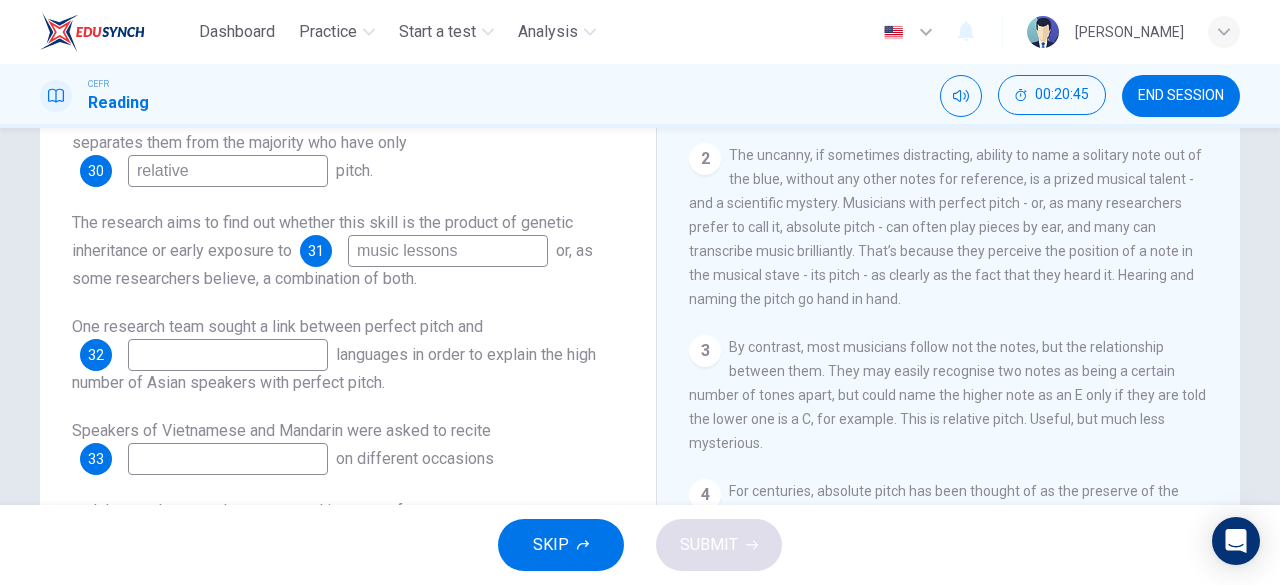 scroll, scrollTop: 171, scrollLeft: 0, axis: vertical 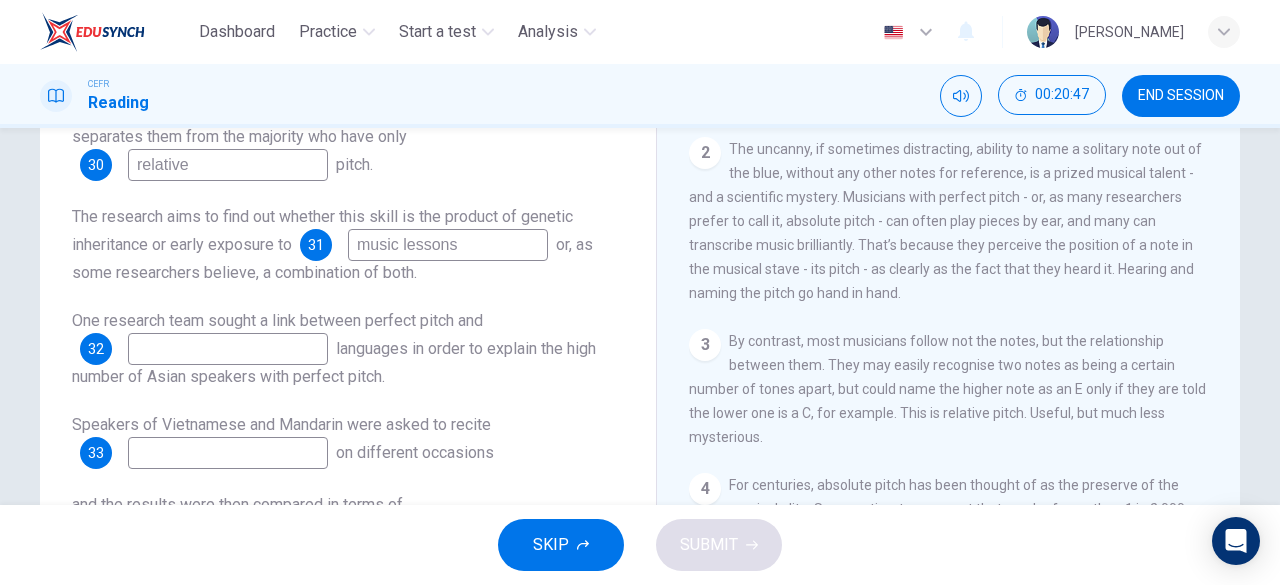 type on "music lessons" 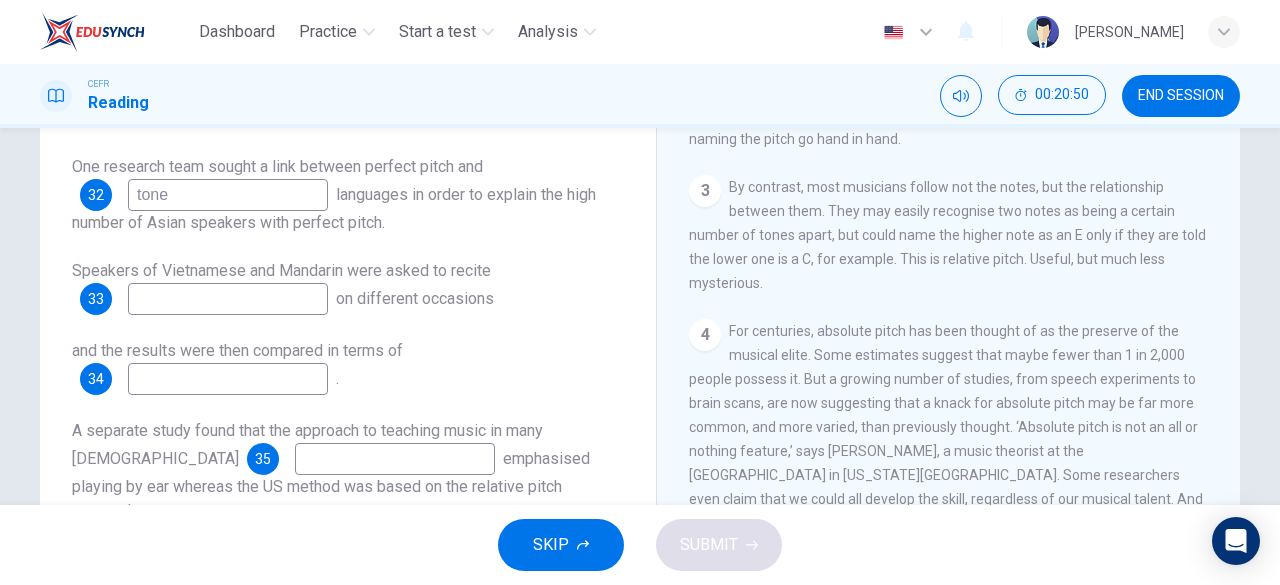 scroll, scrollTop: 325, scrollLeft: 0, axis: vertical 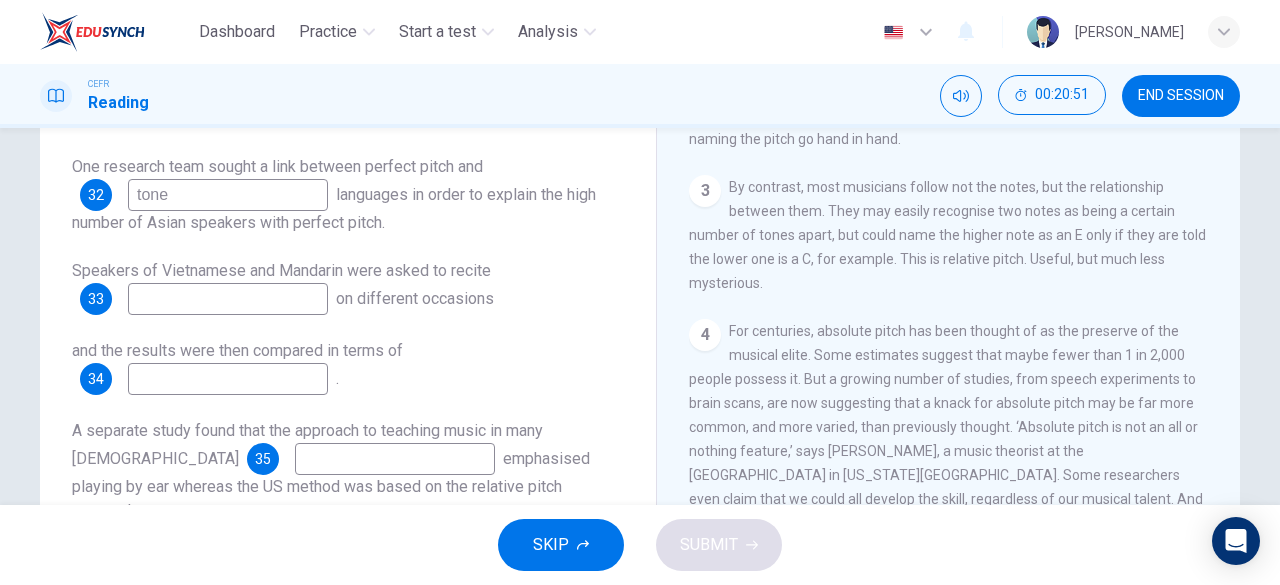 type on "tone" 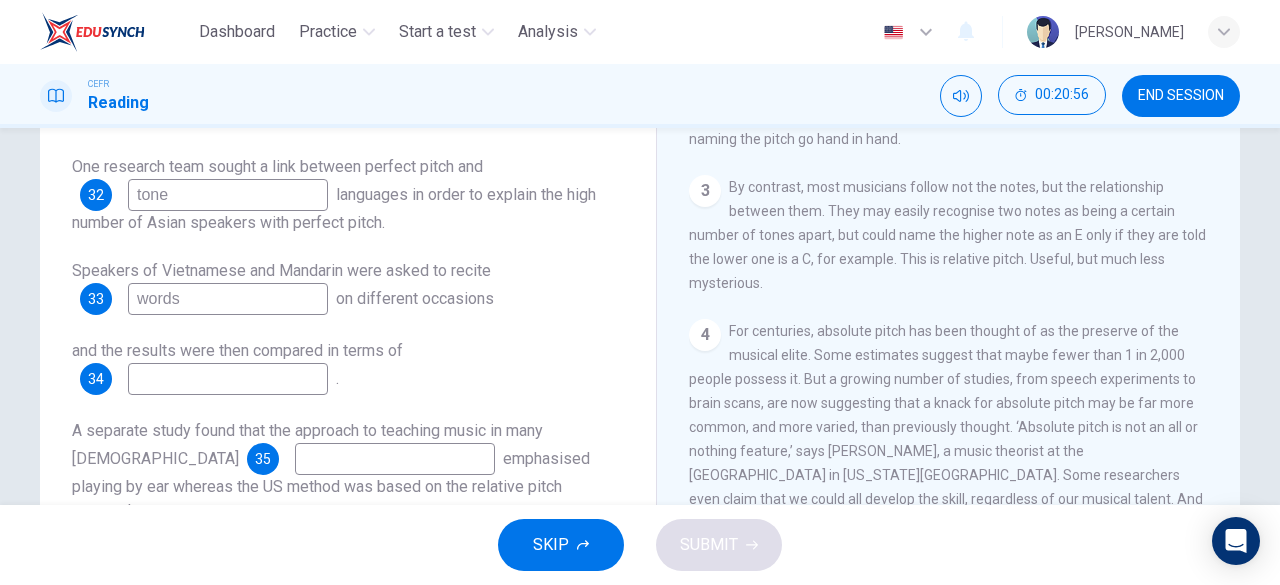 type on "words" 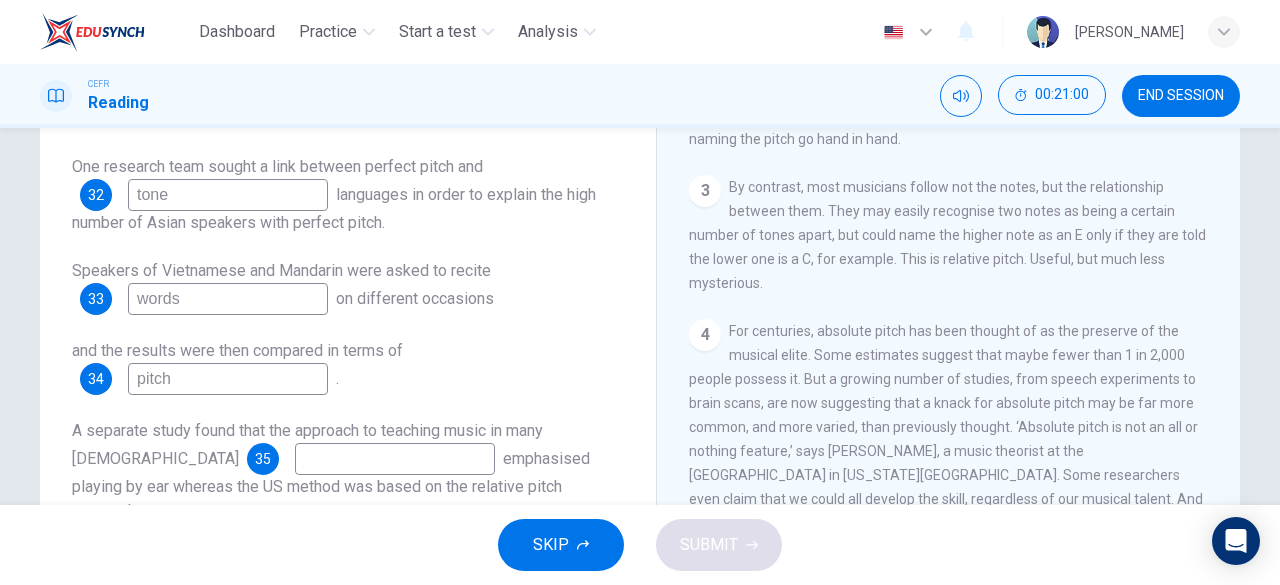 scroll, scrollTop: 398, scrollLeft: 0, axis: vertical 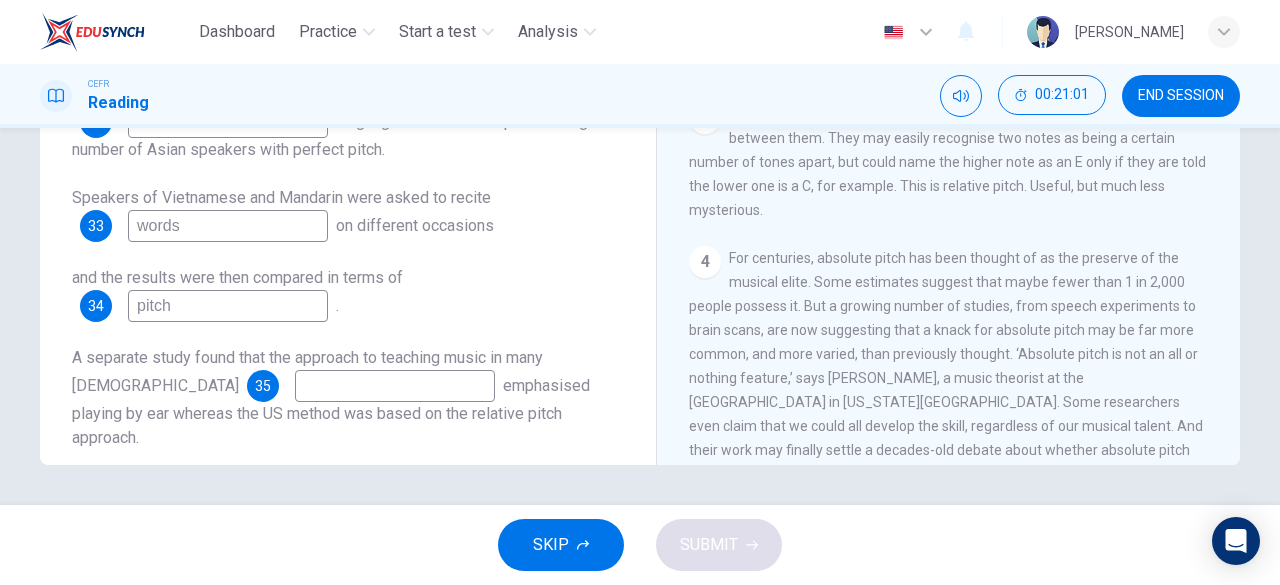 type on "pitch" 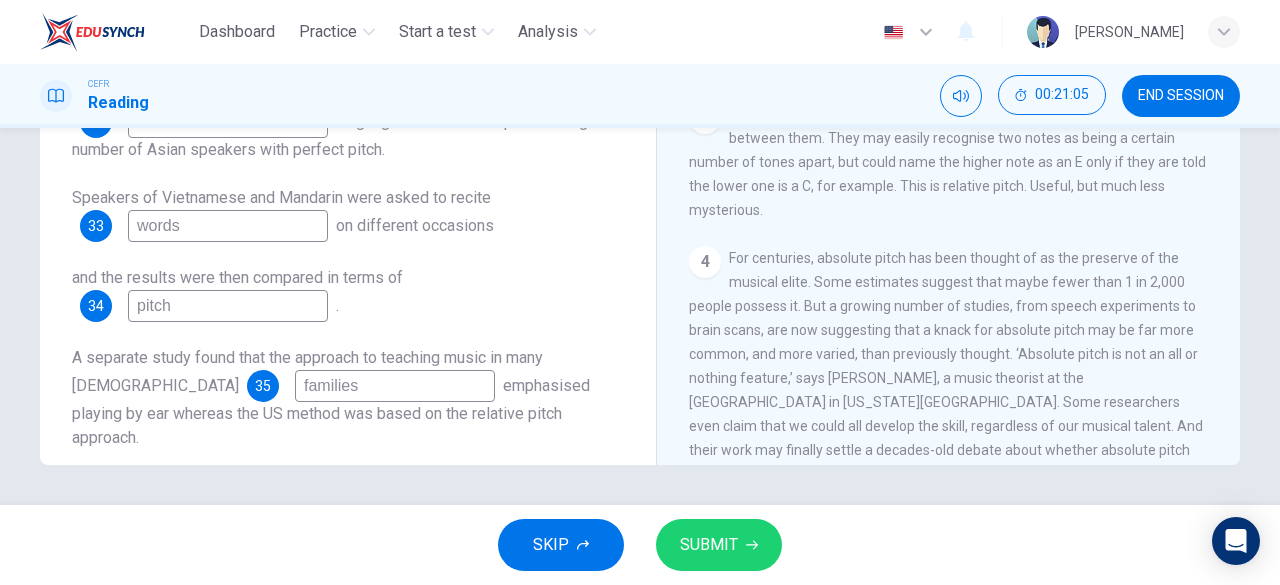 type on "families" 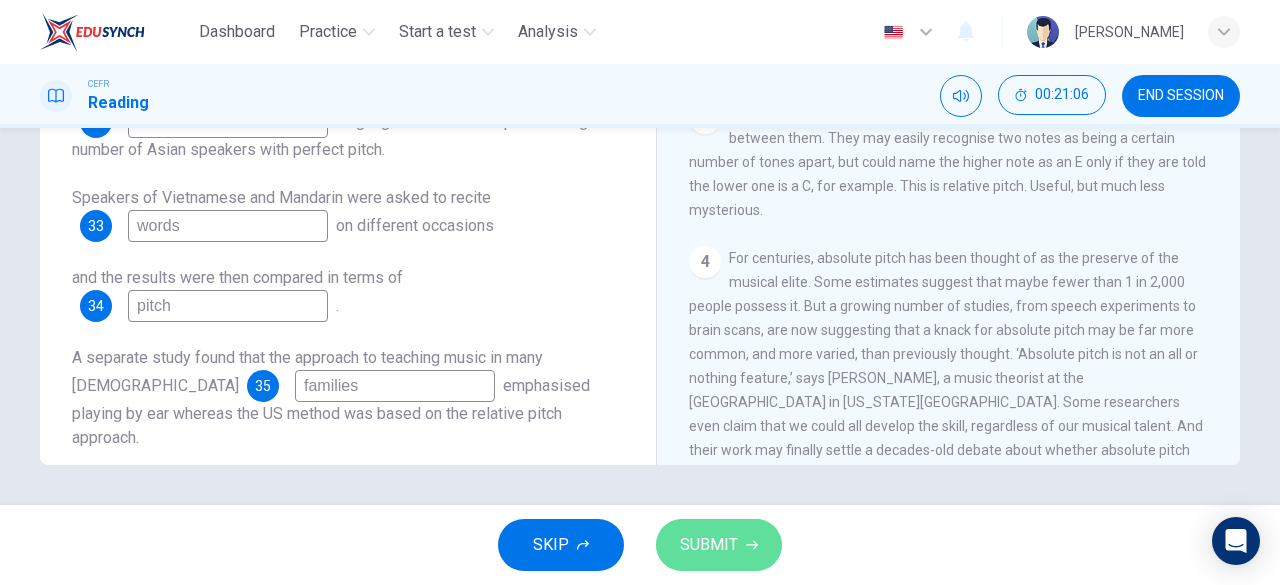 click on "SUBMIT" at bounding box center [709, 545] 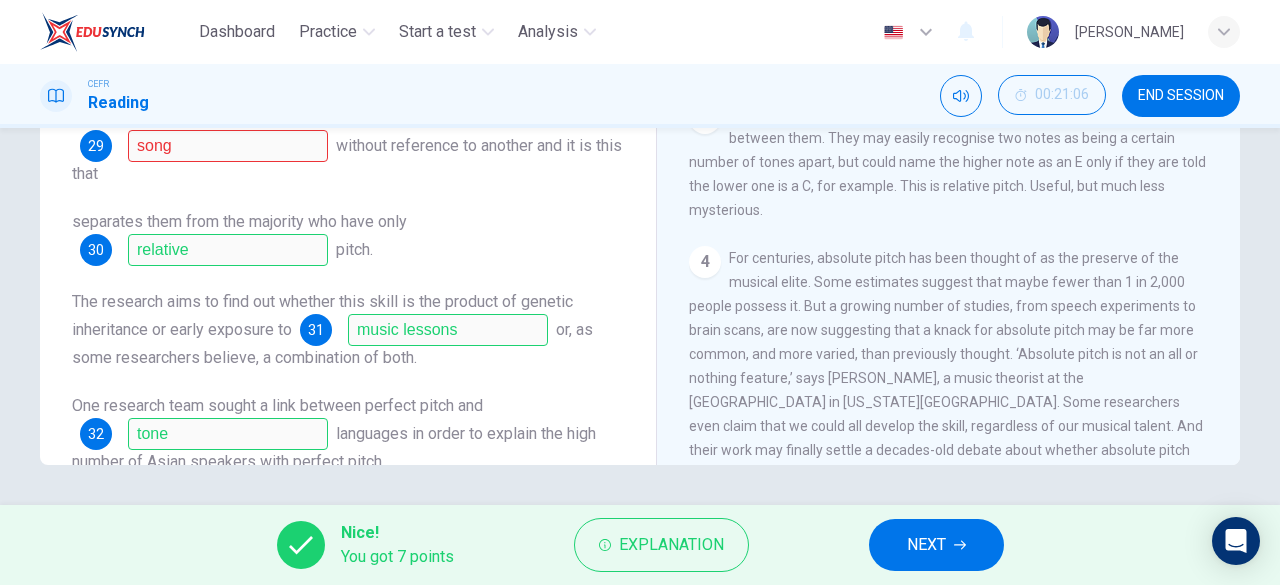 scroll, scrollTop: 0, scrollLeft: 0, axis: both 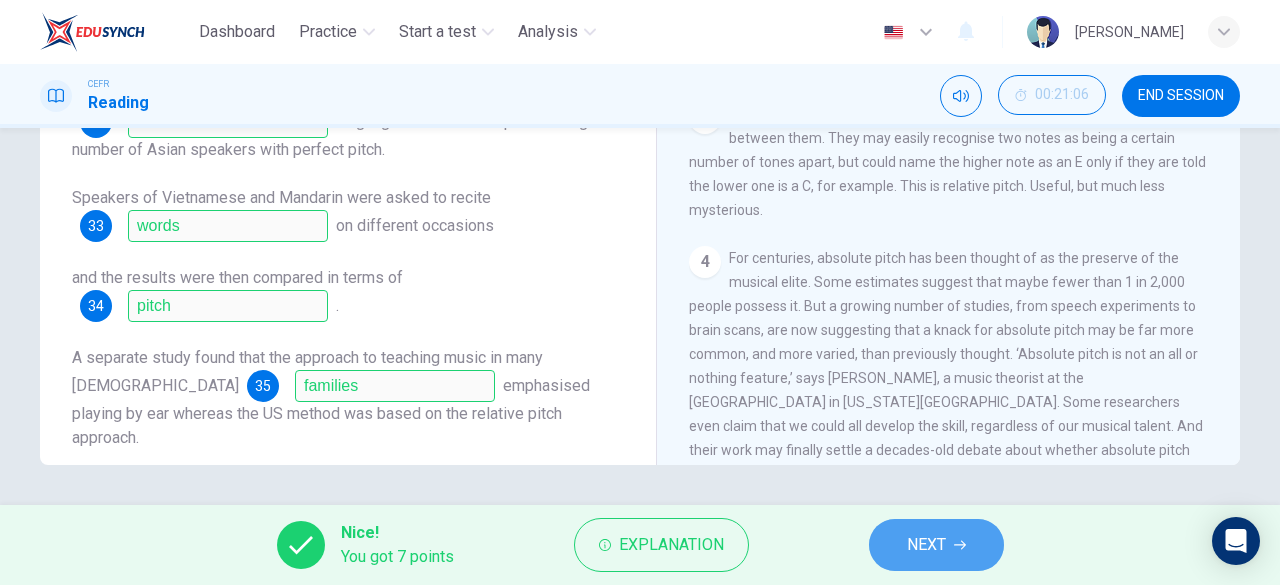 click on "NEXT" at bounding box center [926, 545] 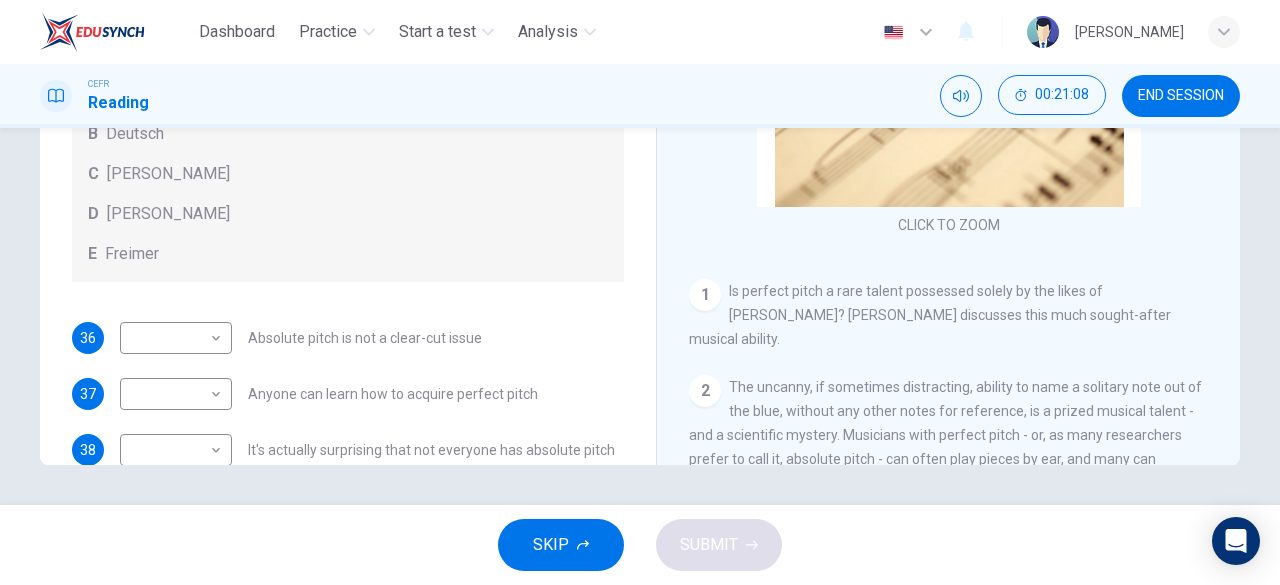 scroll, scrollTop: 397, scrollLeft: 0, axis: vertical 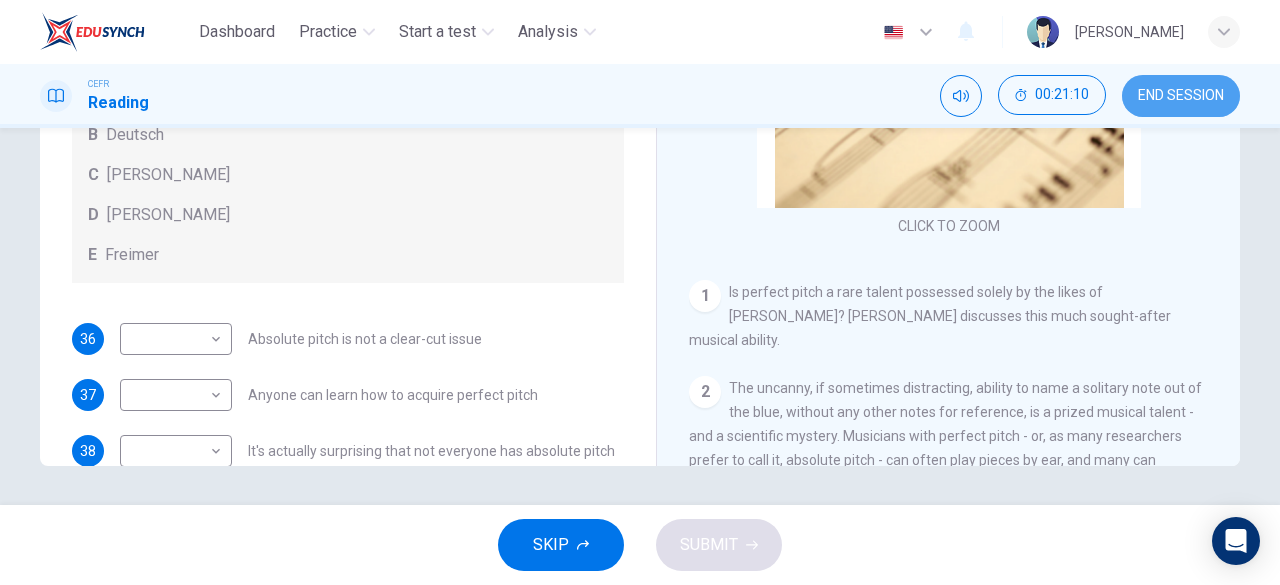click on "END SESSION" at bounding box center [1181, 96] 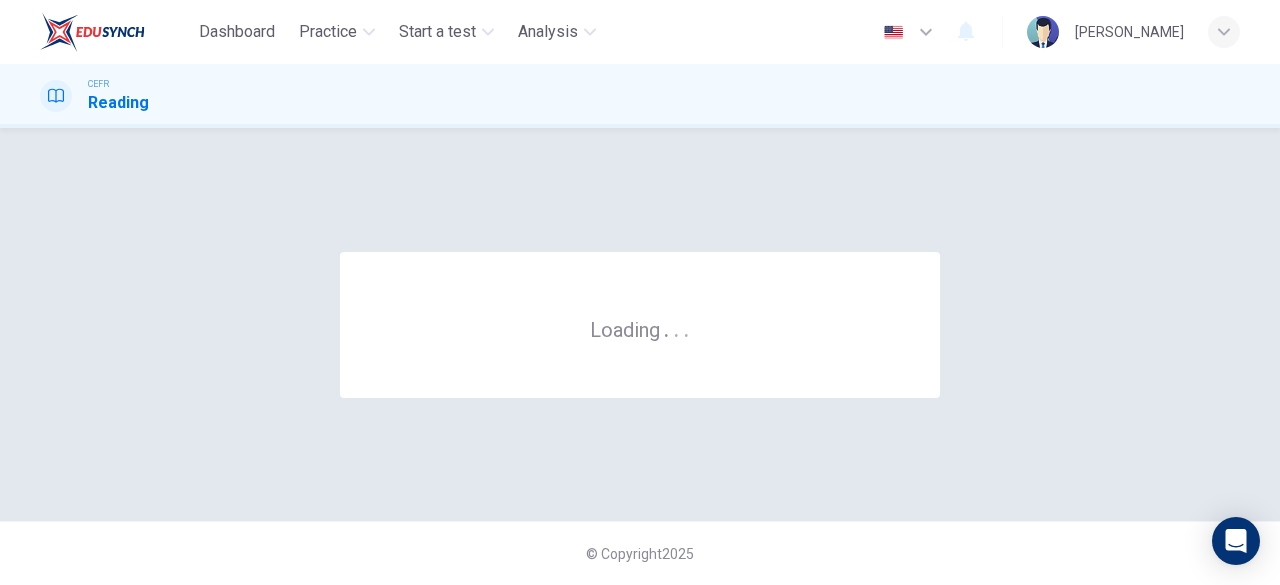 scroll, scrollTop: 0, scrollLeft: 0, axis: both 